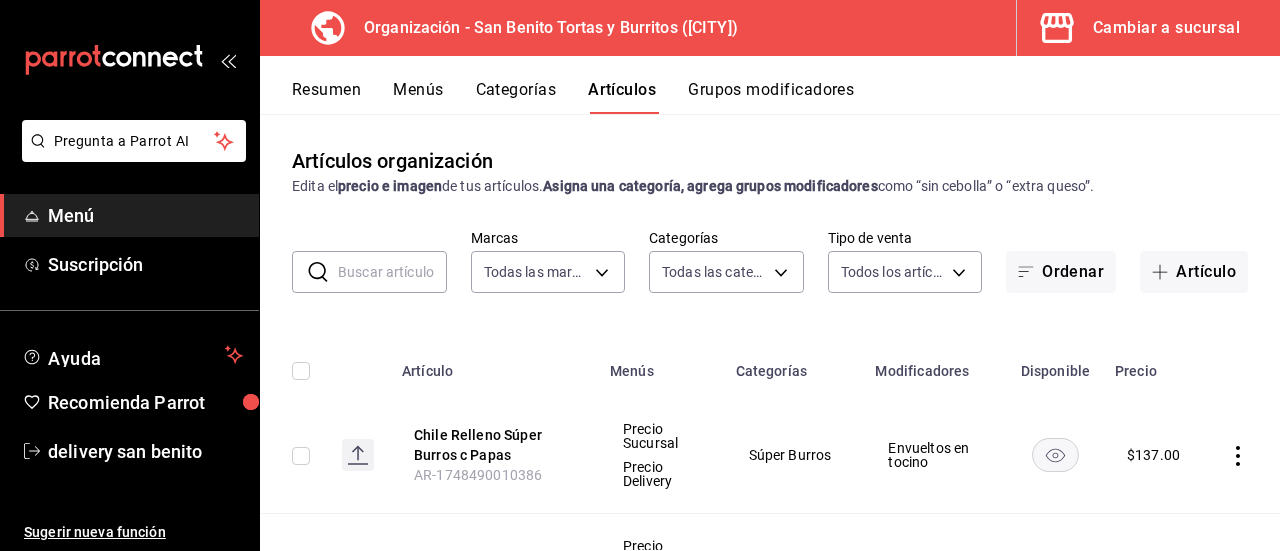 scroll, scrollTop: 0, scrollLeft: 0, axis: both 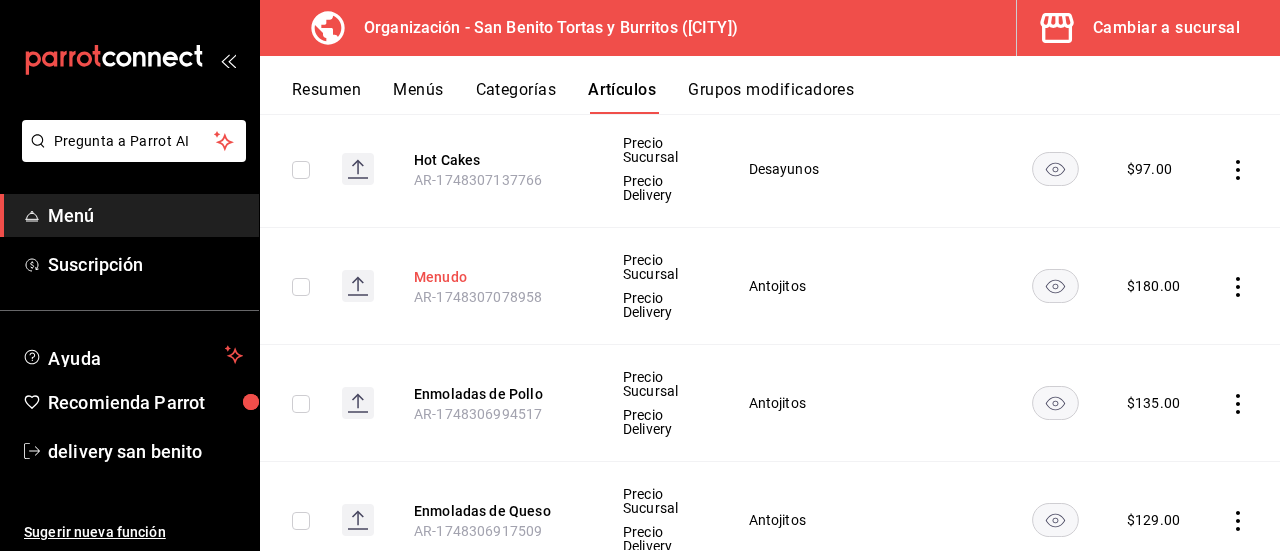 click on "Menudo" at bounding box center (494, 277) 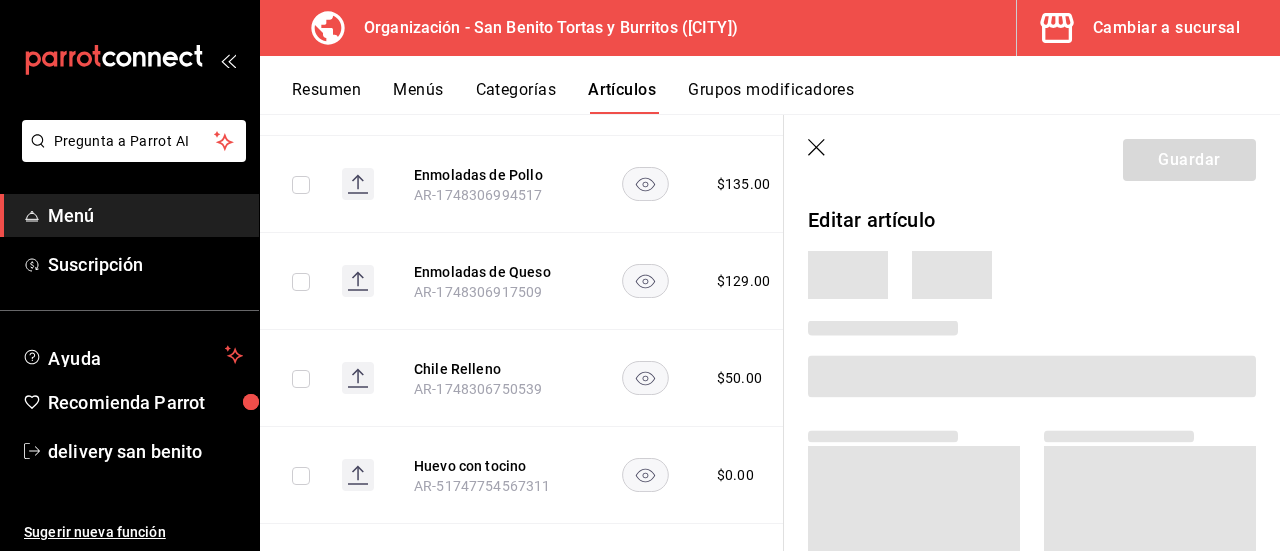 scroll, scrollTop: 1658, scrollLeft: 0, axis: vertical 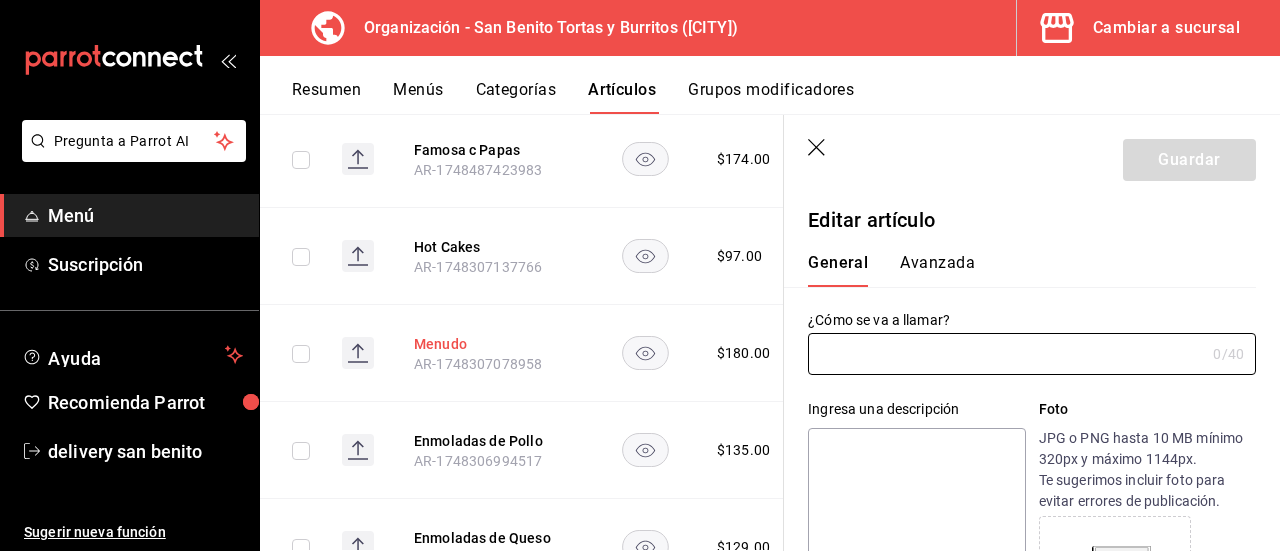 type on "Menudo" 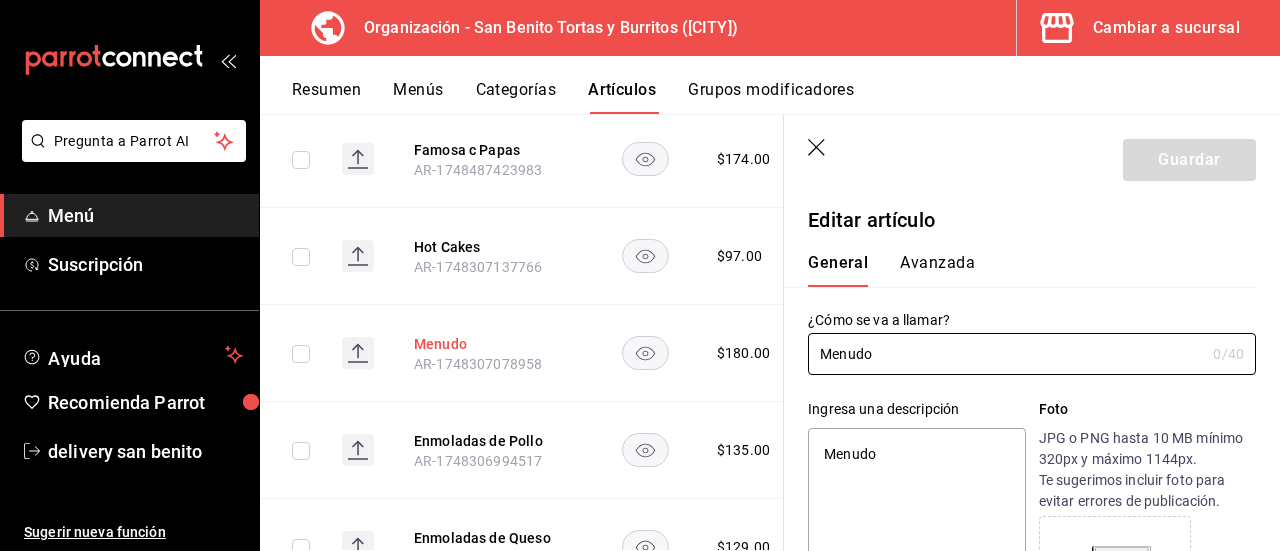 type on "x" 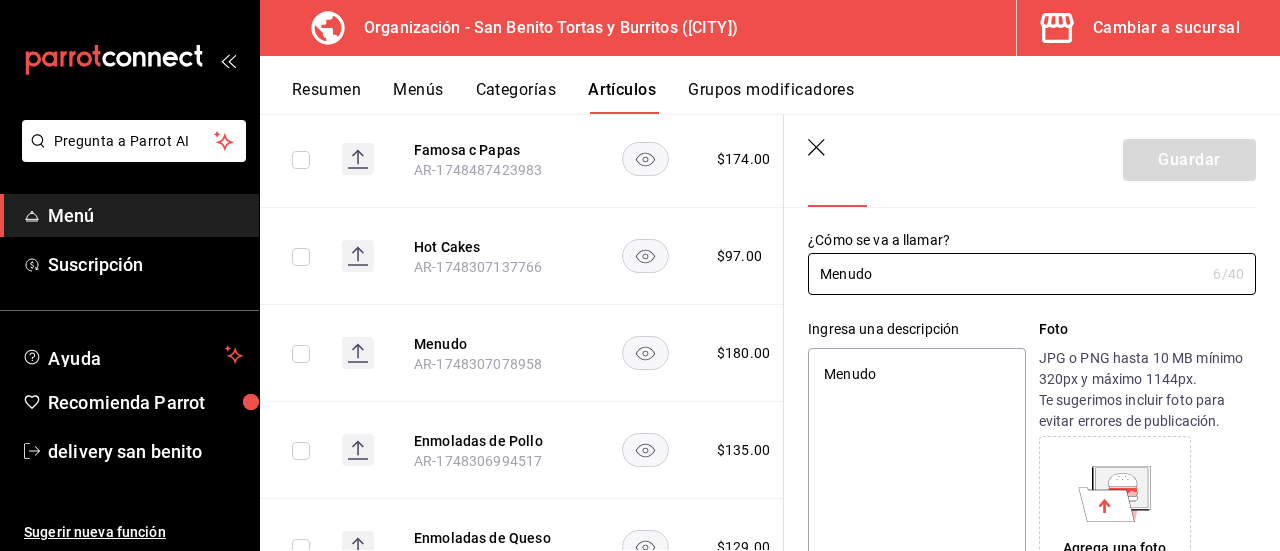 scroll, scrollTop: 0, scrollLeft: 0, axis: both 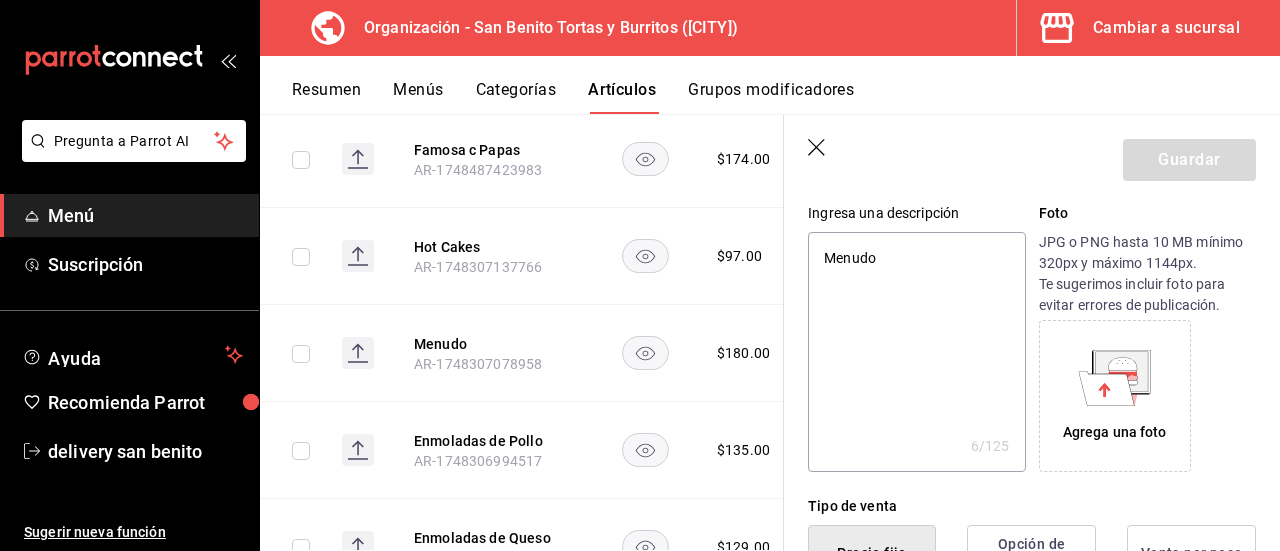 click on "Menudo" at bounding box center [916, 352] 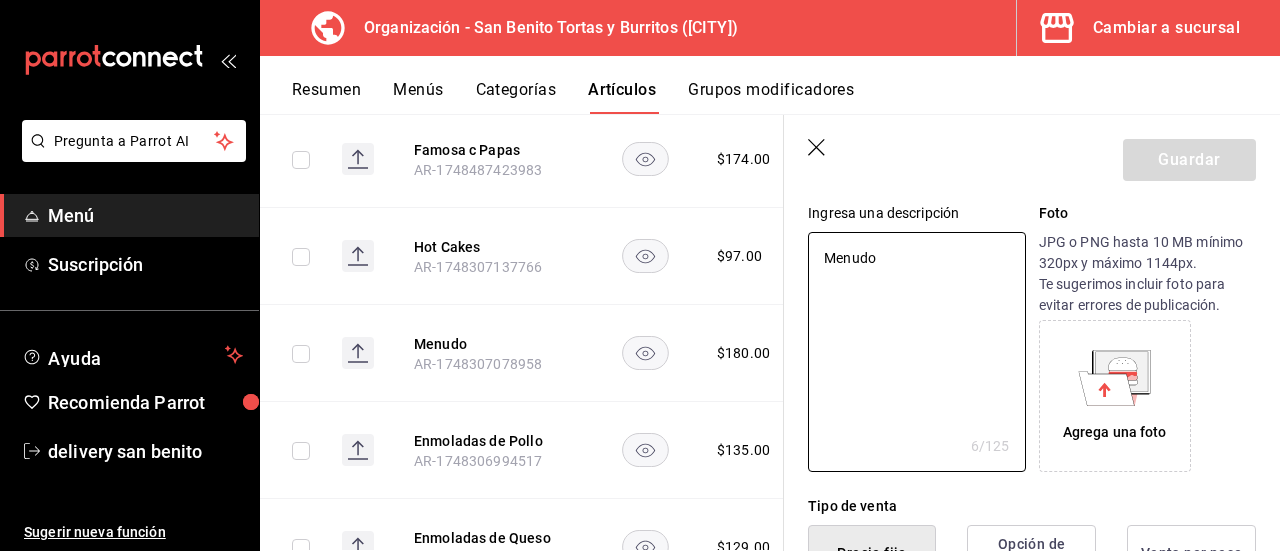 type on "x" 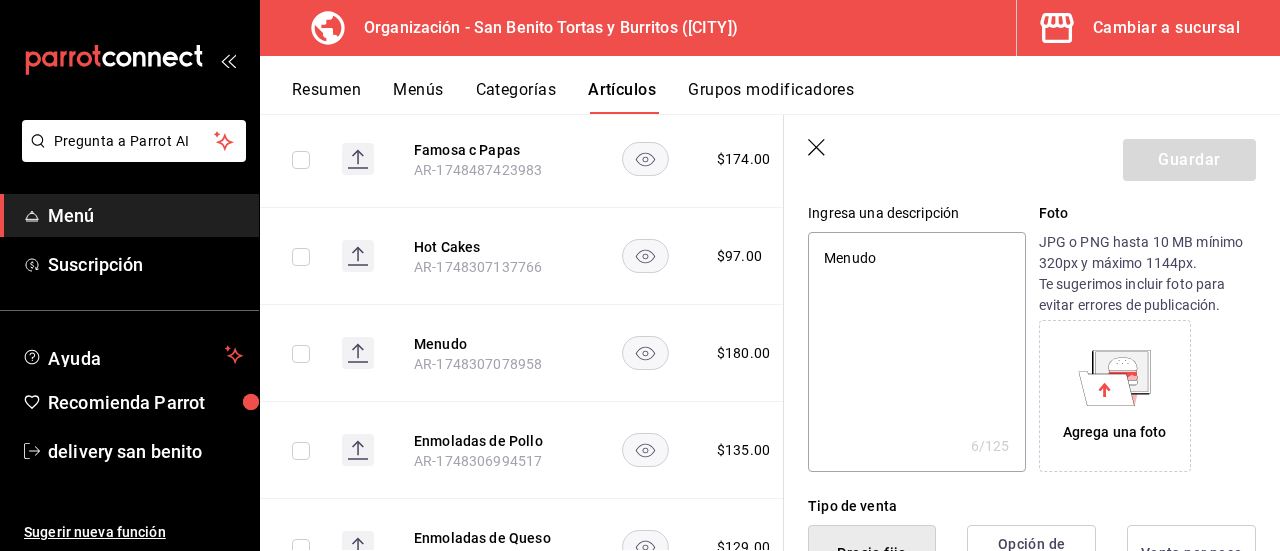 click on "Agrega una foto" at bounding box center (1115, 396) 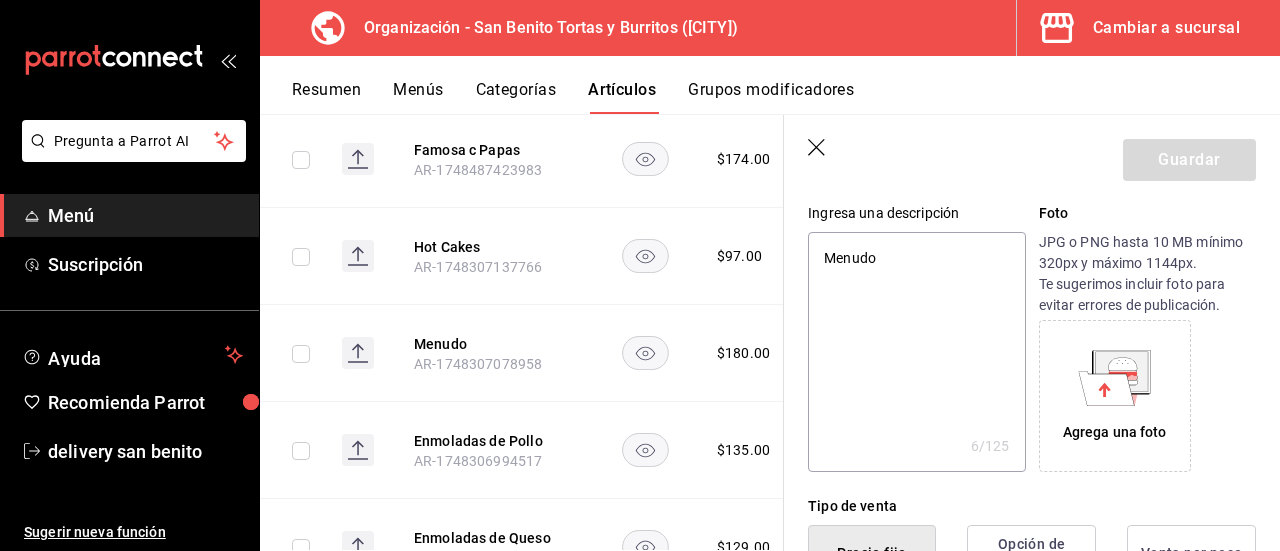 click 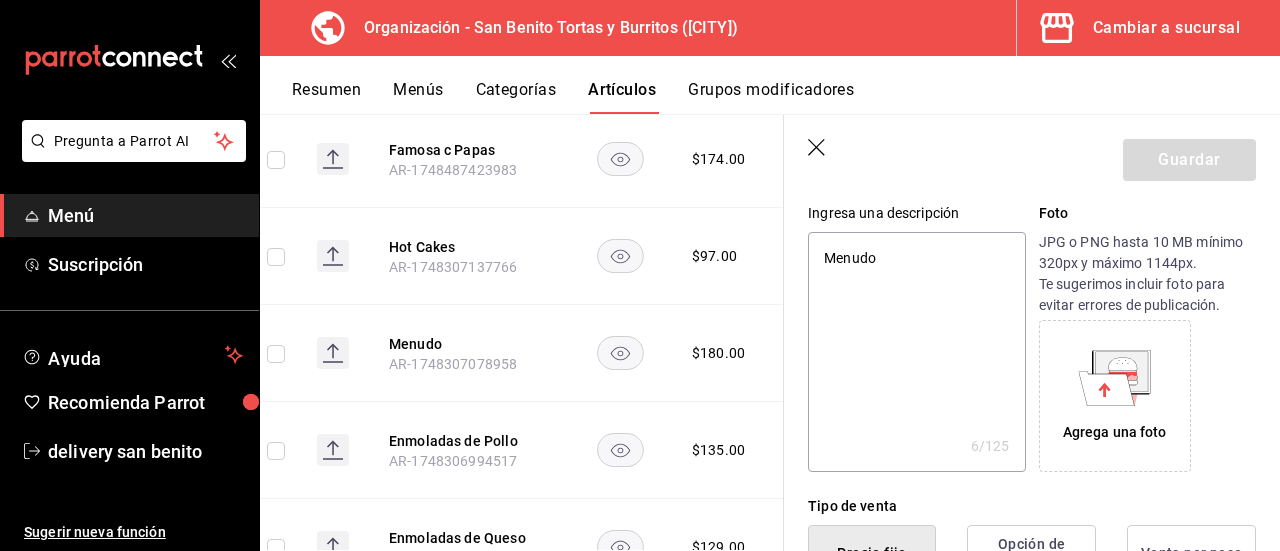 scroll, scrollTop: 0, scrollLeft: 31, axis: horizontal 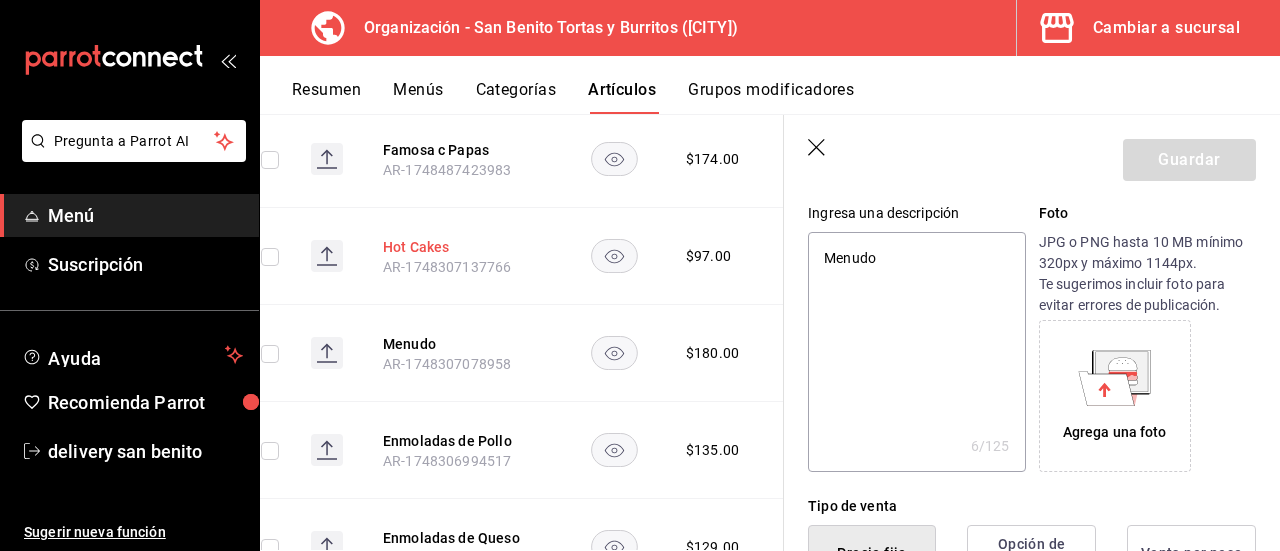 click on "Hot Cakes" at bounding box center [463, 247] 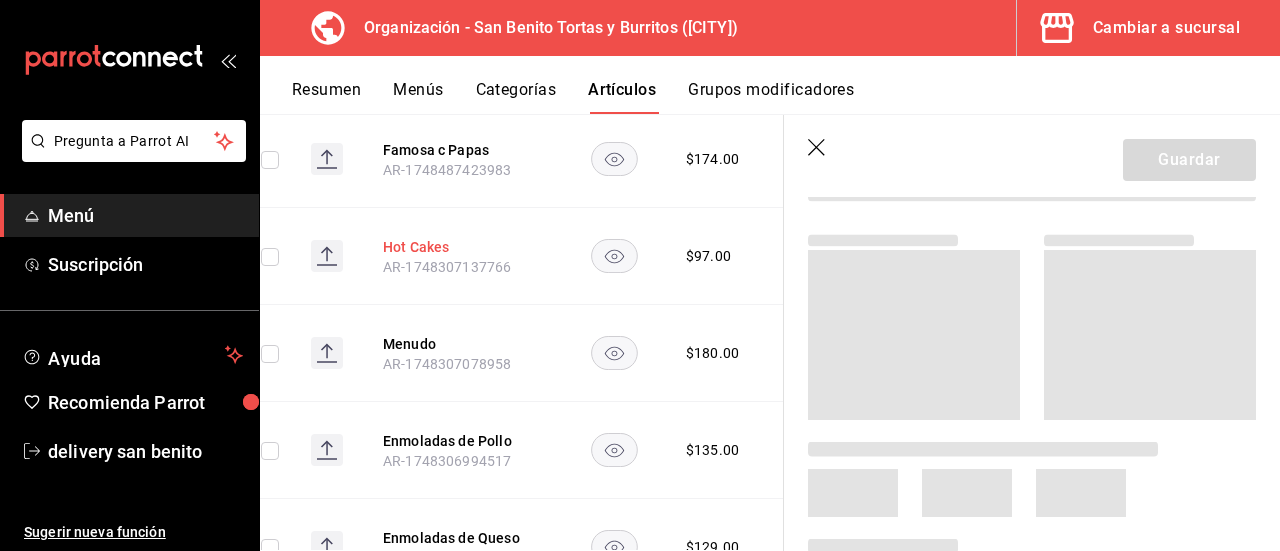scroll, scrollTop: 0, scrollLeft: 0, axis: both 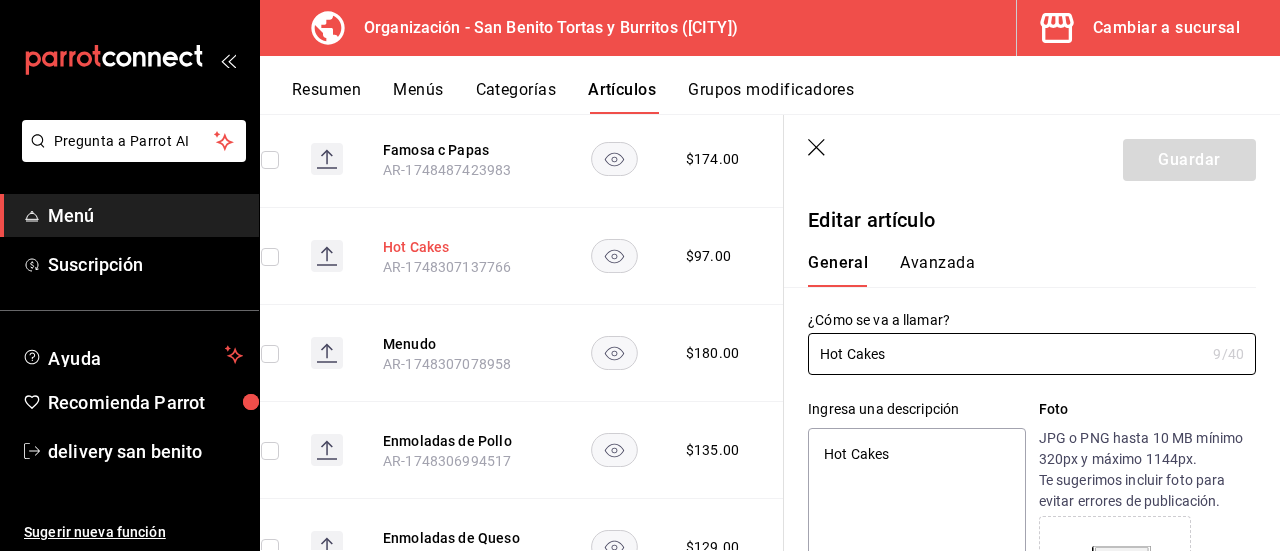 type on "x" 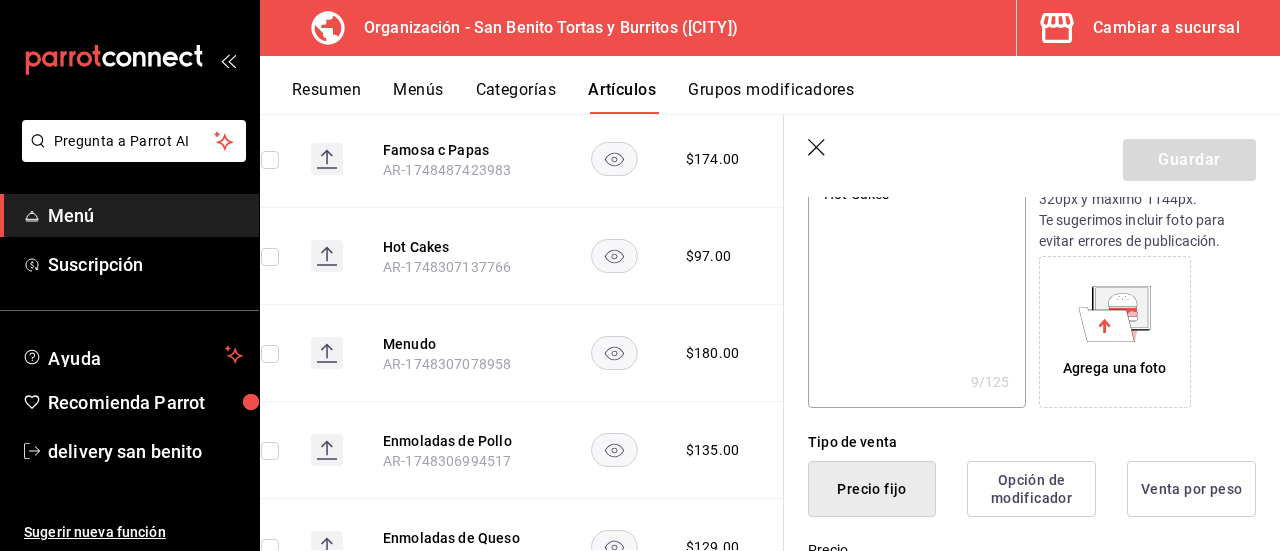 scroll, scrollTop: 251, scrollLeft: 0, axis: vertical 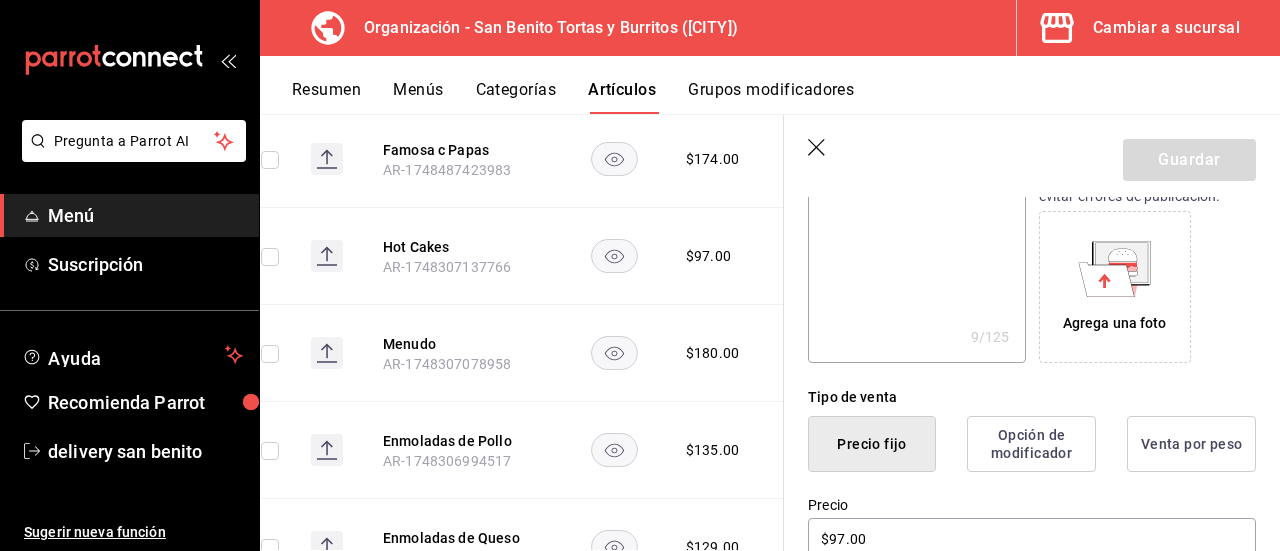 click 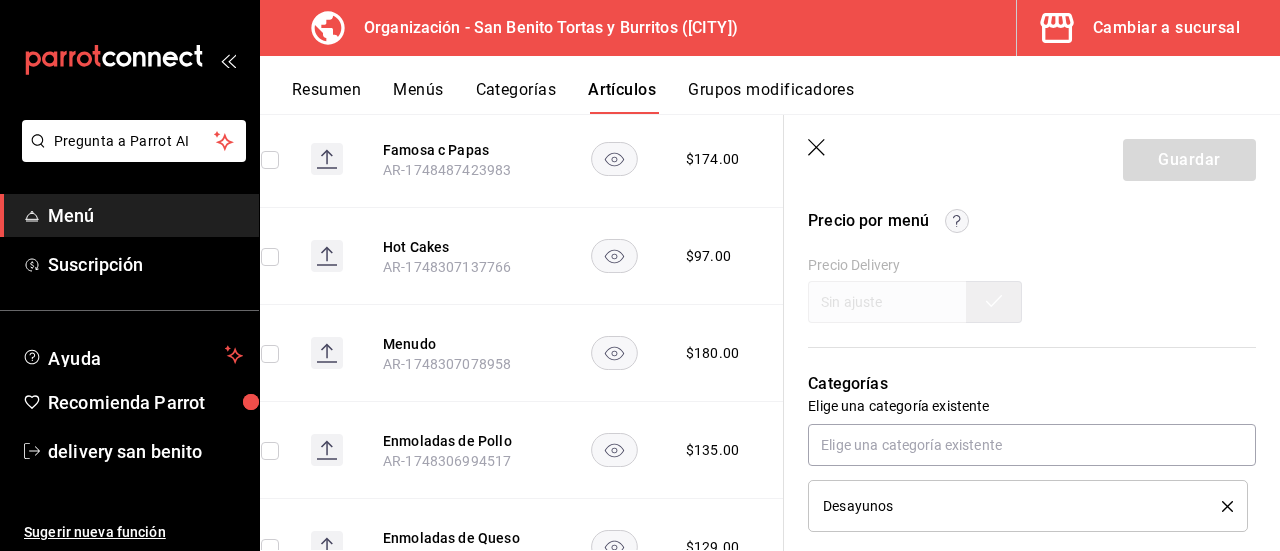 scroll, scrollTop: 686, scrollLeft: 0, axis: vertical 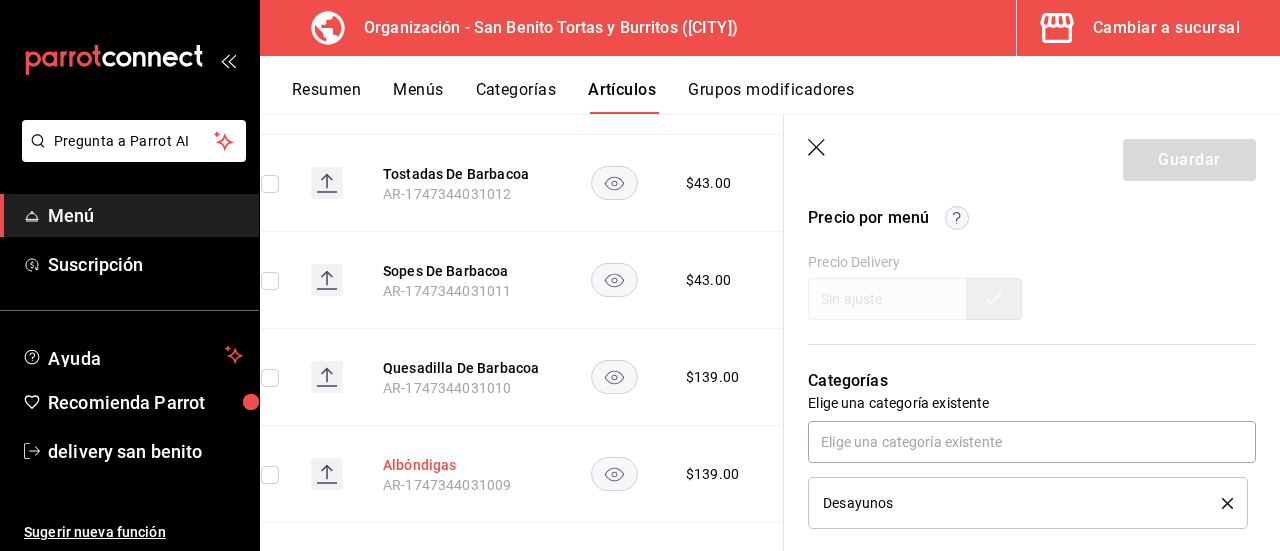 click on "Albóndigas" at bounding box center [463, 465] 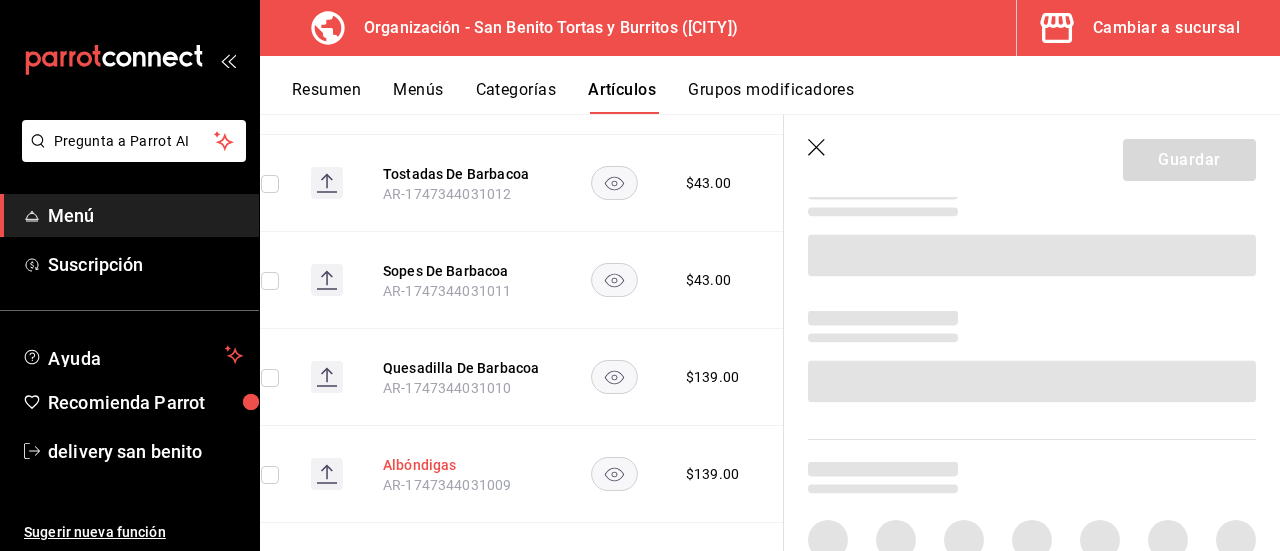 scroll, scrollTop: 0, scrollLeft: 0, axis: both 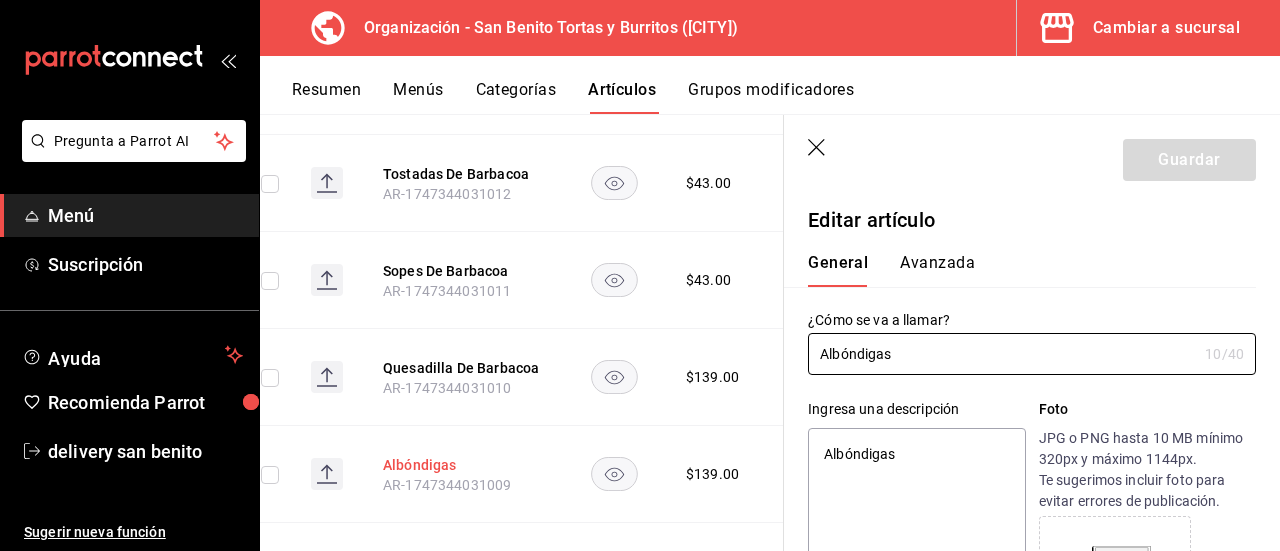 type on "x" 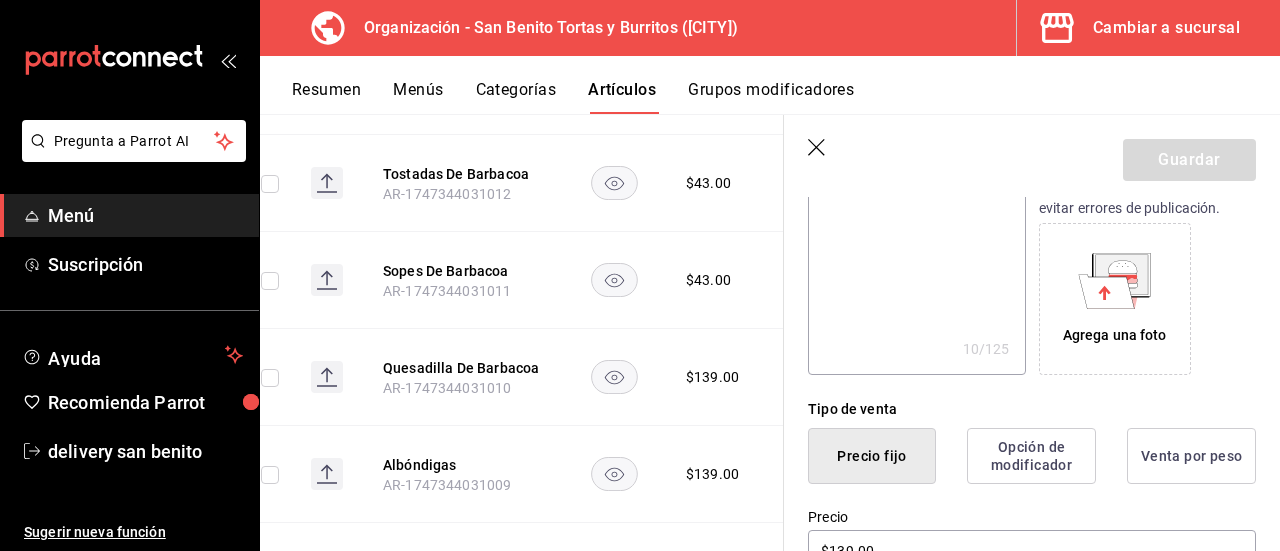 scroll, scrollTop: 290, scrollLeft: 0, axis: vertical 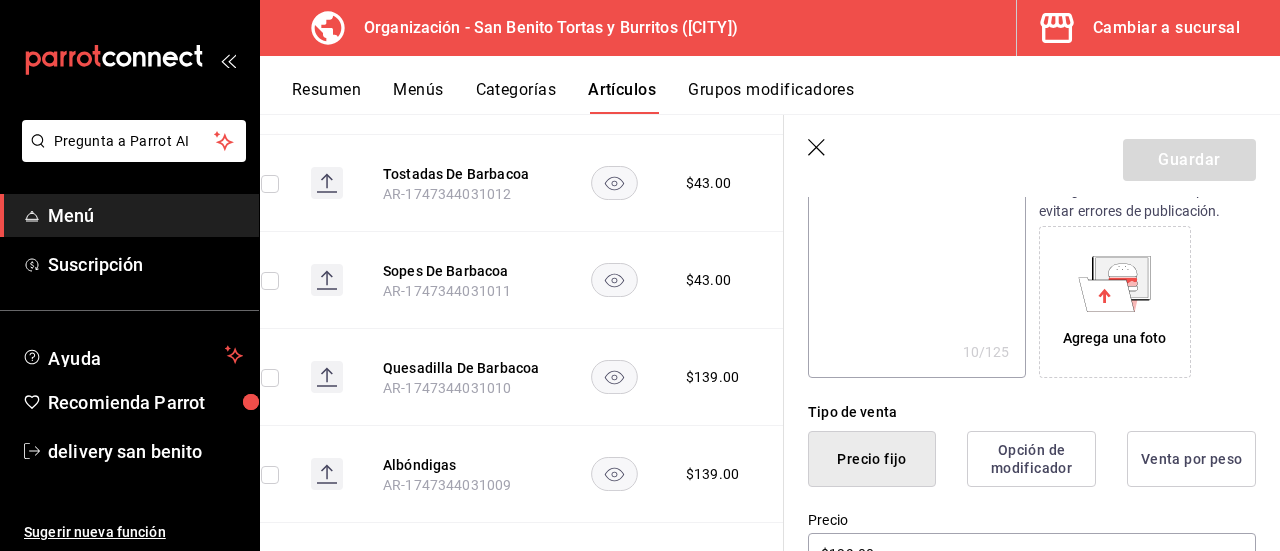 click 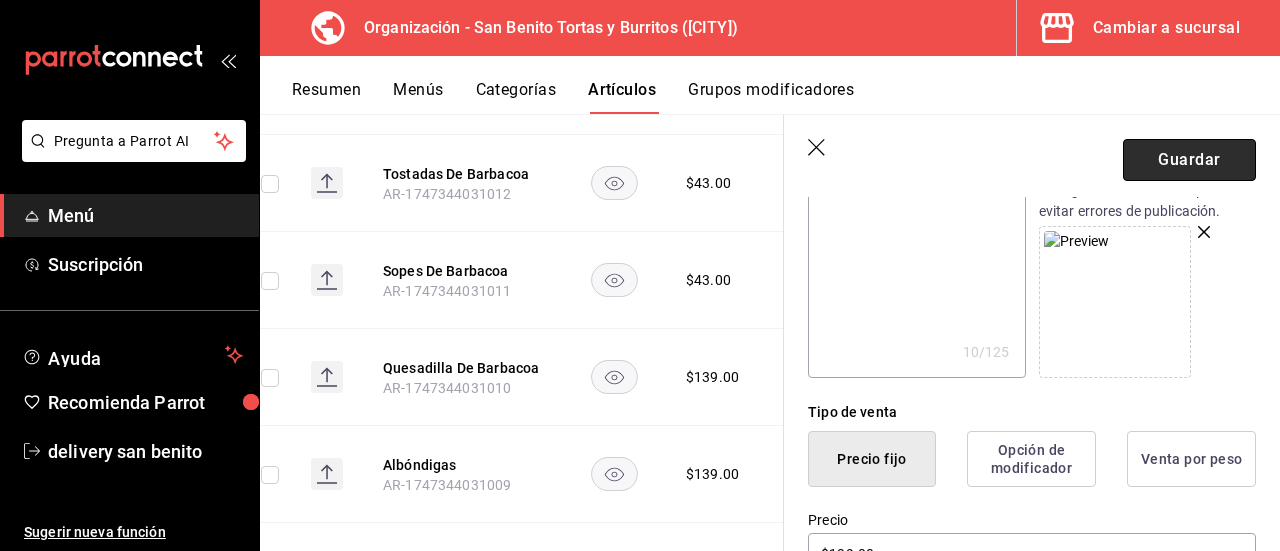 click on "Guardar" at bounding box center (1189, 160) 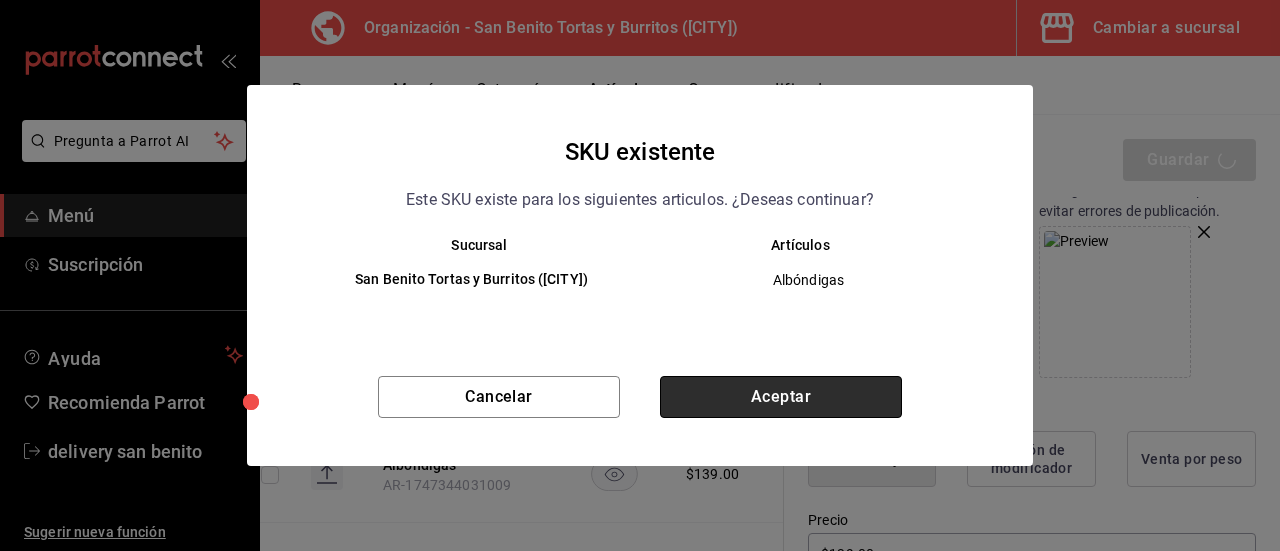 click on "Aceptar" at bounding box center (781, 397) 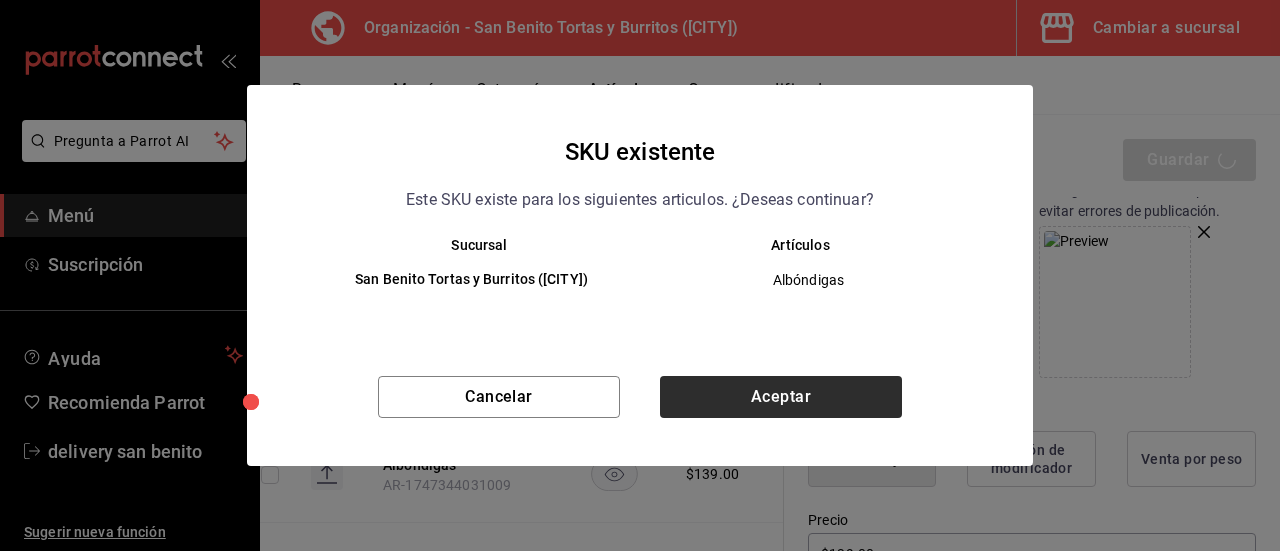 type on "x" 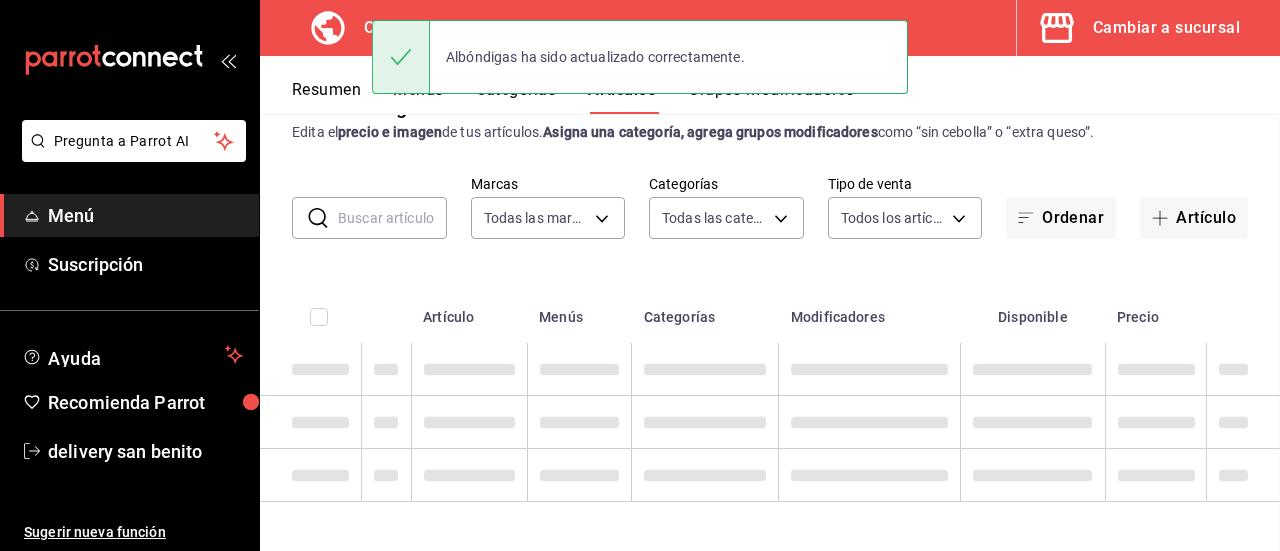 scroll, scrollTop: 0, scrollLeft: 0, axis: both 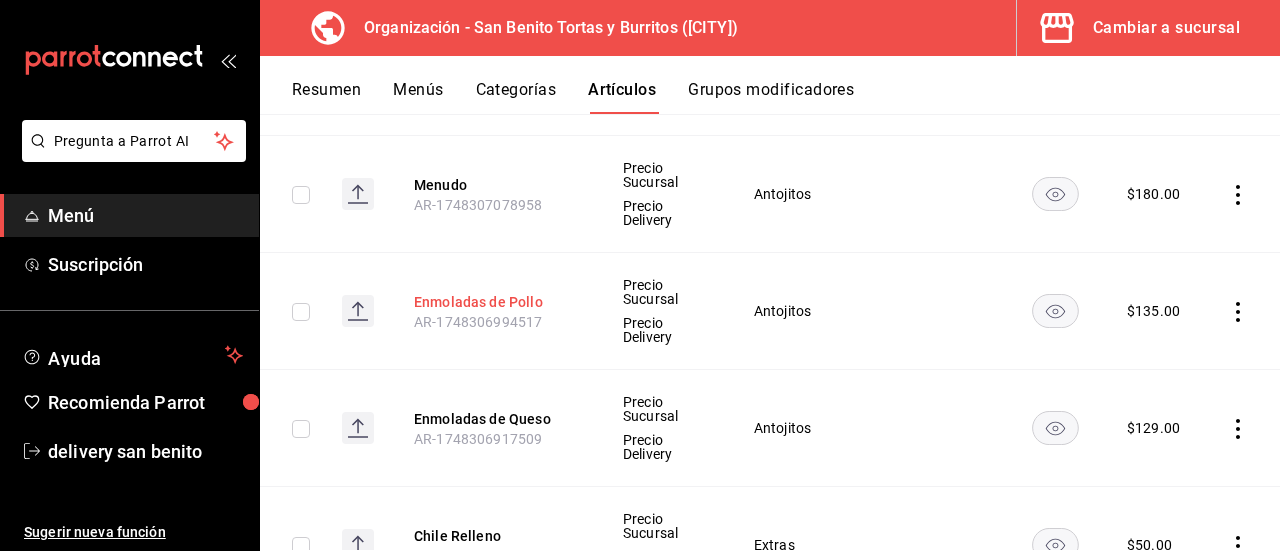click on "Enmoladas de Pollo" at bounding box center [494, 302] 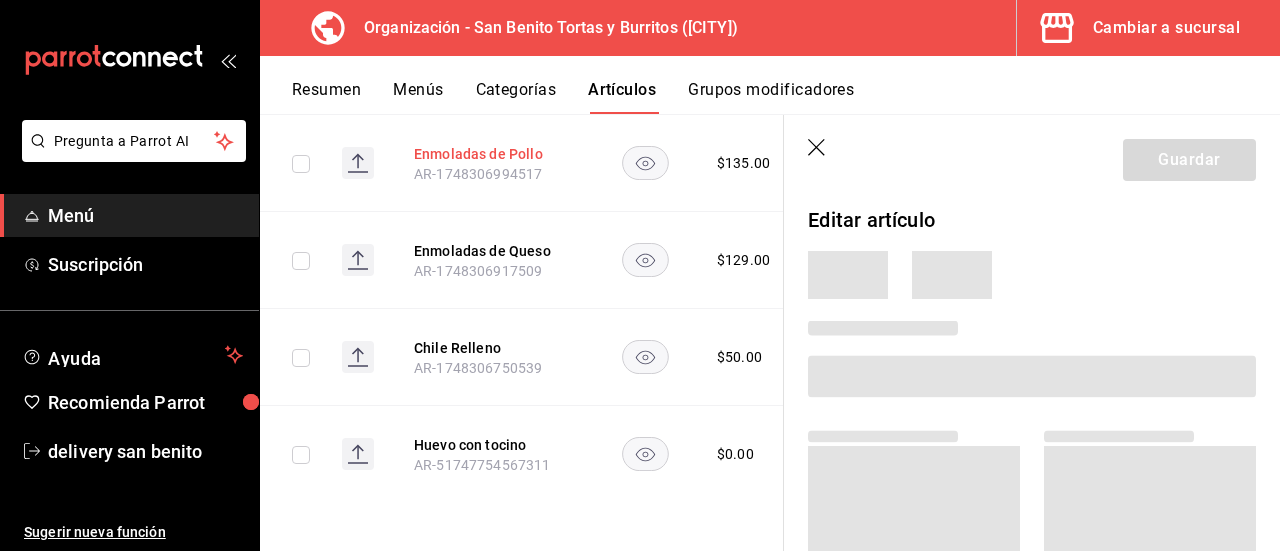 scroll, scrollTop: 1760, scrollLeft: 0, axis: vertical 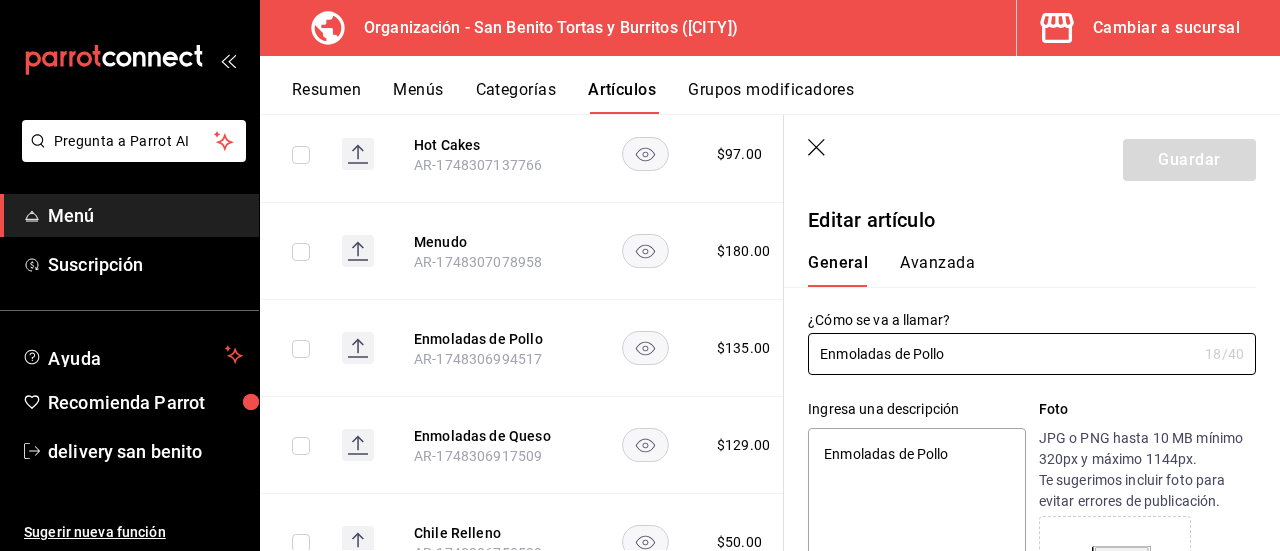 type on "x" 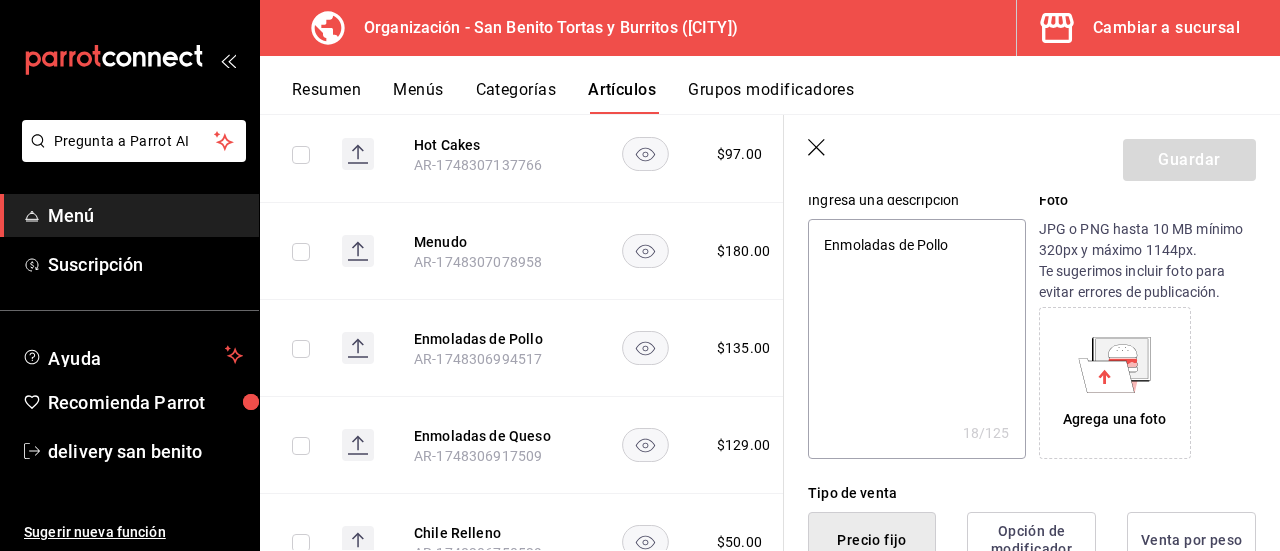 scroll, scrollTop: 271, scrollLeft: 0, axis: vertical 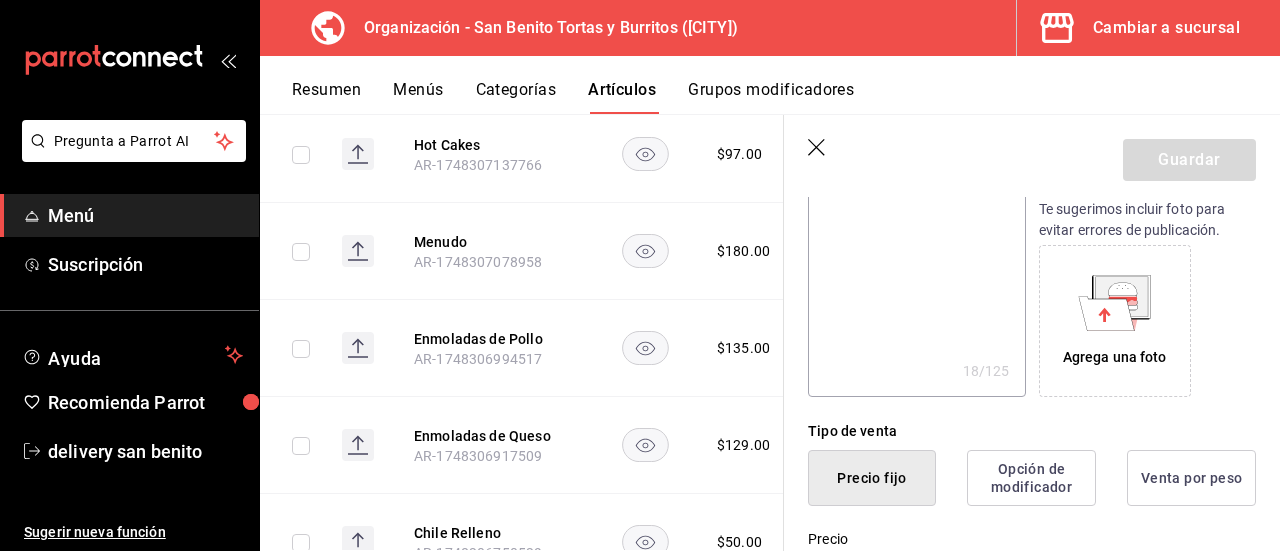 click 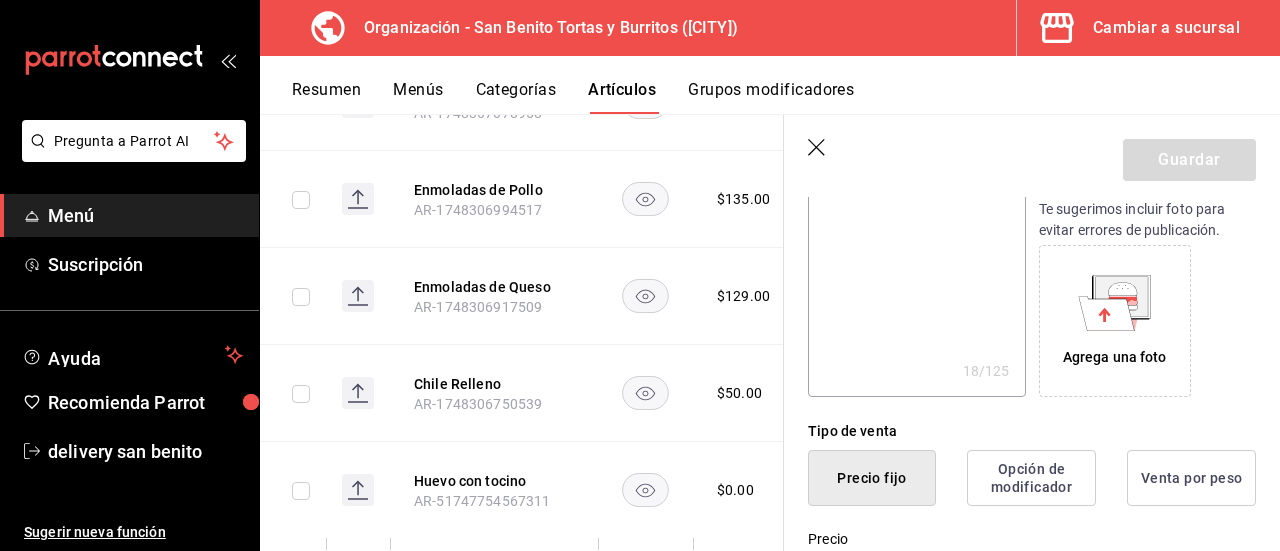 type on "x" 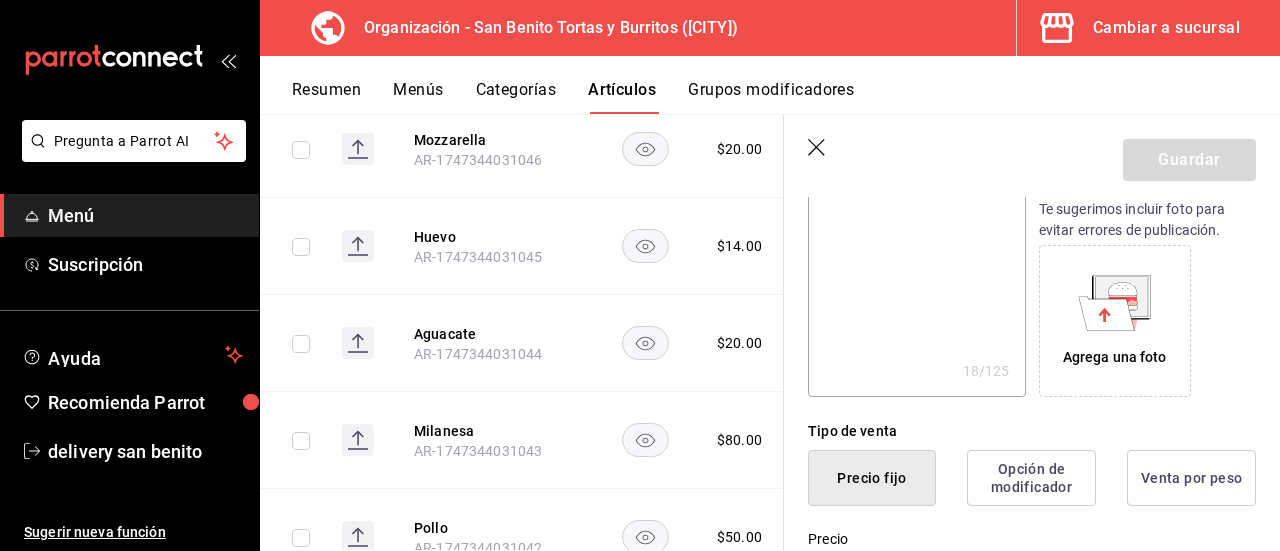 scroll, scrollTop: 3256, scrollLeft: 0, axis: vertical 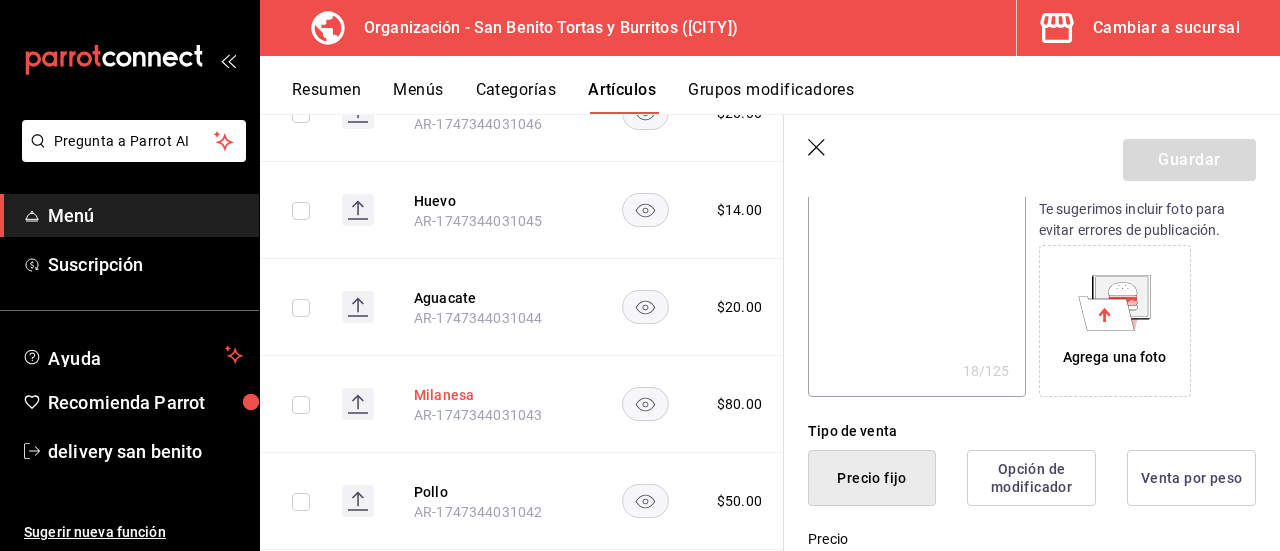 click on "Milanesa" at bounding box center (494, 395) 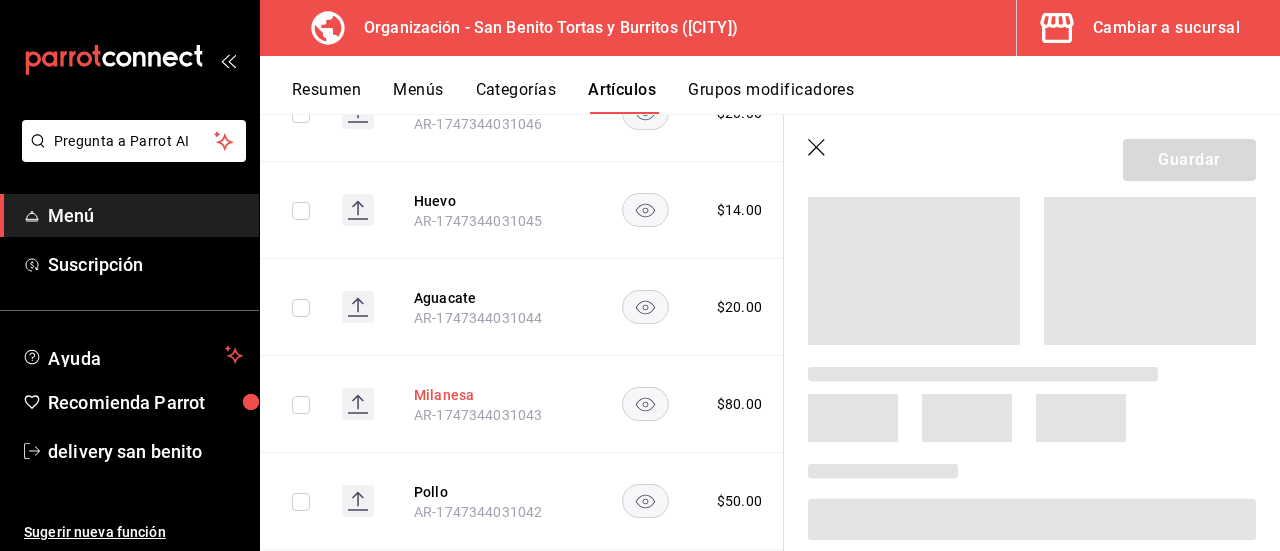 scroll, scrollTop: 0, scrollLeft: 0, axis: both 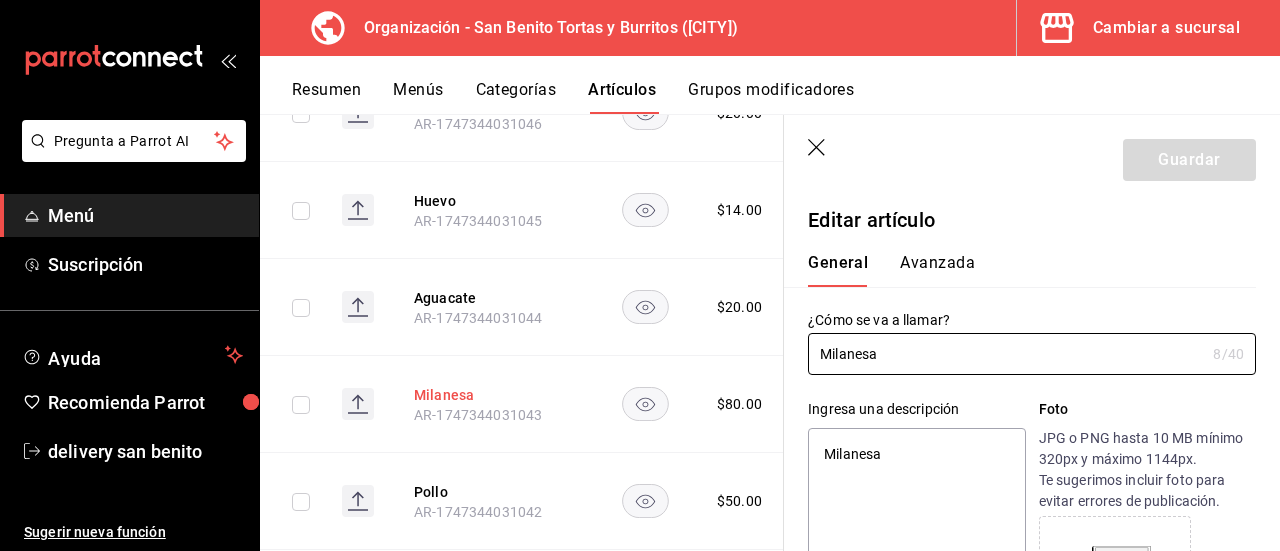 type on "x" 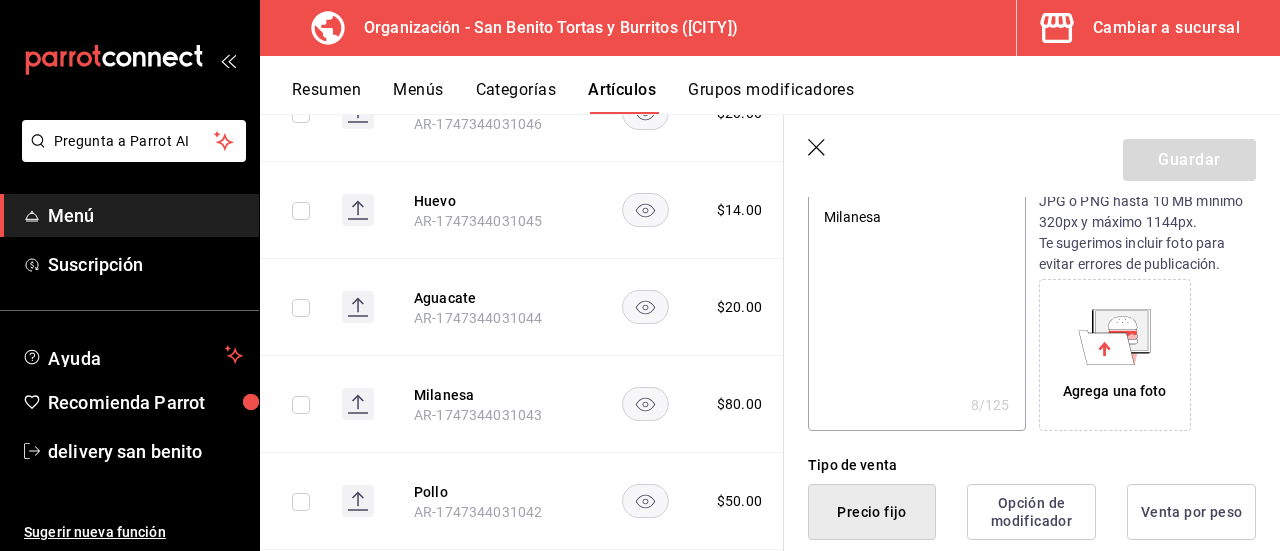 scroll, scrollTop: 265, scrollLeft: 0, axis: vertical 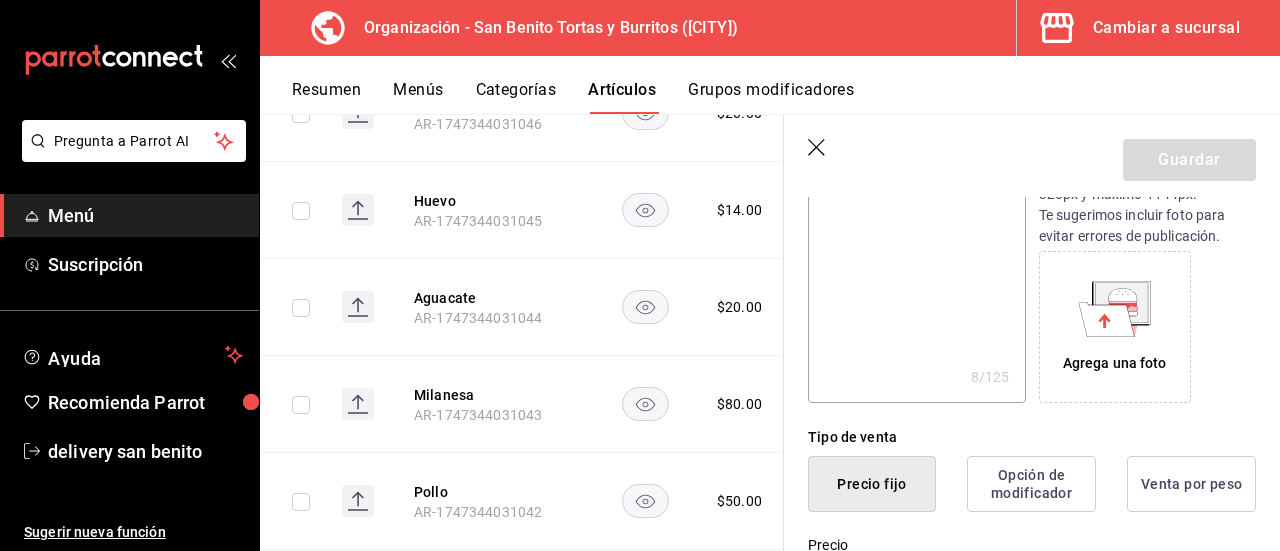 click 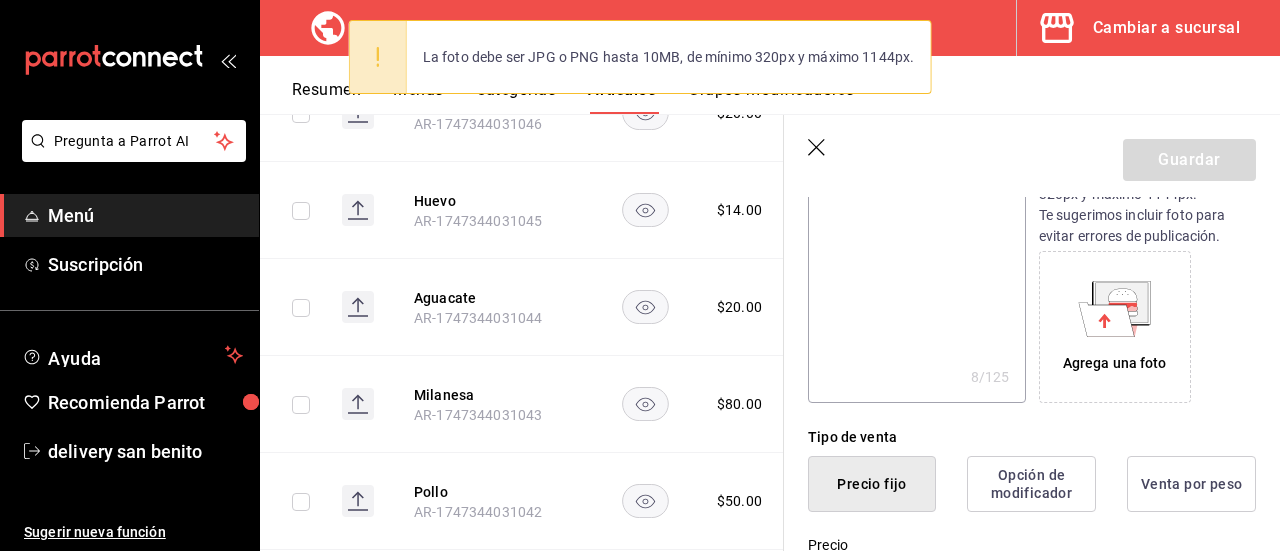 click 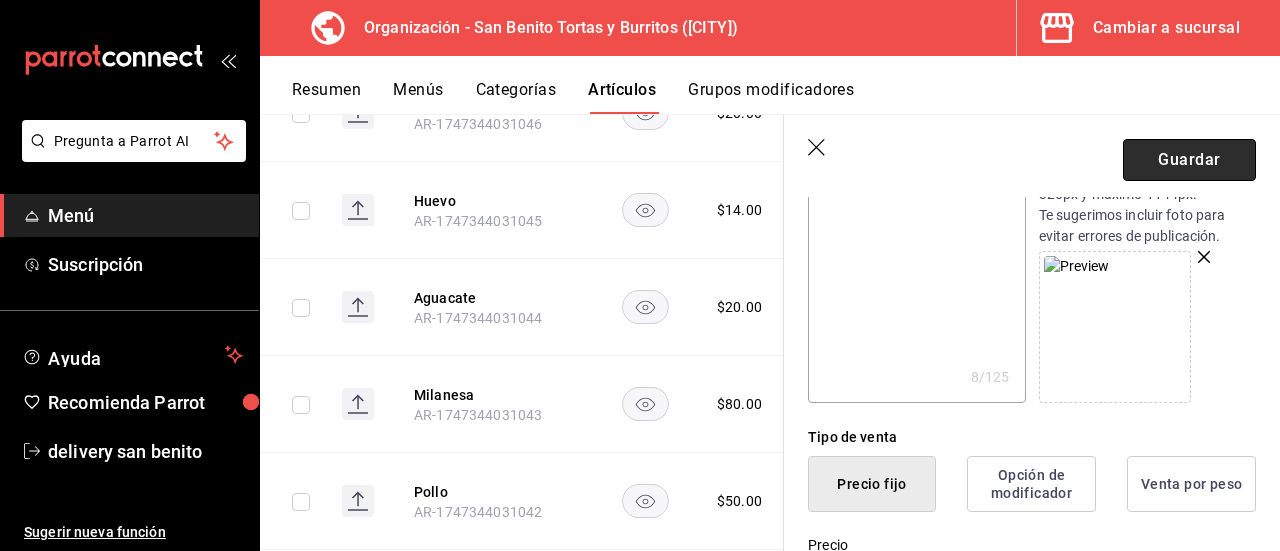 click on "Guardar" at bounding box center (1189, 160) 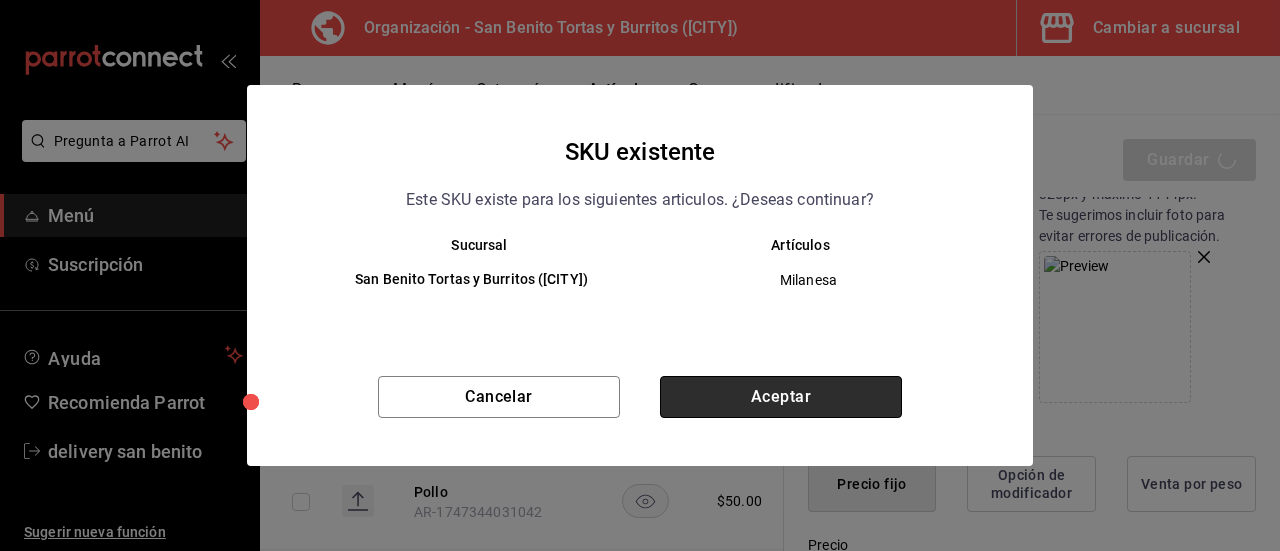 click on "Aceptar" at bounding box center (781, 397) 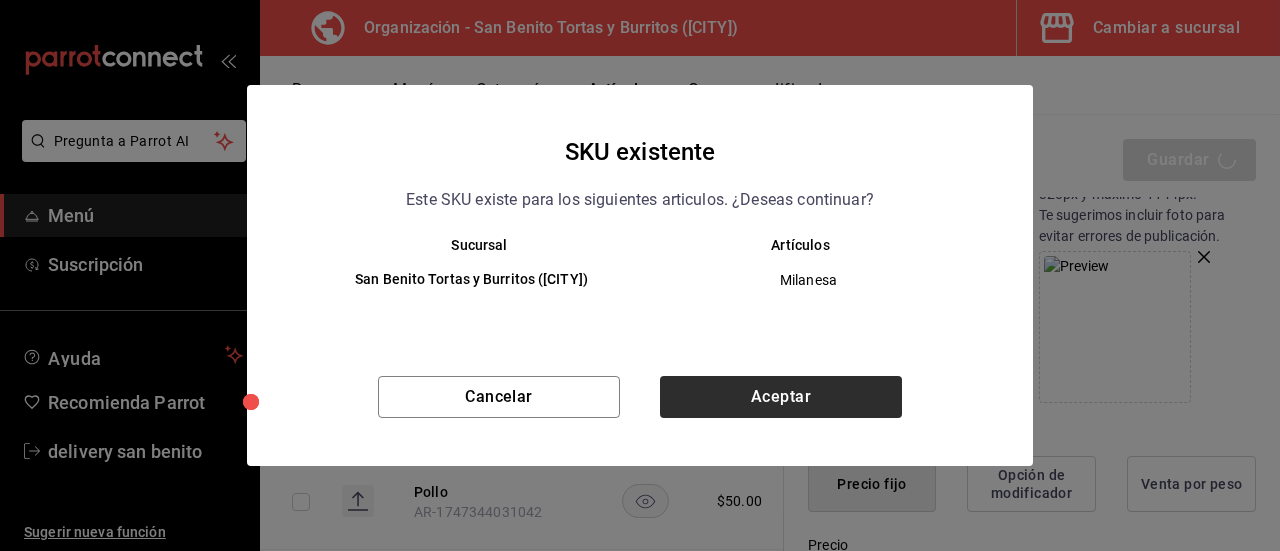 type on "x" 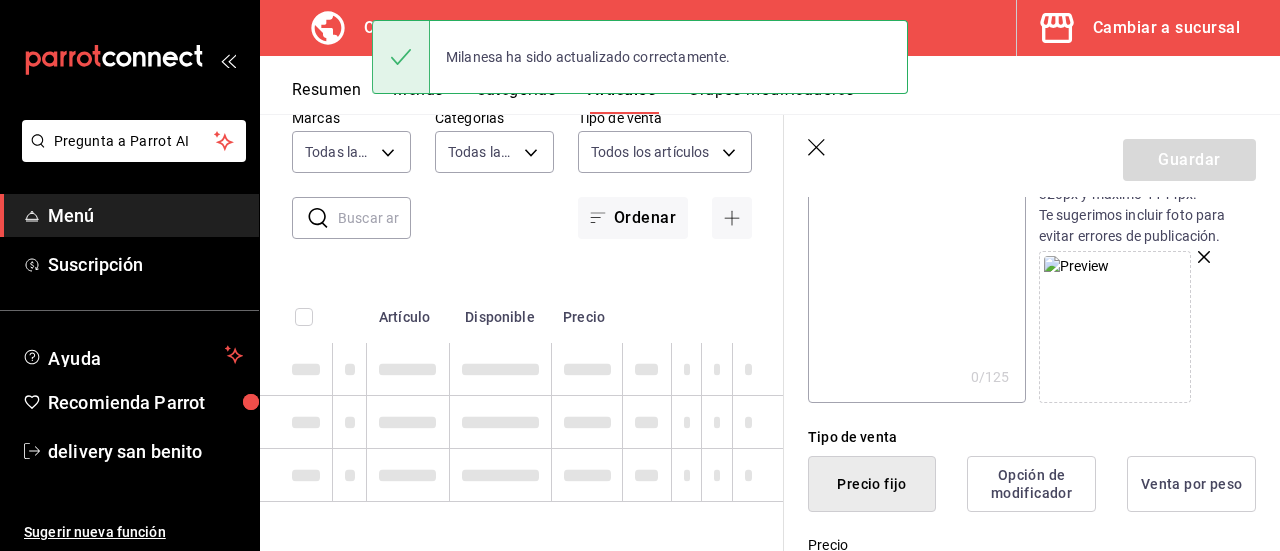 type 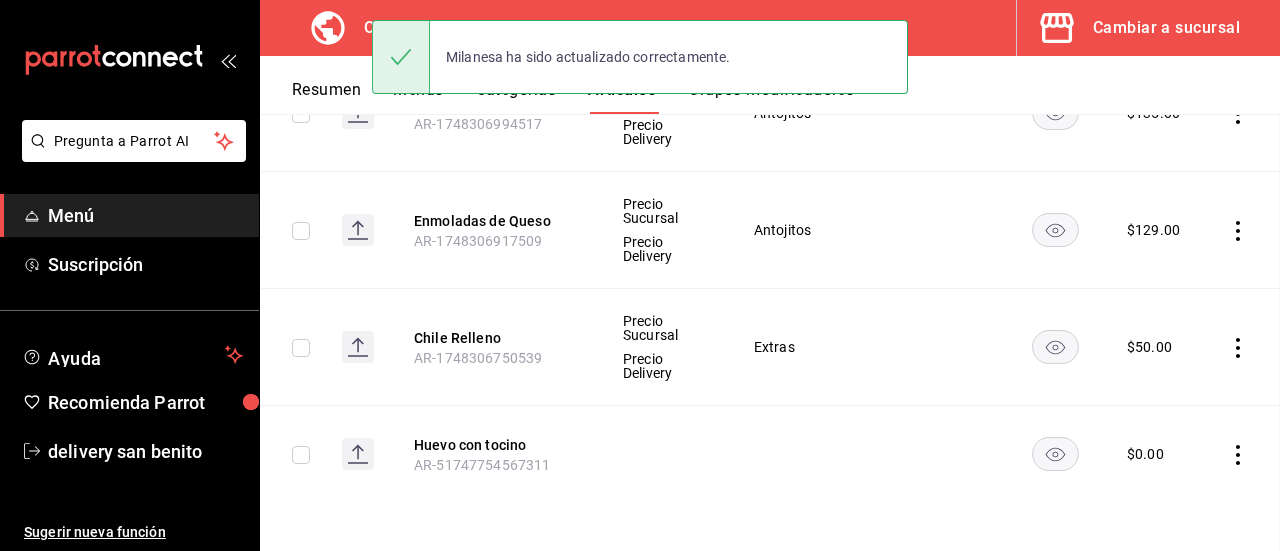 scroll, scrollTop: 52, scrollLeft: 0, axis: vertical 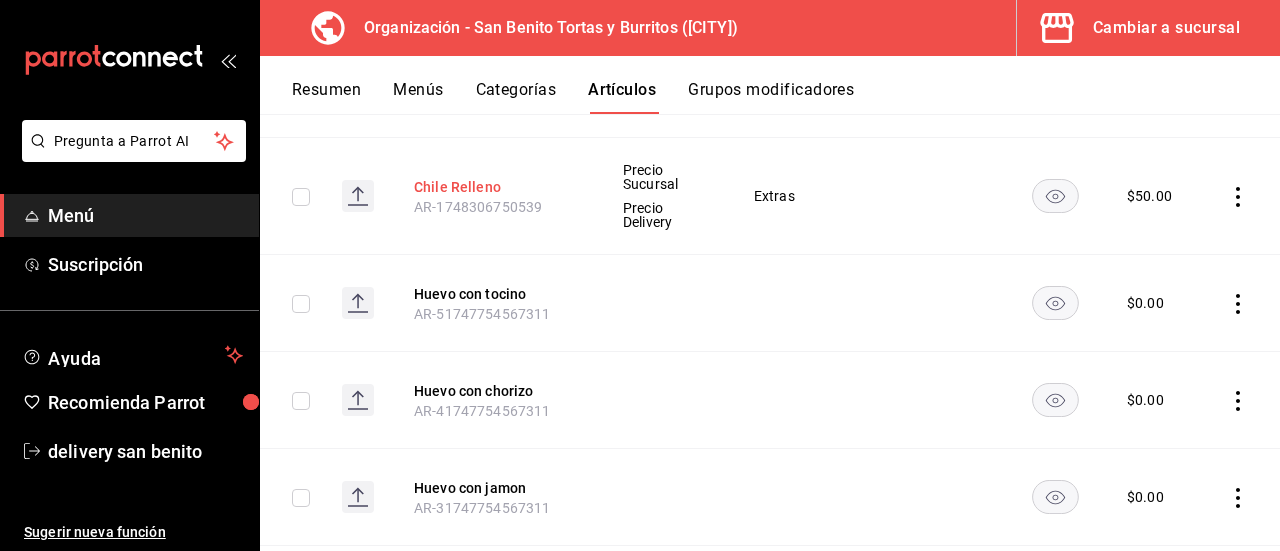 click on "Chile Relleno" at bounding box center [494, 187] 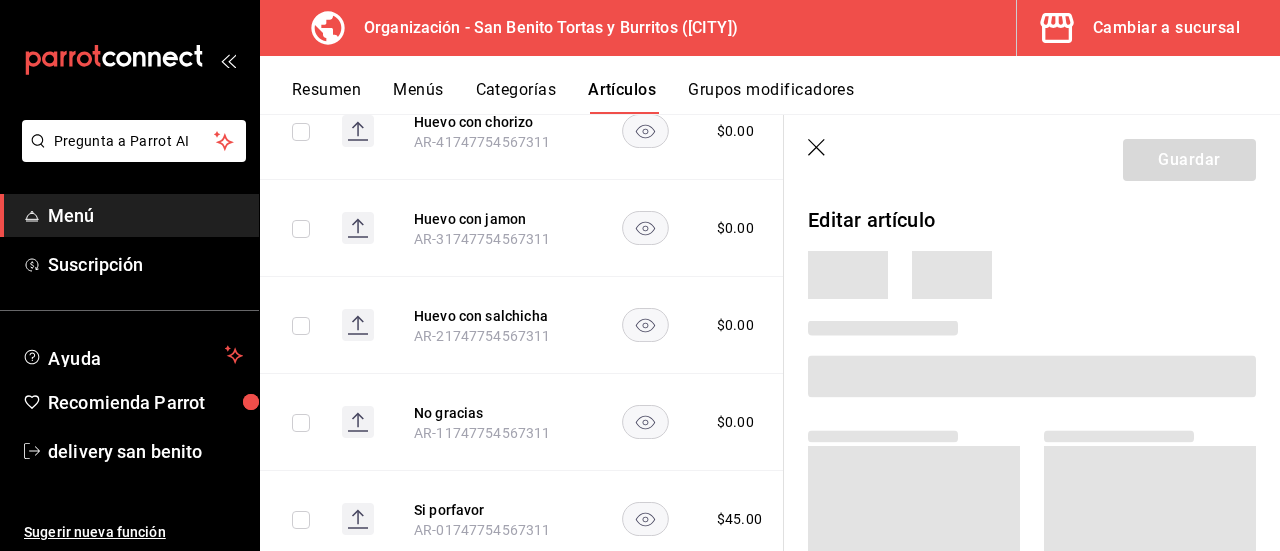 scroll, scrollTop: 2049, scrollLeft: 0, axis: vertical 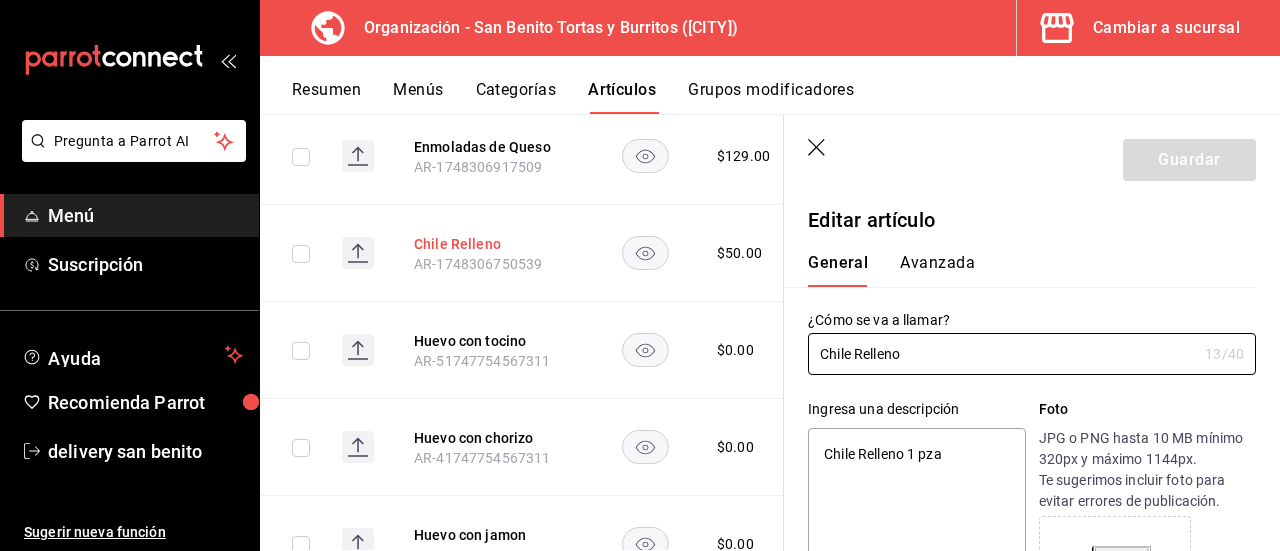 type on "x" 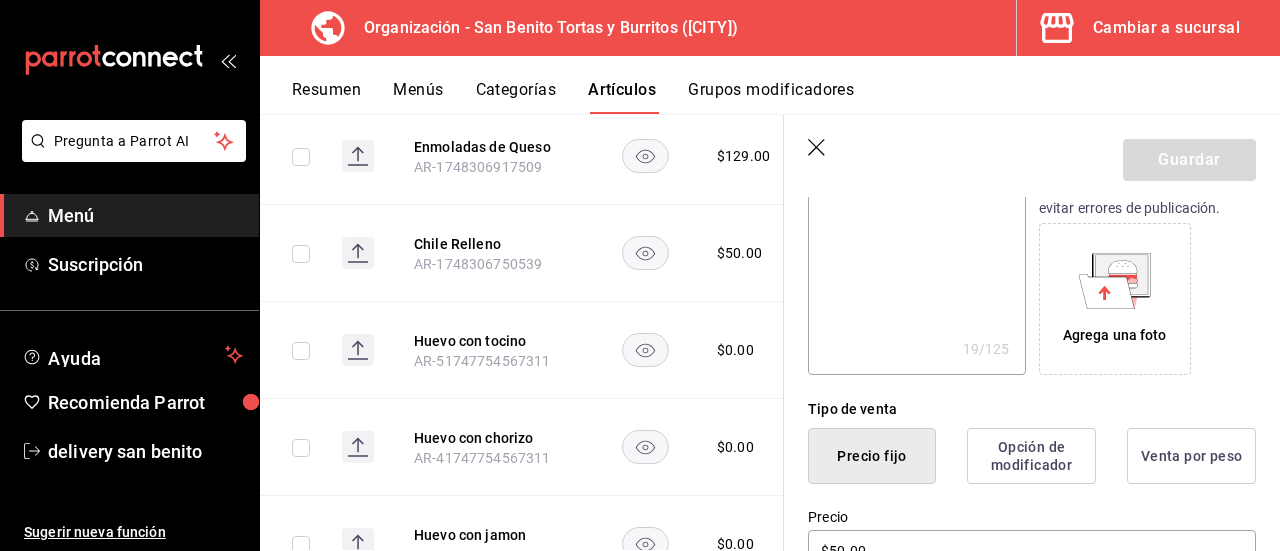scroll, scrollTop: 316, scrollLeft: 0, axis: vertical 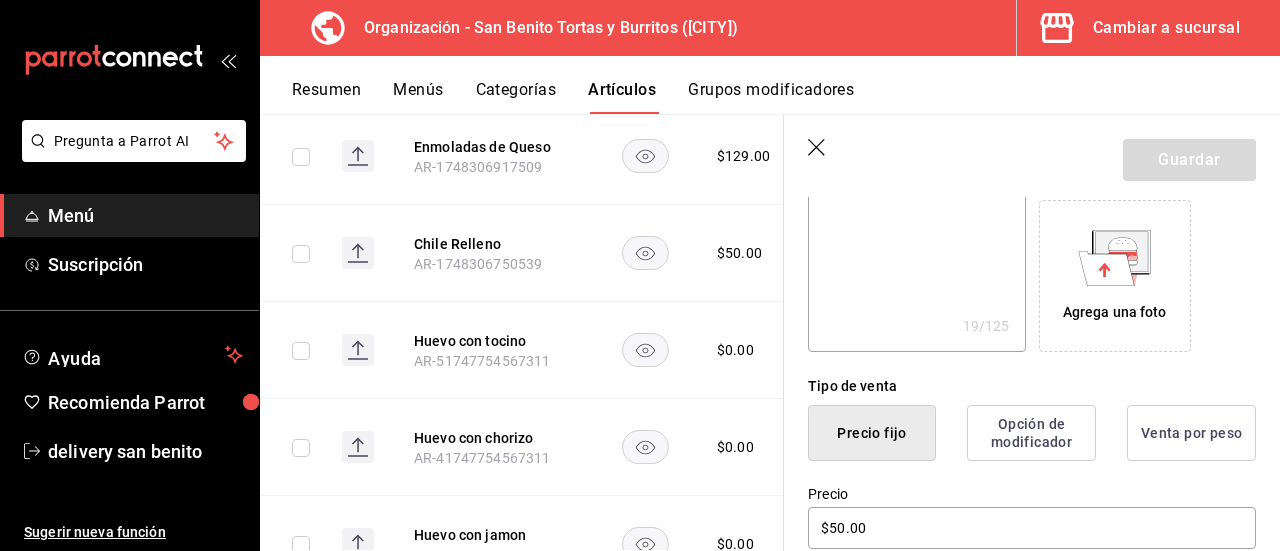 click on "Agrega una foto" at bounding box center [1115, 312] 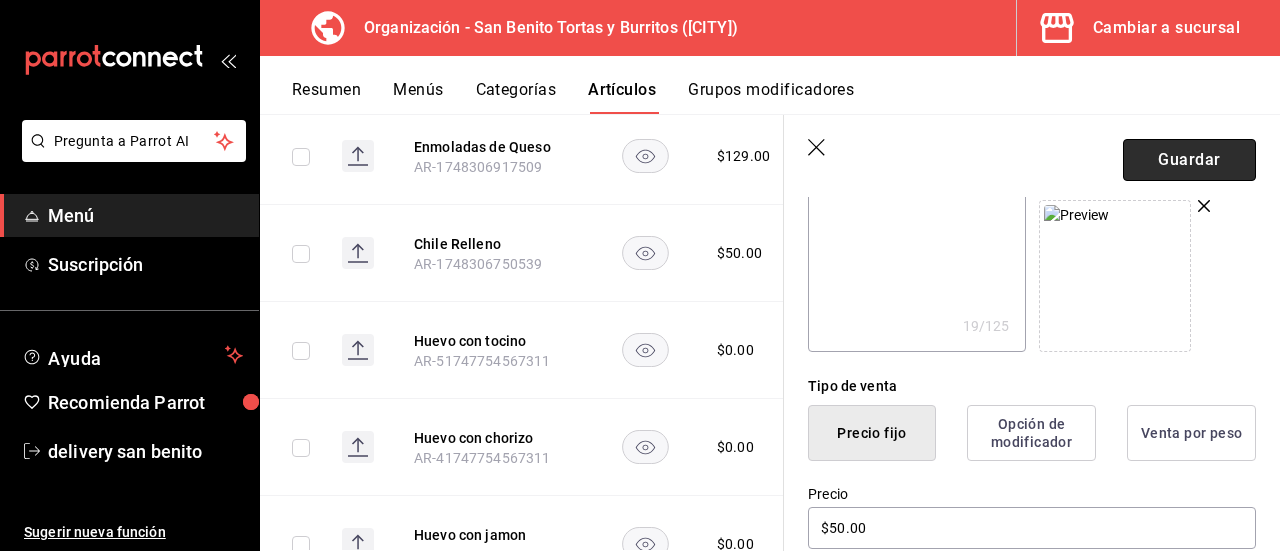click on "Guardar" at bounding box center (1189, 160) 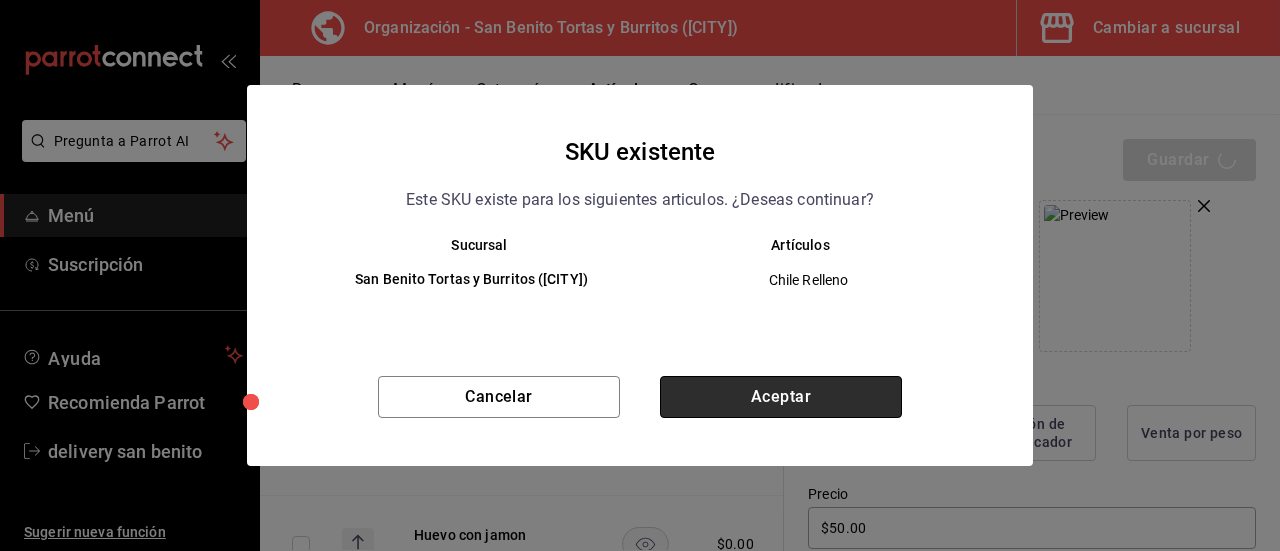 click on "Aceptar" at bounding box center (781, 397) 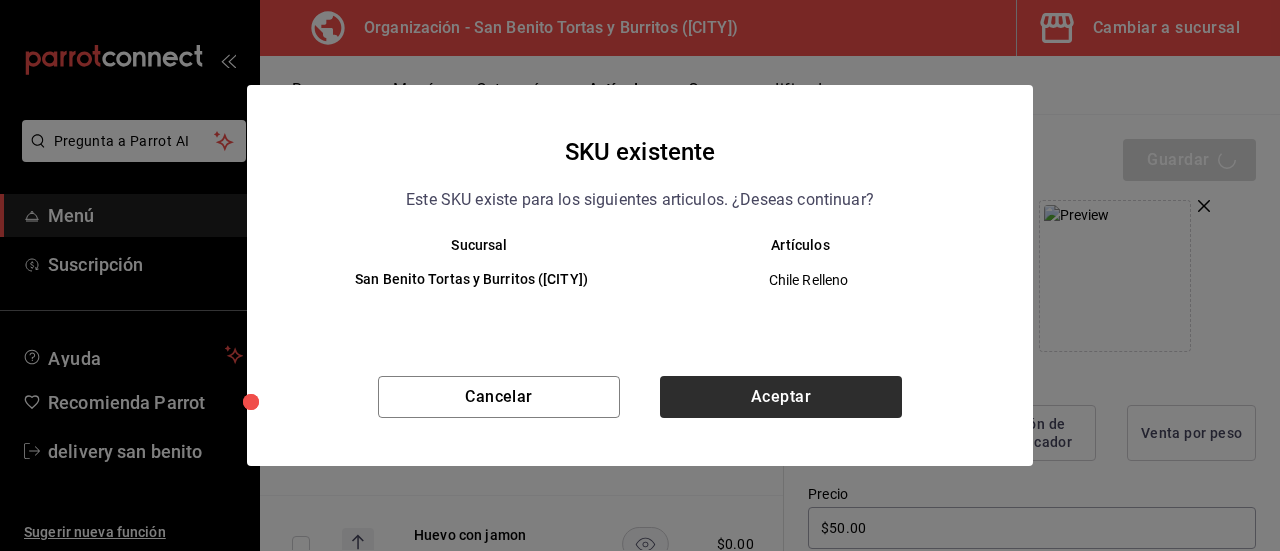 type on "x" 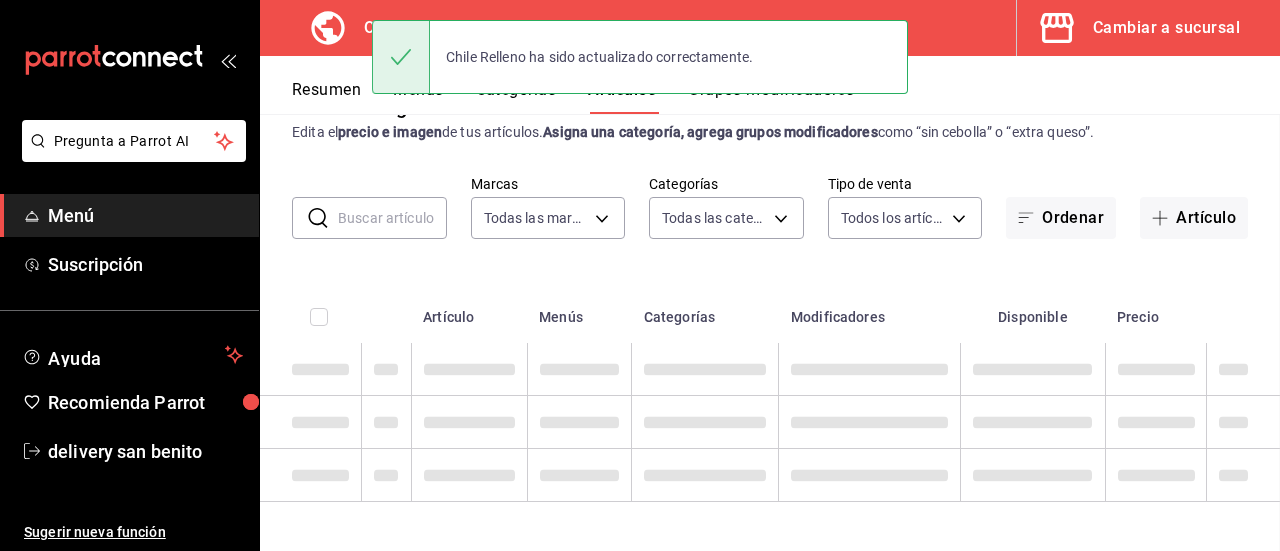 scroll, scrollTop: 52, scrollLeft: 0, axis: vertical 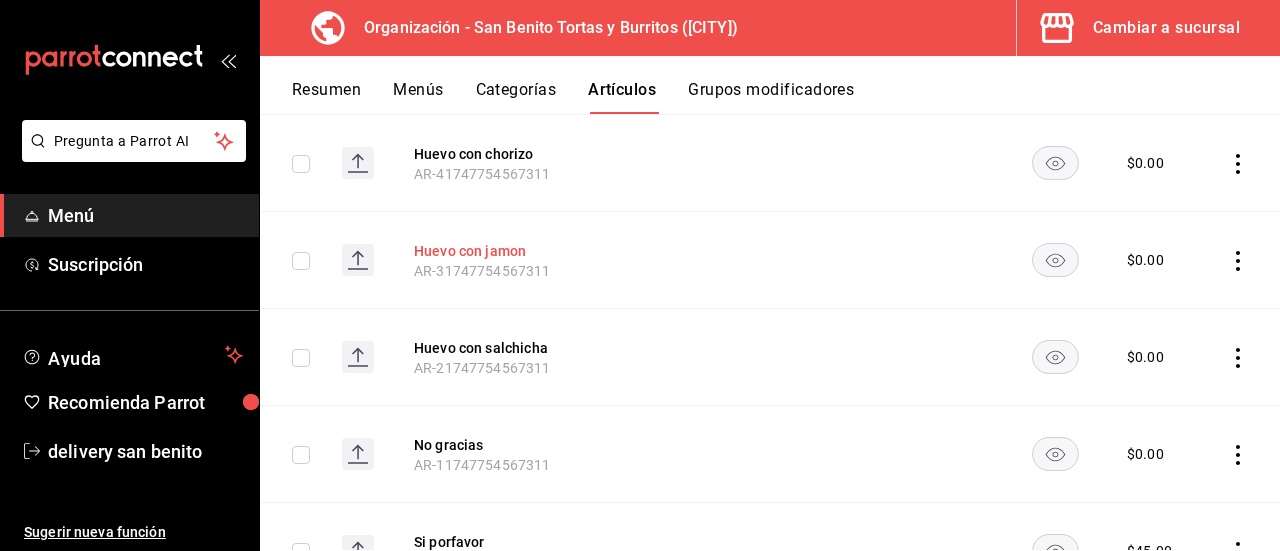 click on "Huevo con jamon" at bounding box center (494, 251) 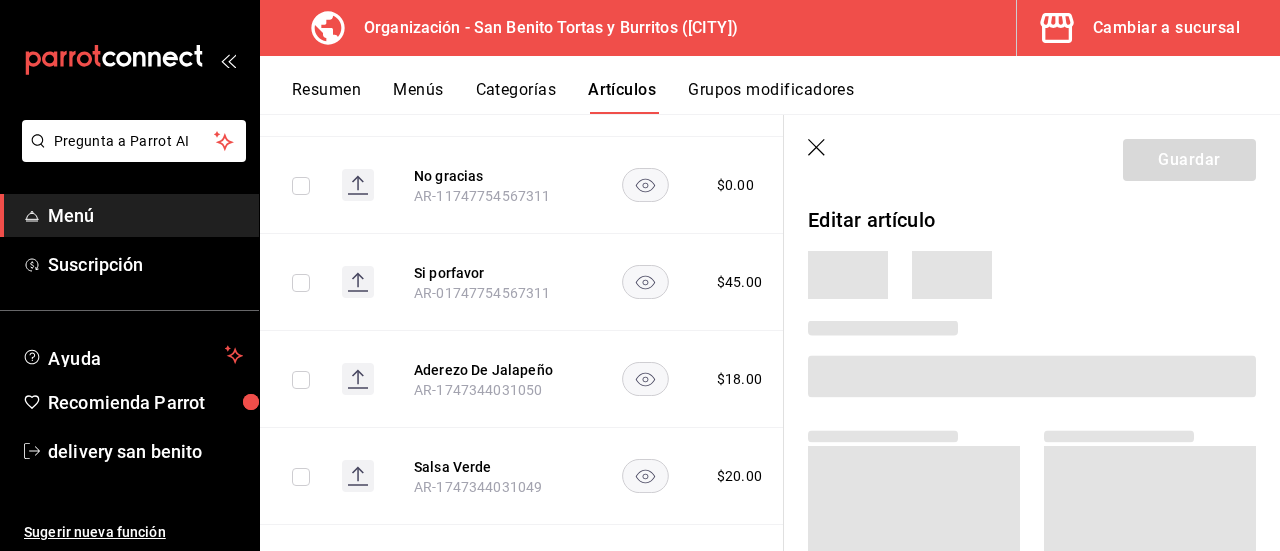 scroll, scrollTop: 2246, scrollLeft: 0, axis: vertical 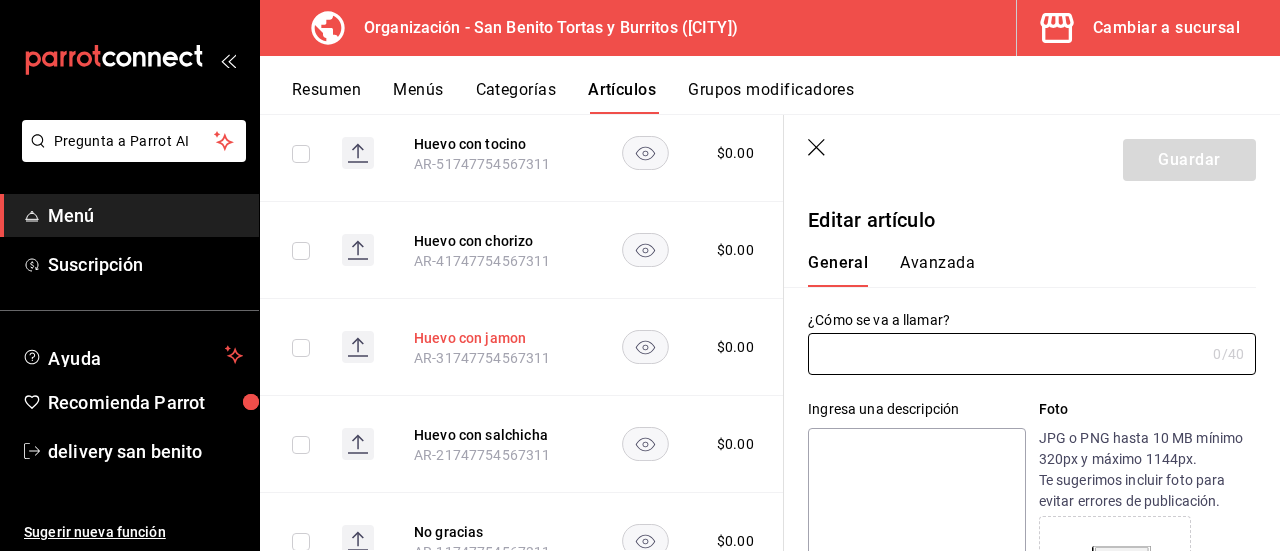 type on "Huevo con jamon" 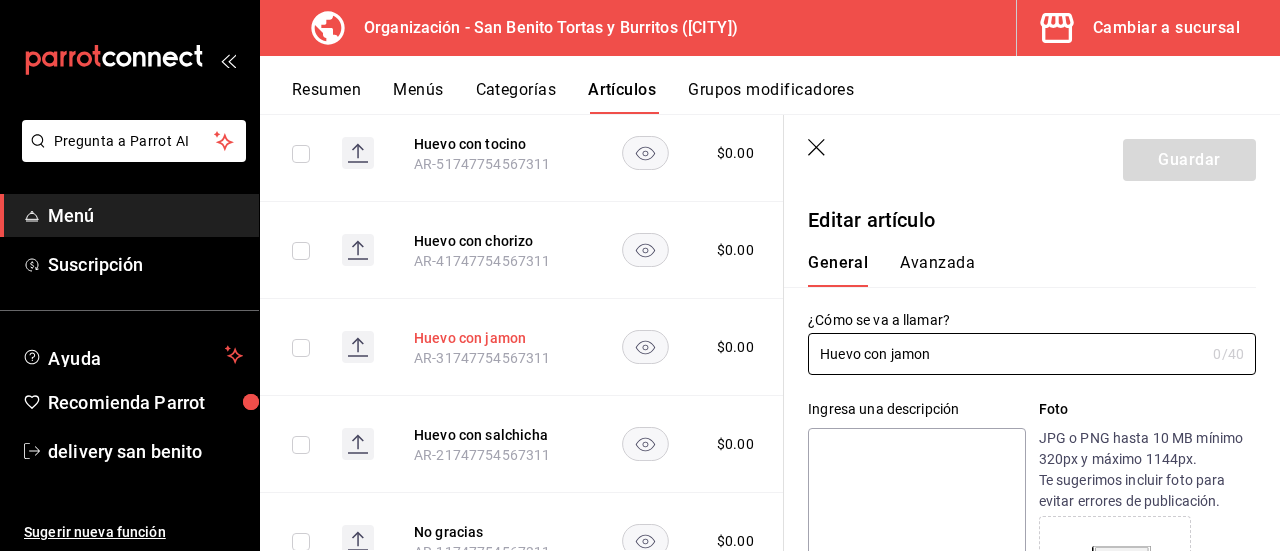 type on "$0.00" 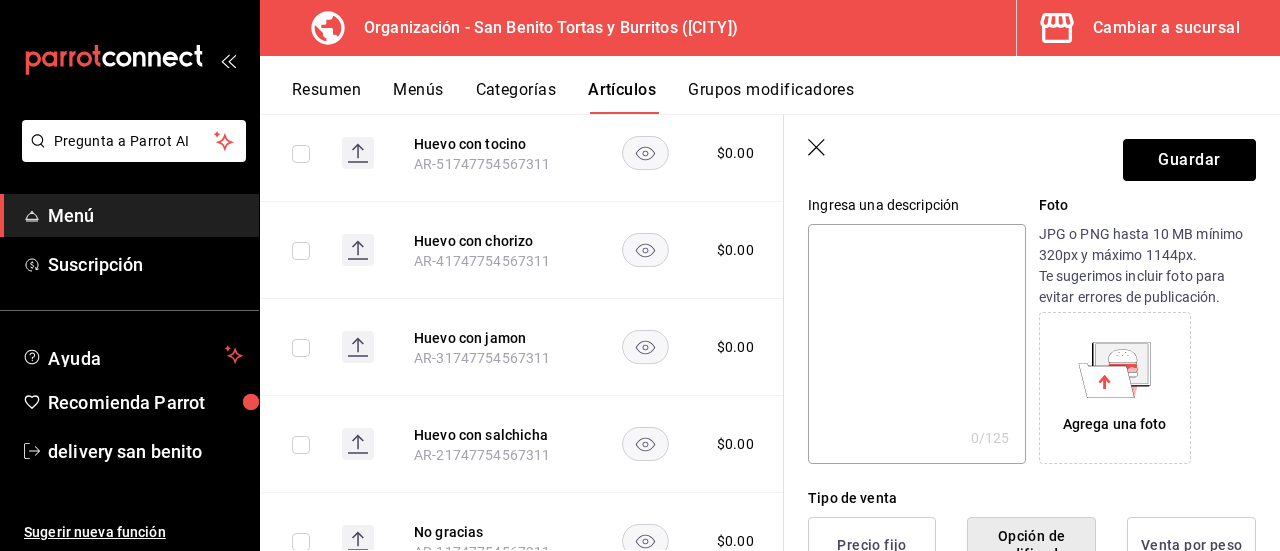 scroll, scrollTop: 235, scrollLeft: 0, axis: vertical 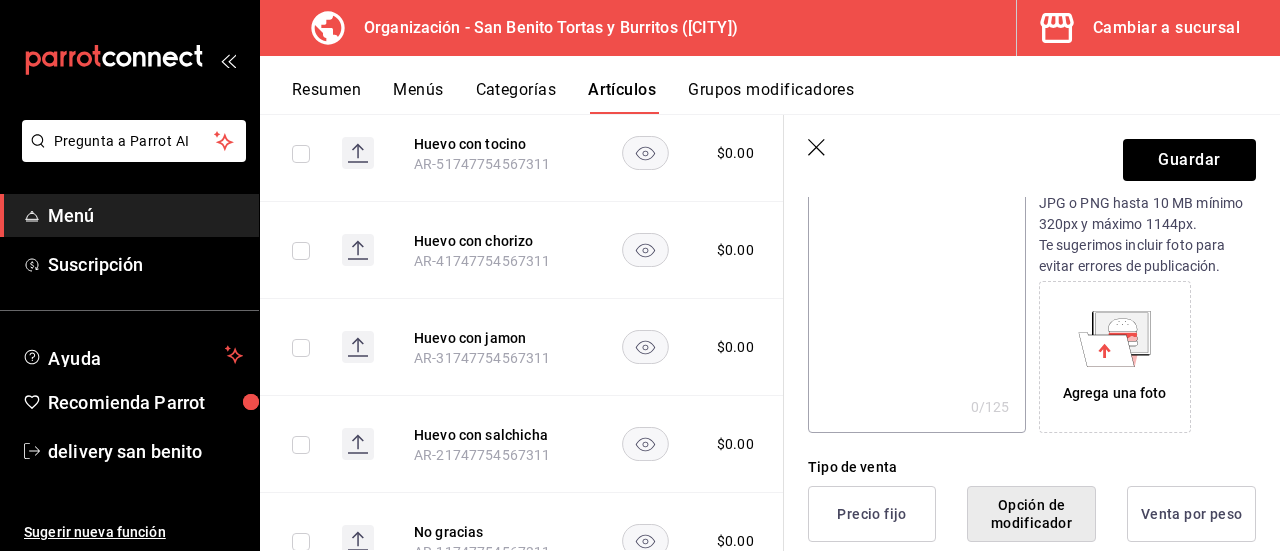 type on "Huevo con jamón" 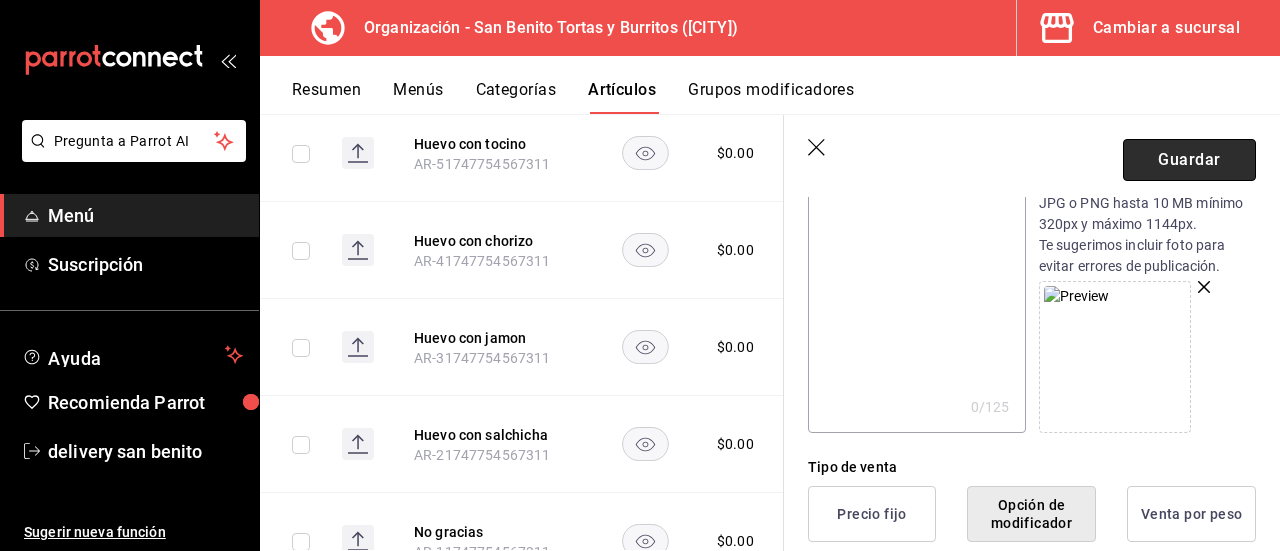 click on "Guardar" at bounding box center (1189, 160) 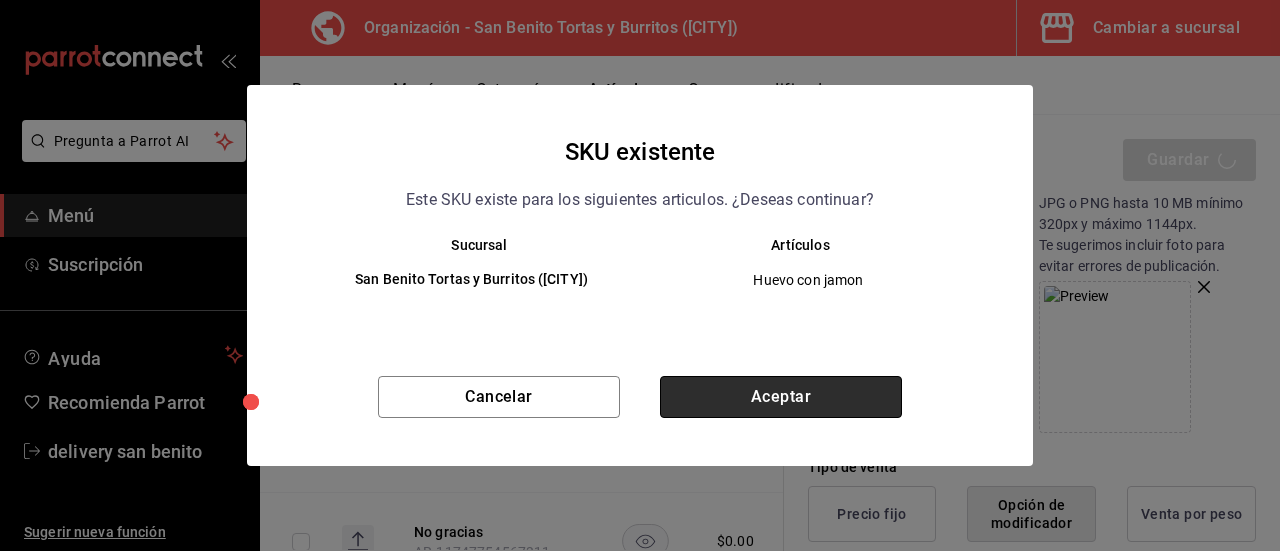 click on "Aceptar" at bounding box center (781, 397) 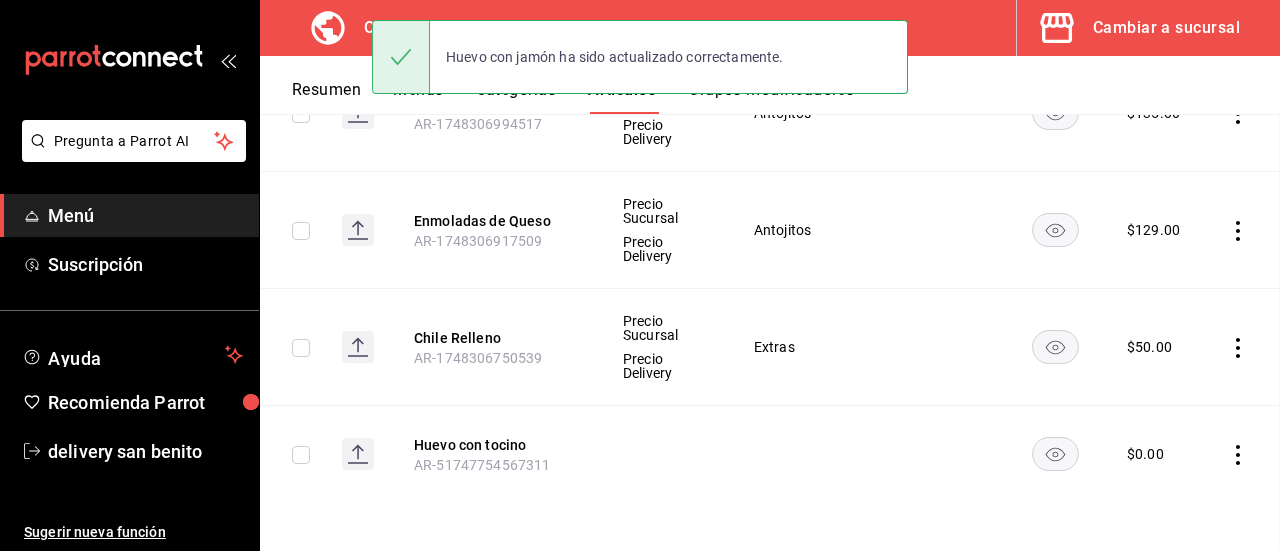 scroll, scrollTop: 52, scrollLeft: 0, axis: vertical 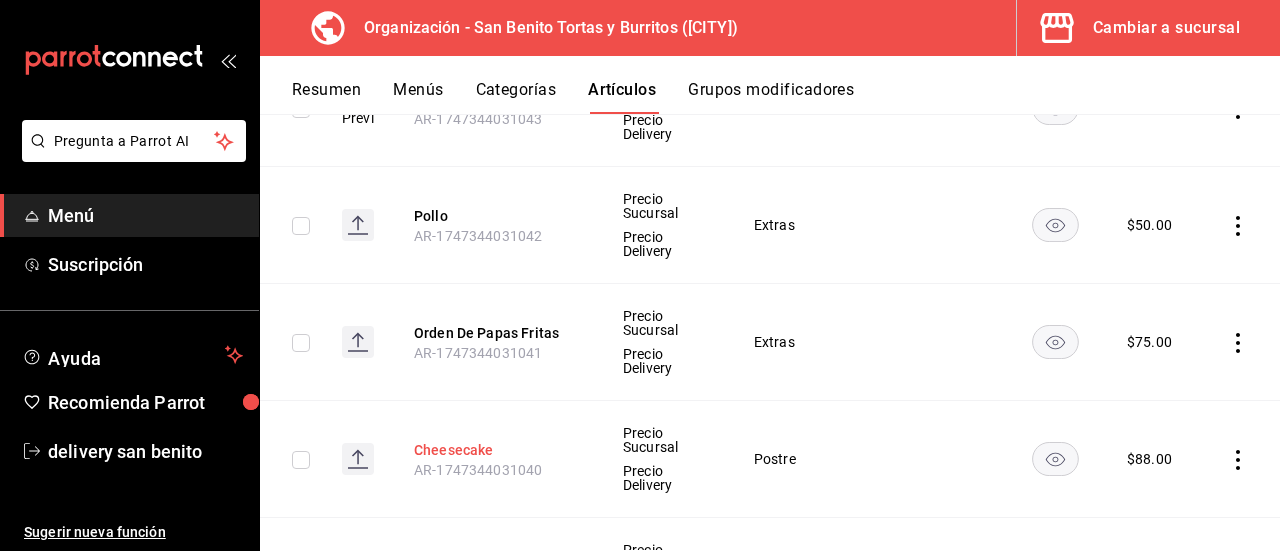 click on "Cheesecake" at bounding box center (494, 450) 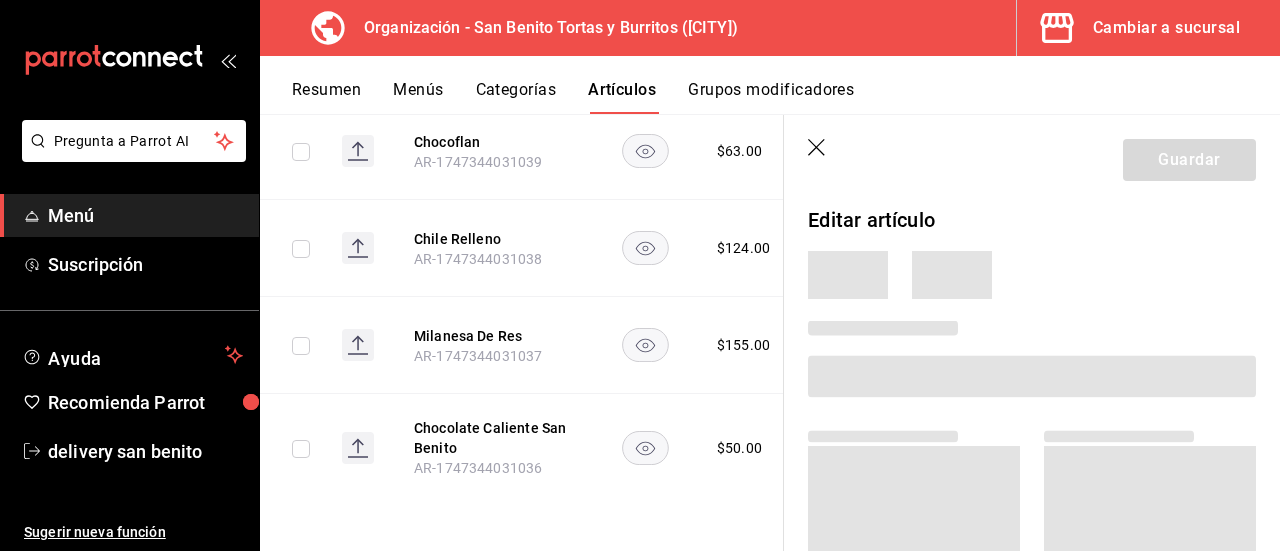 scroll, scrollTop: 3475, scrollLeft: 0, axis: vertical 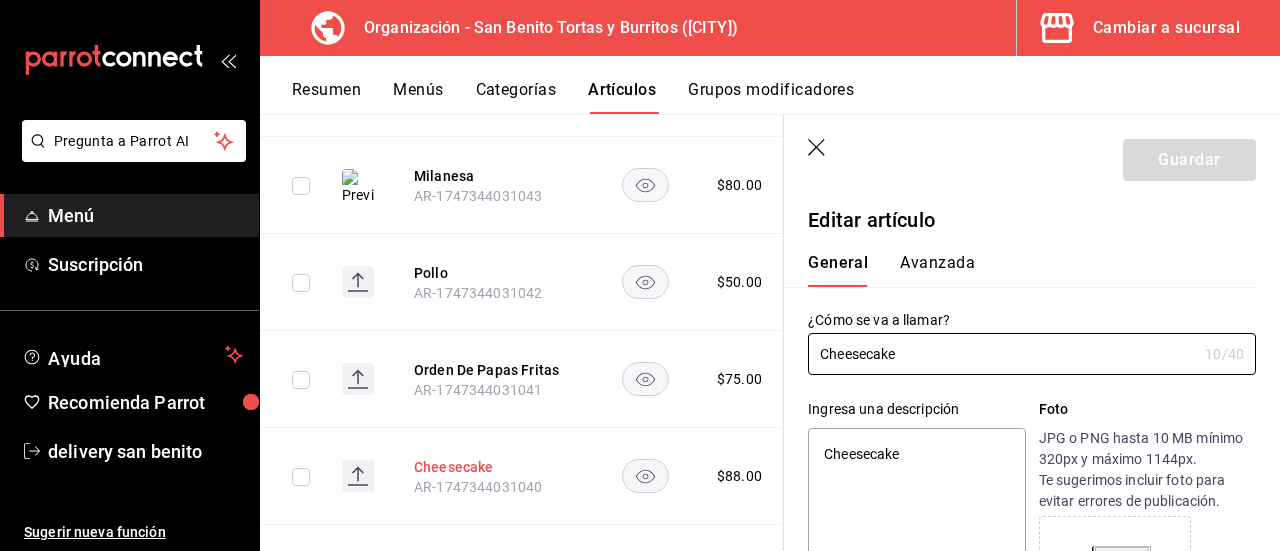 type on "x" 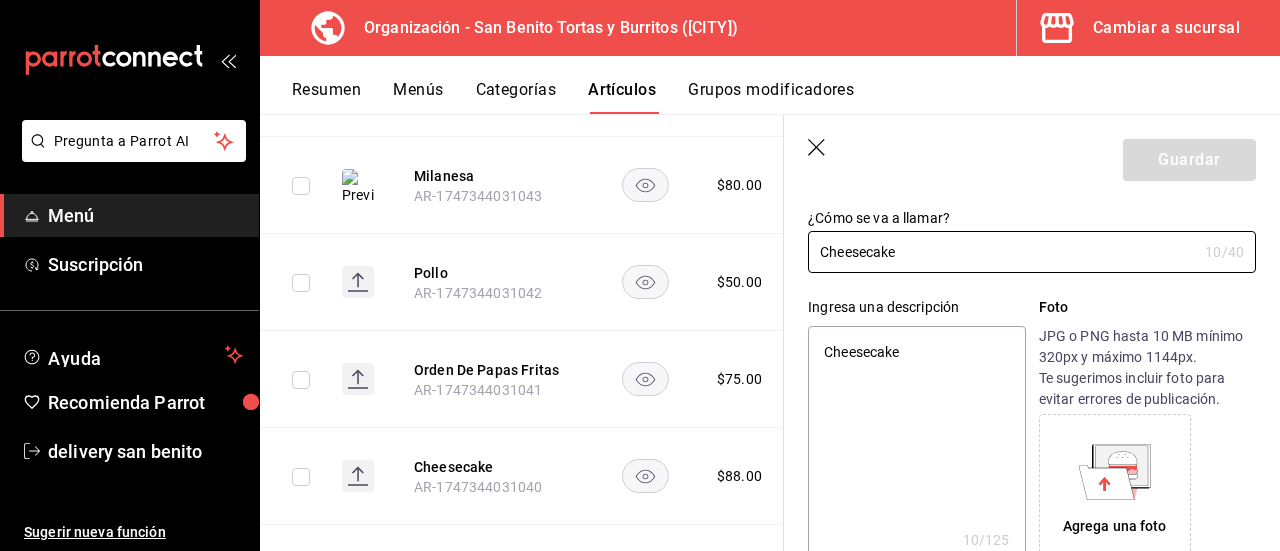 scroll, scrollTop: 139, scrollLeft: 0, axis: vertical 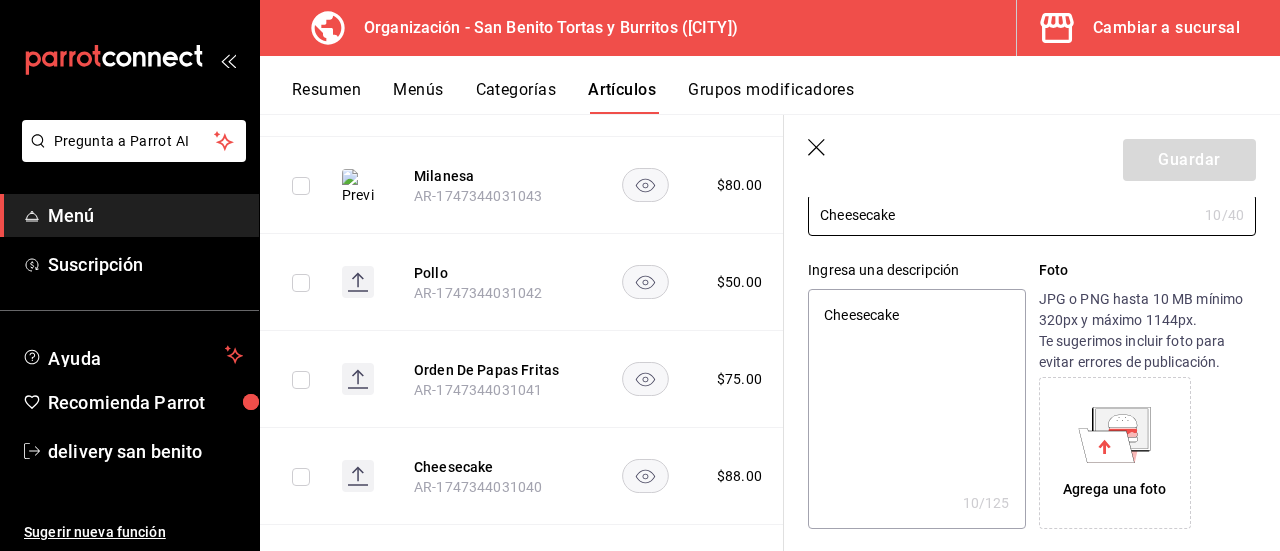 click 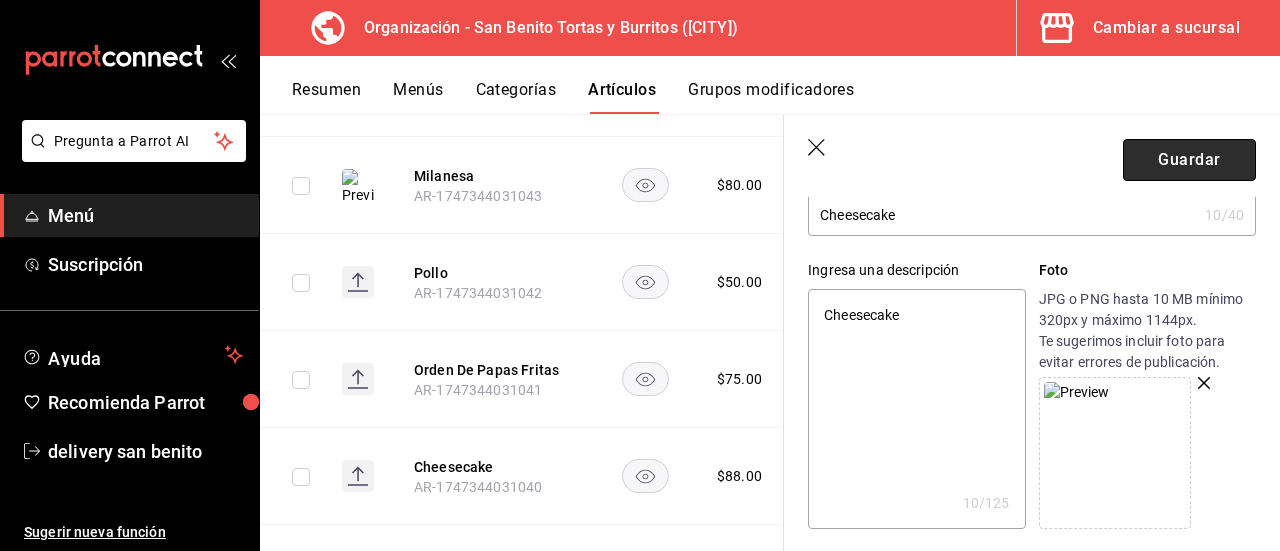 click on "Guardar" at bounding box center (1189, 160) 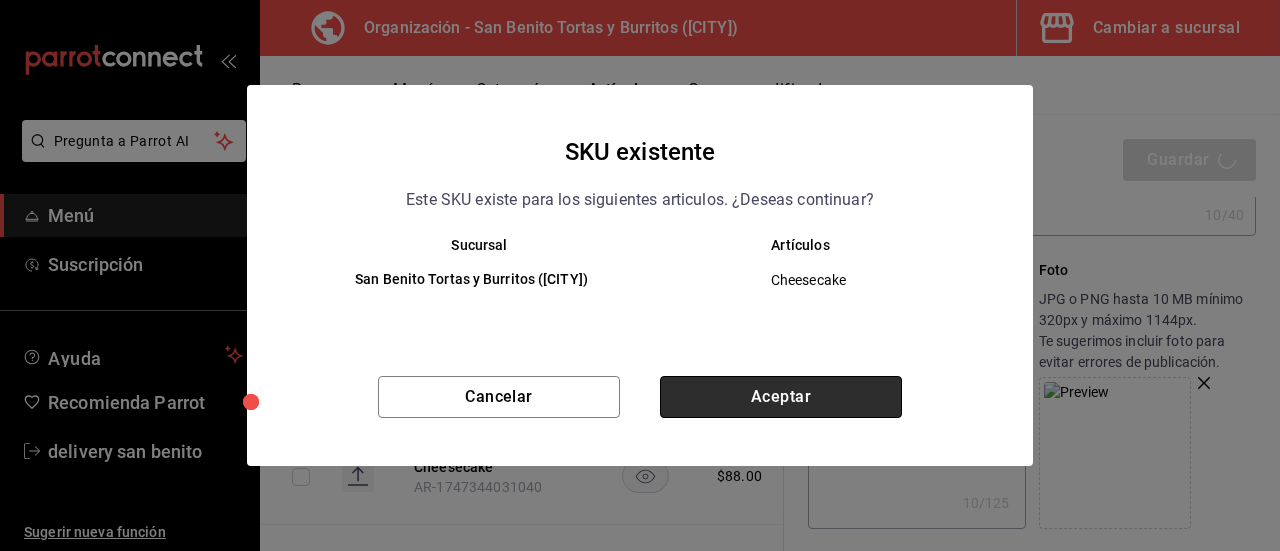 click on "Aceptar" at bounding box center [781, 397] 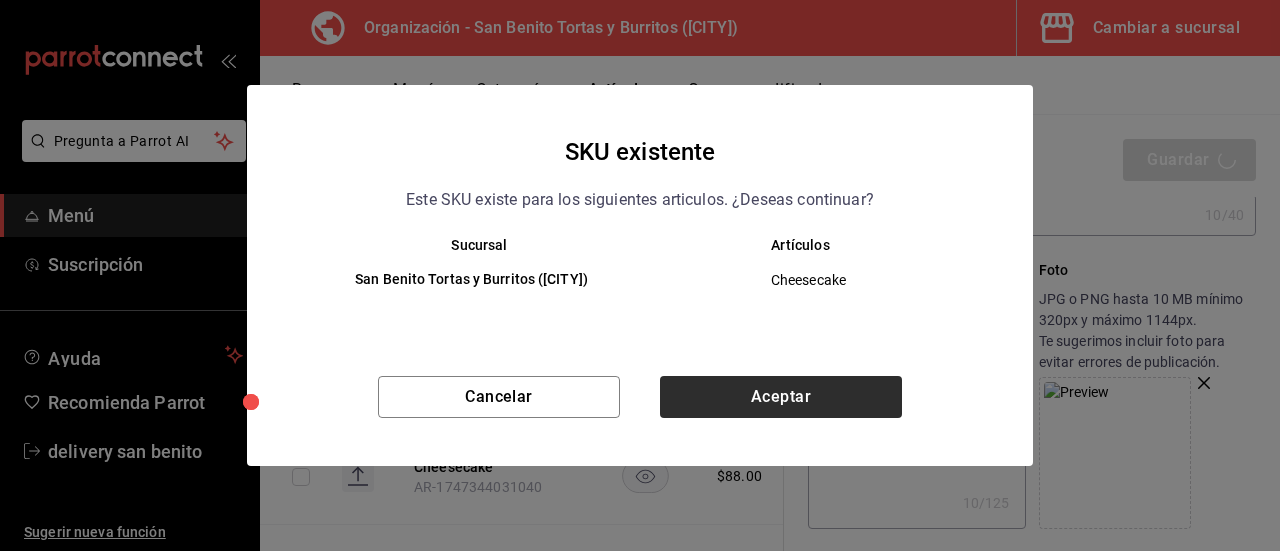 type on "x" 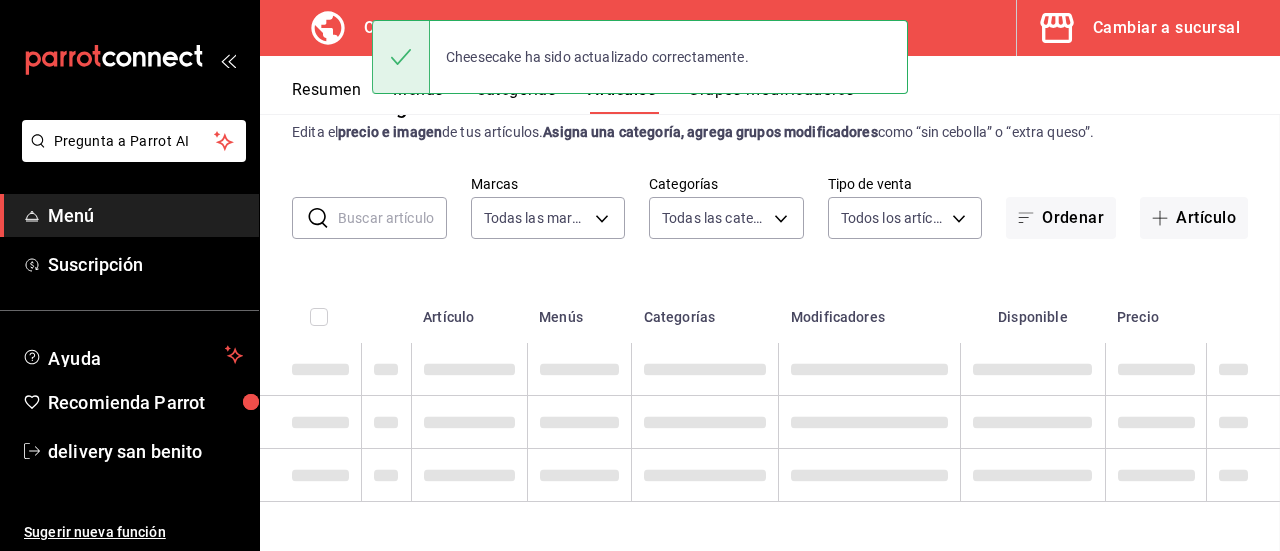 scroll, scrollTop: 52, scrollLeft: 0, axis: vertical 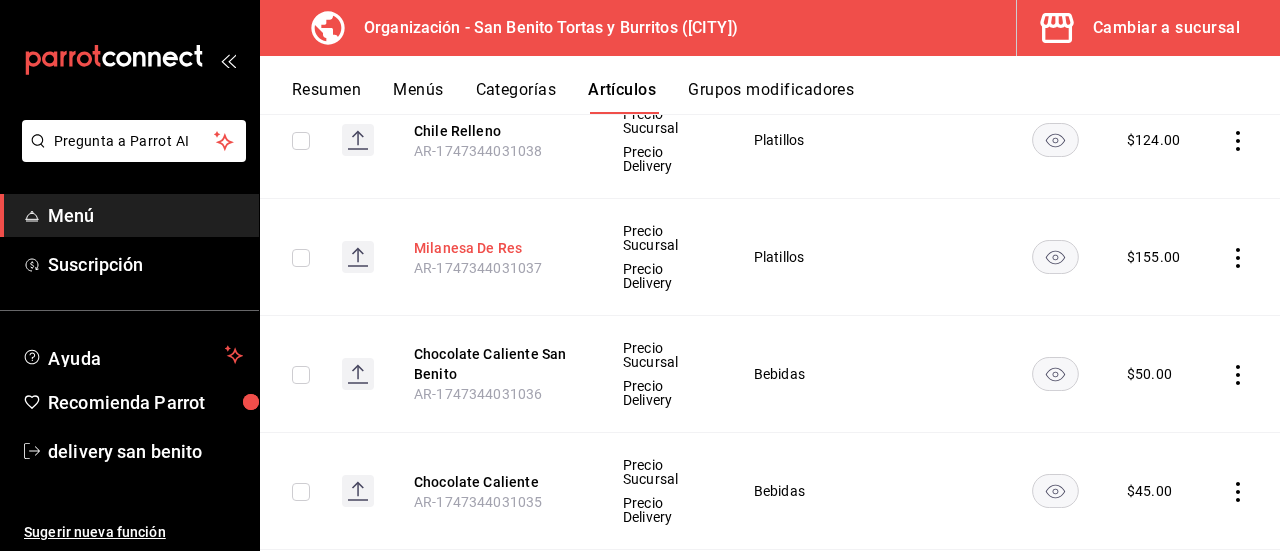 click on "Milanesa De Res" at bounding box center (494, 248) 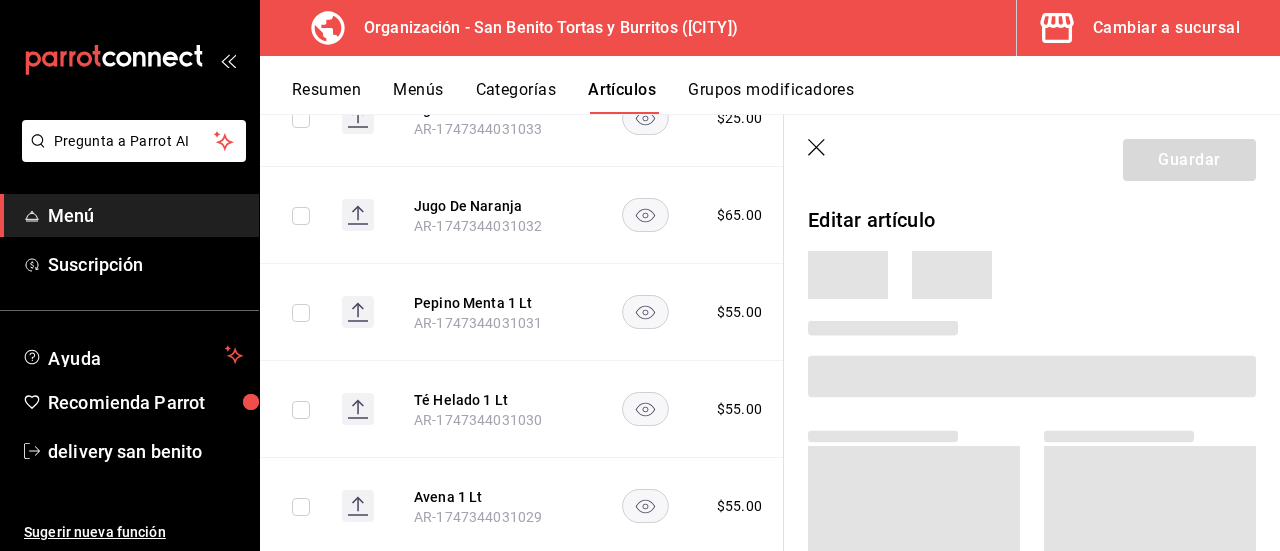 scroll, scrollTop: 3919, scrollLeft: 0, axis: vertical 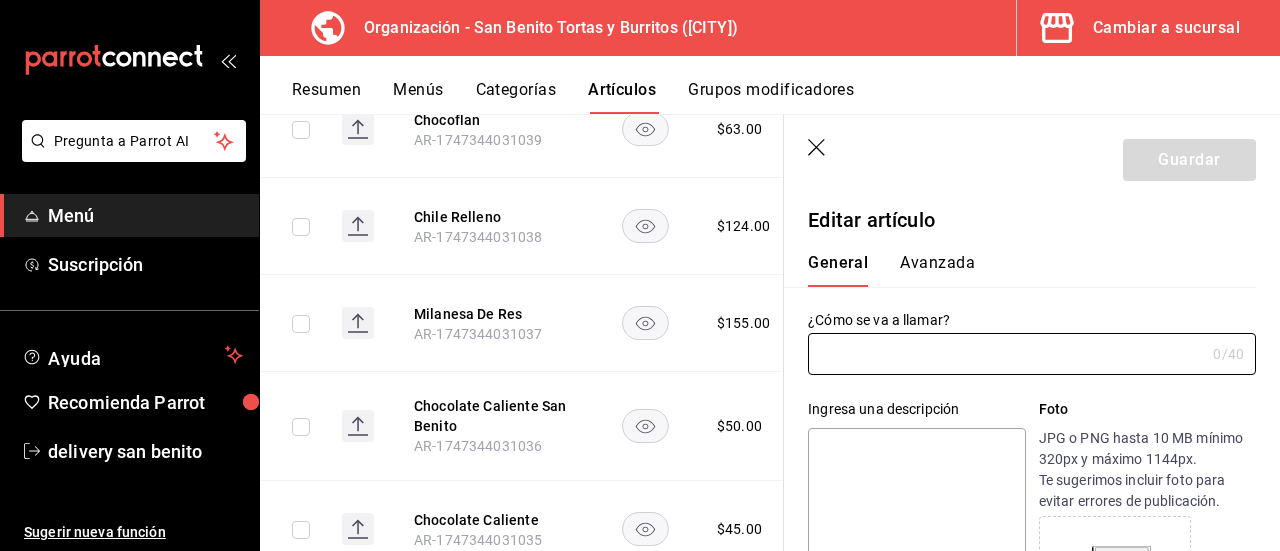 type on "Milanesa De Res" 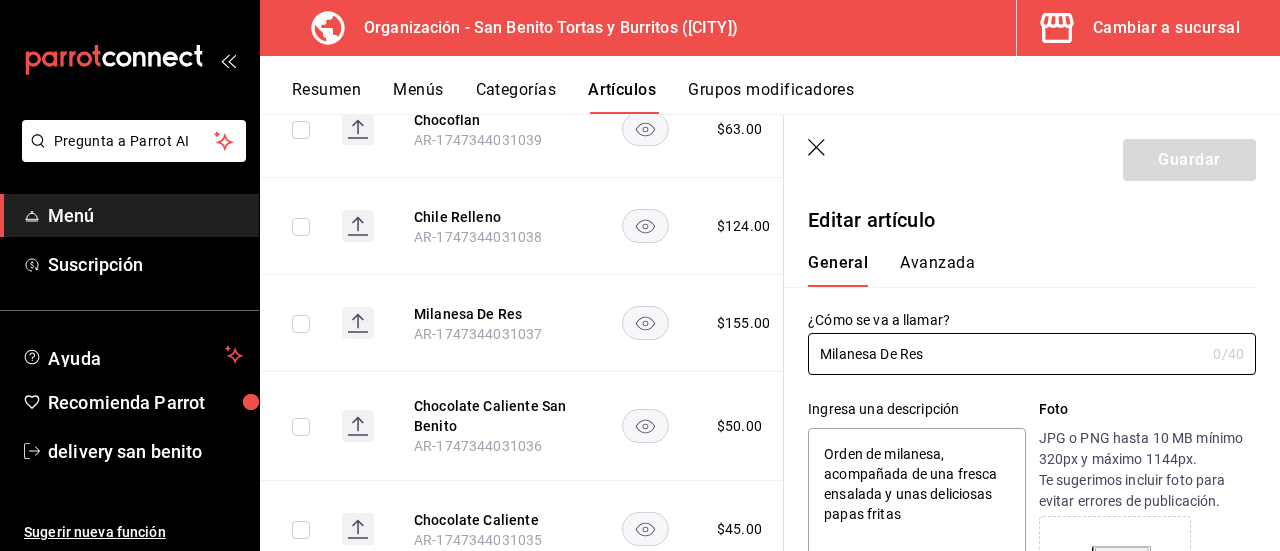 type on "x" 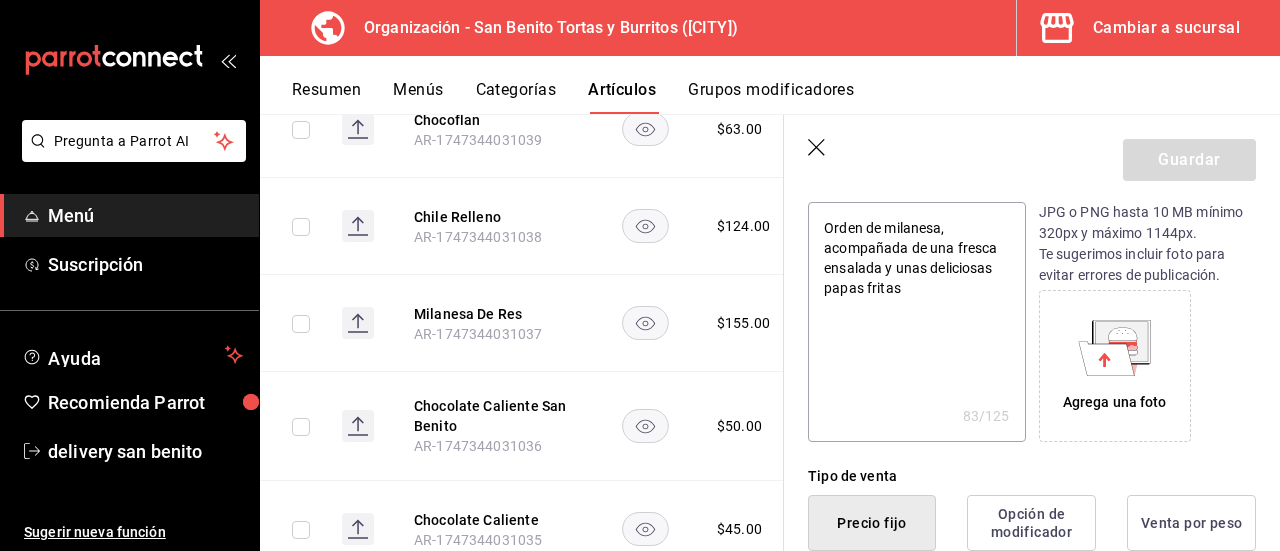 scroll, scrollTop: 228, scrollLeft: 0, axis: vertical 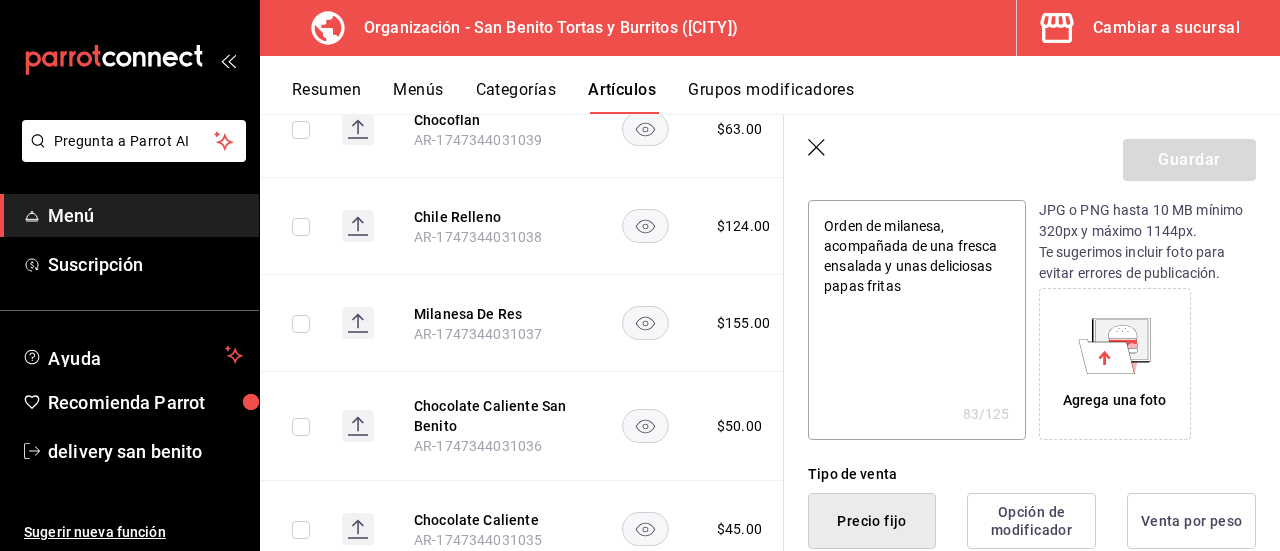 click 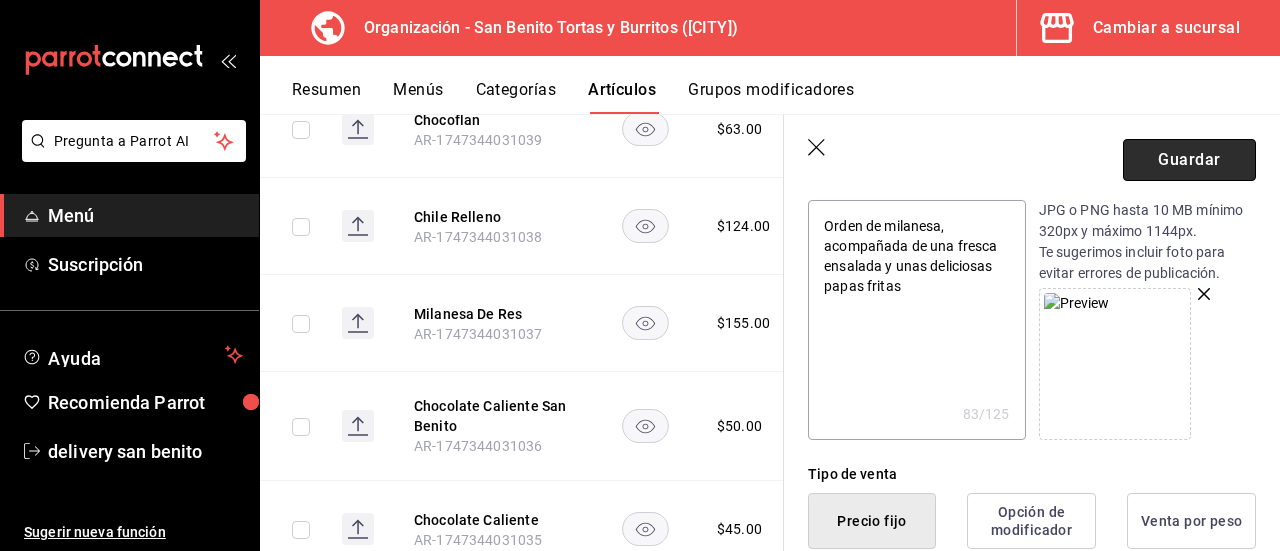 click on "Guardar" at bounding box center (1189, 160) 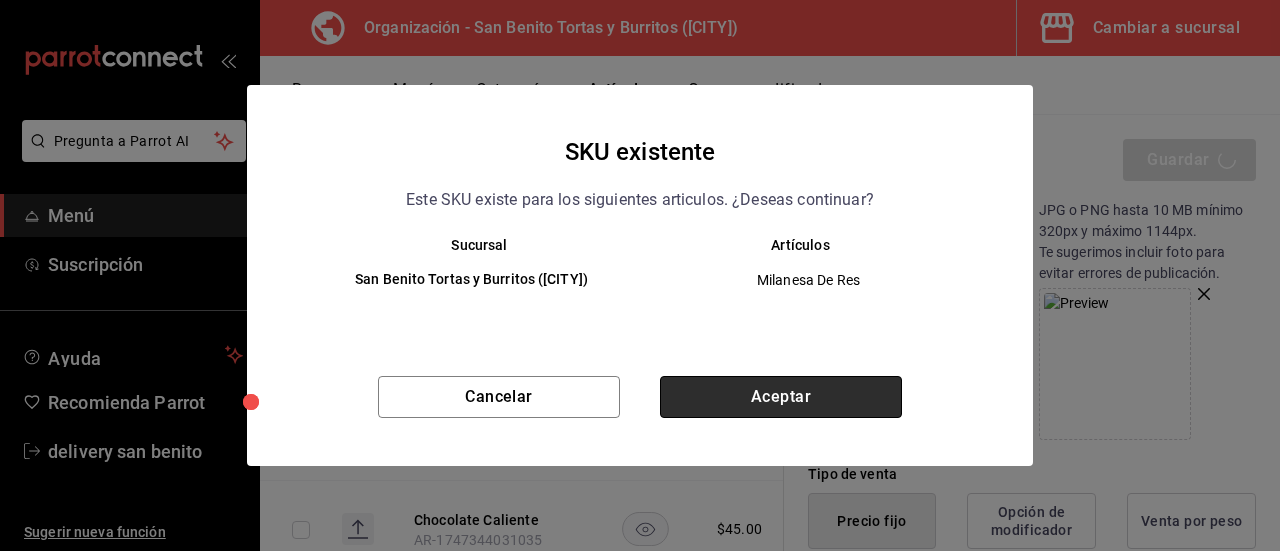 click on "Aceptar" at bounding box center [781, 397] 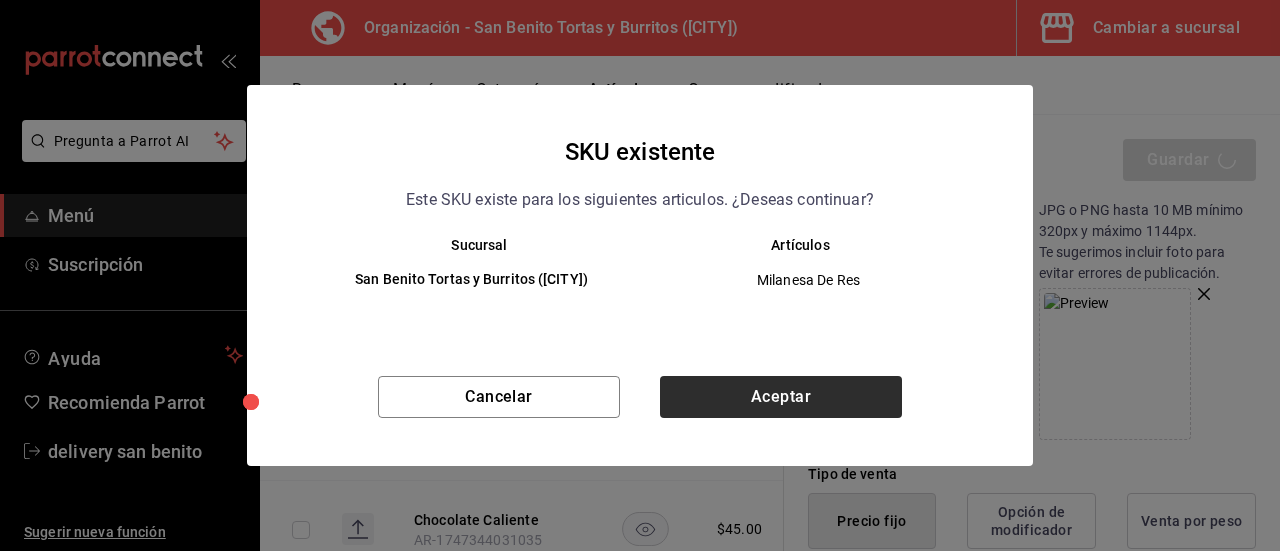type on "x" 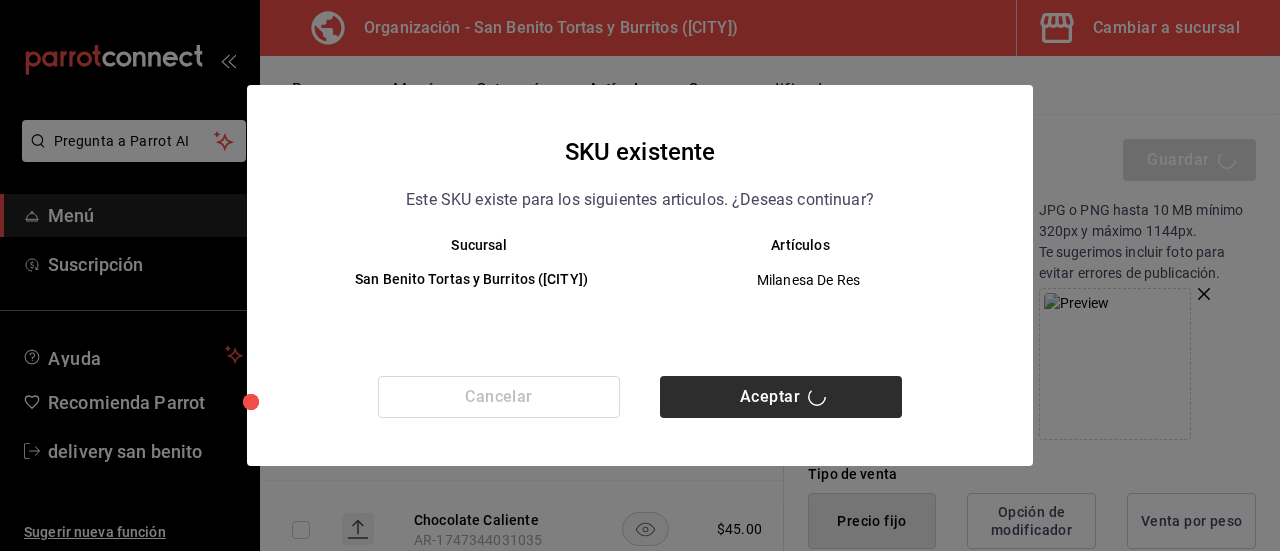 type 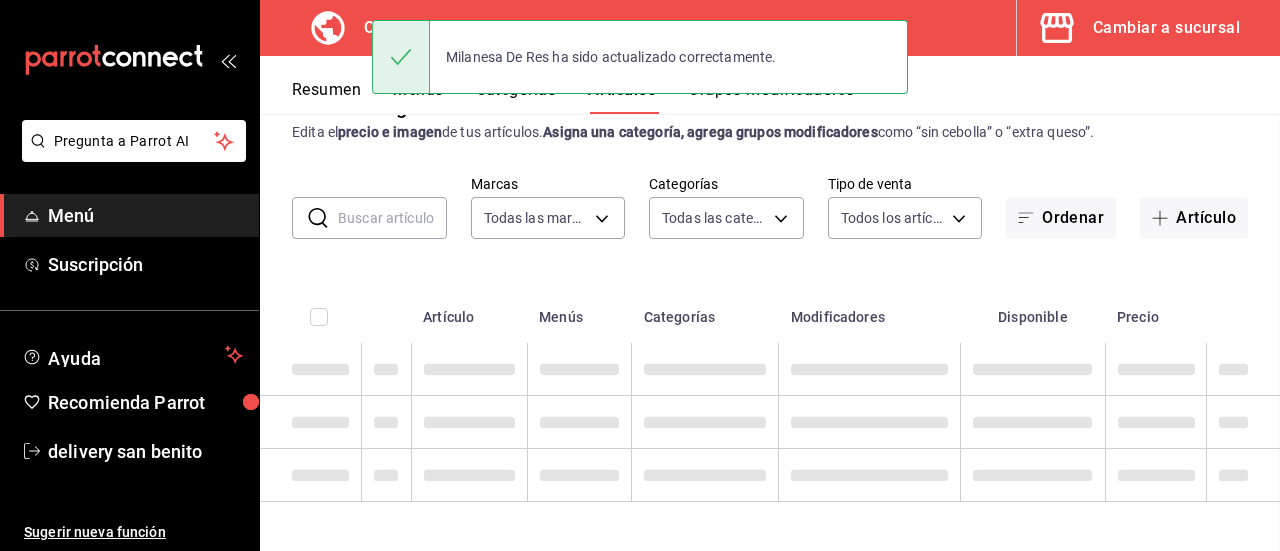 scroll, scrollTop: 52, scrollLeft: 0, axis: vertical 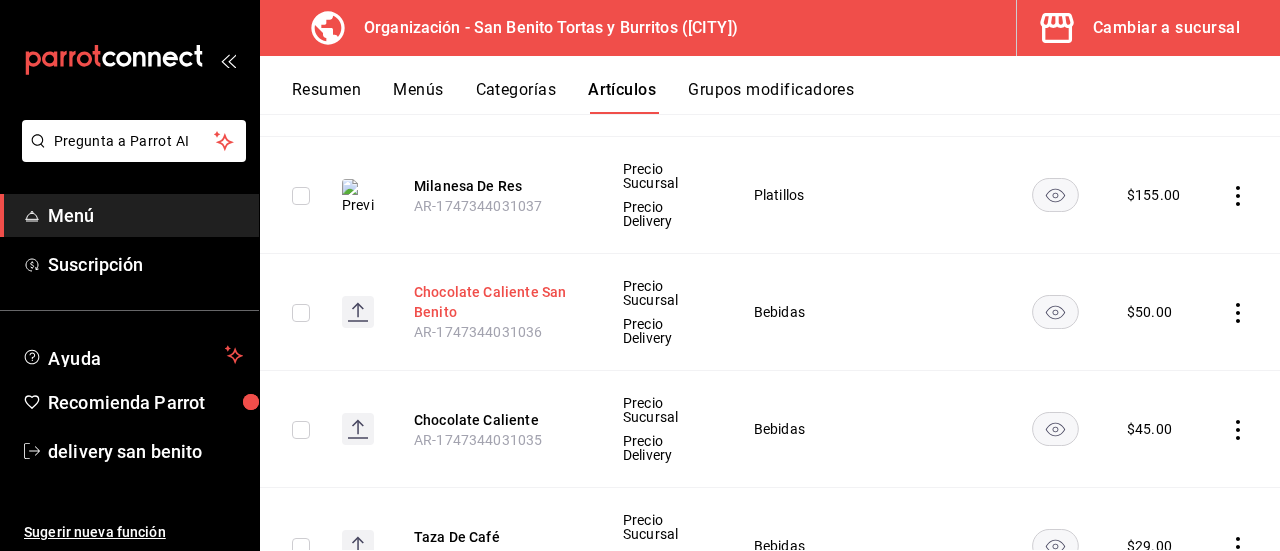 click on "Chocolate Caliente San Benito" at bounding box center (494, 302) 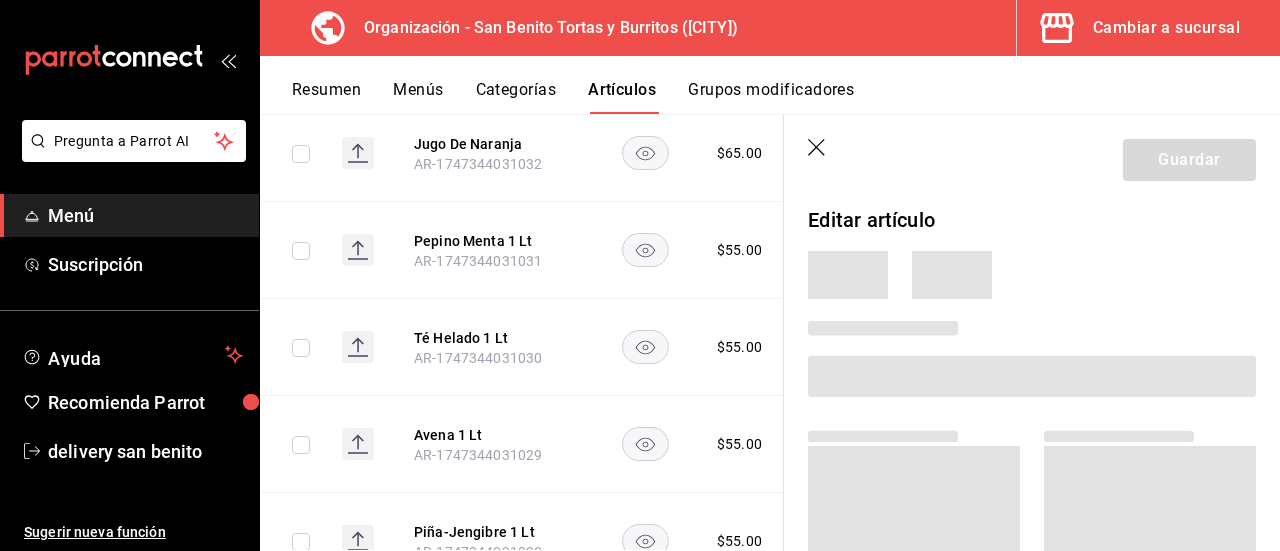 scroll, scrollTop: 3990, scrollLeft: 0, axis: vertical 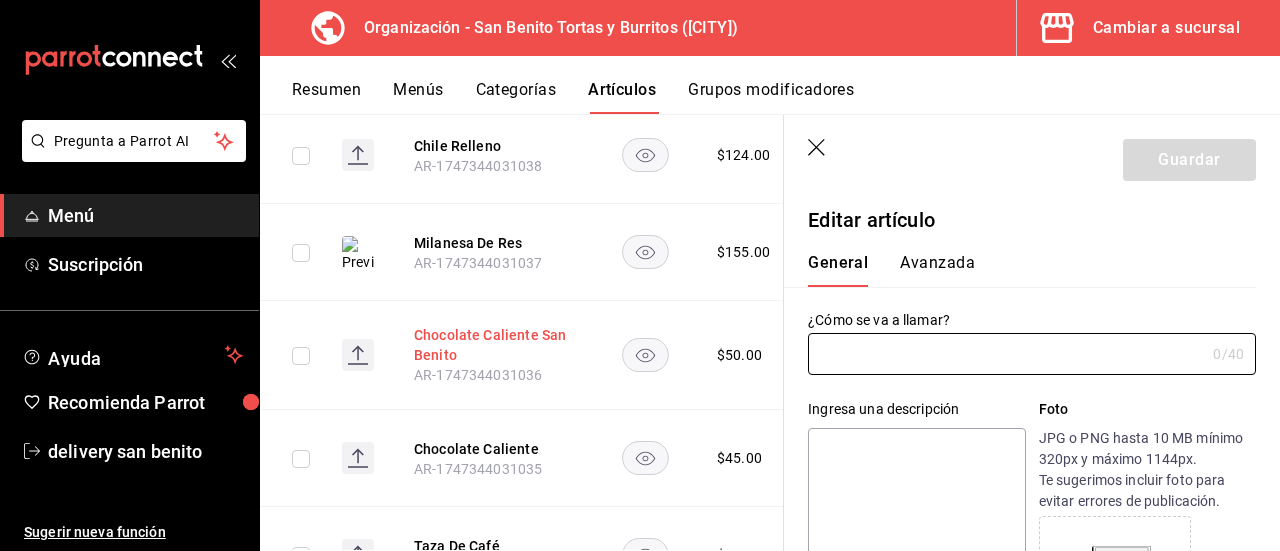 type on "Chocolate Caliente San Benito" 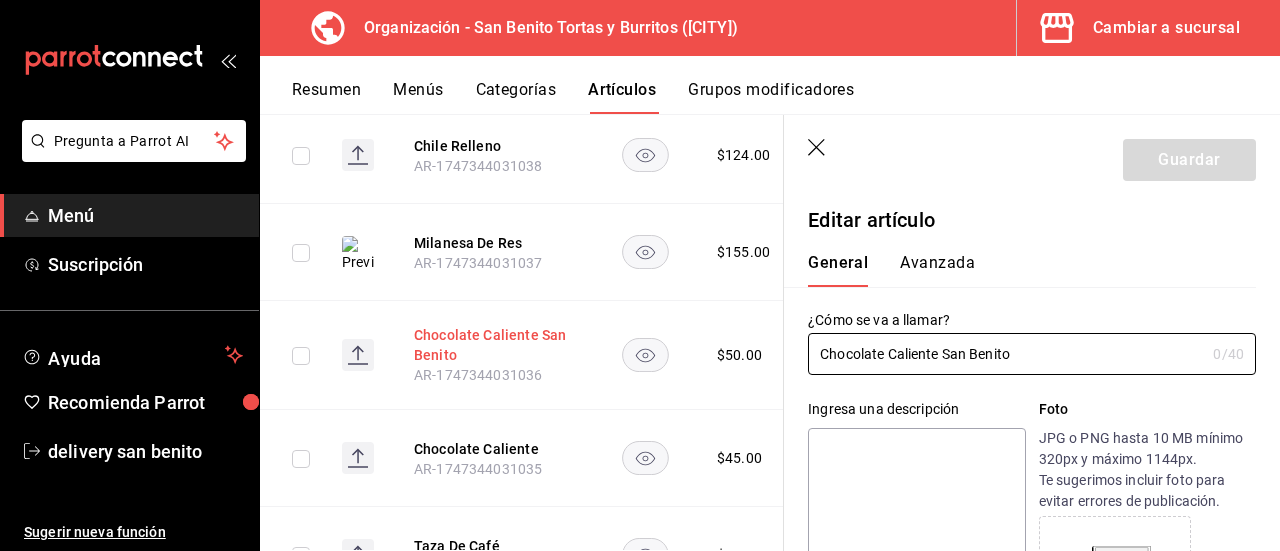 type on "¡con bombones!" 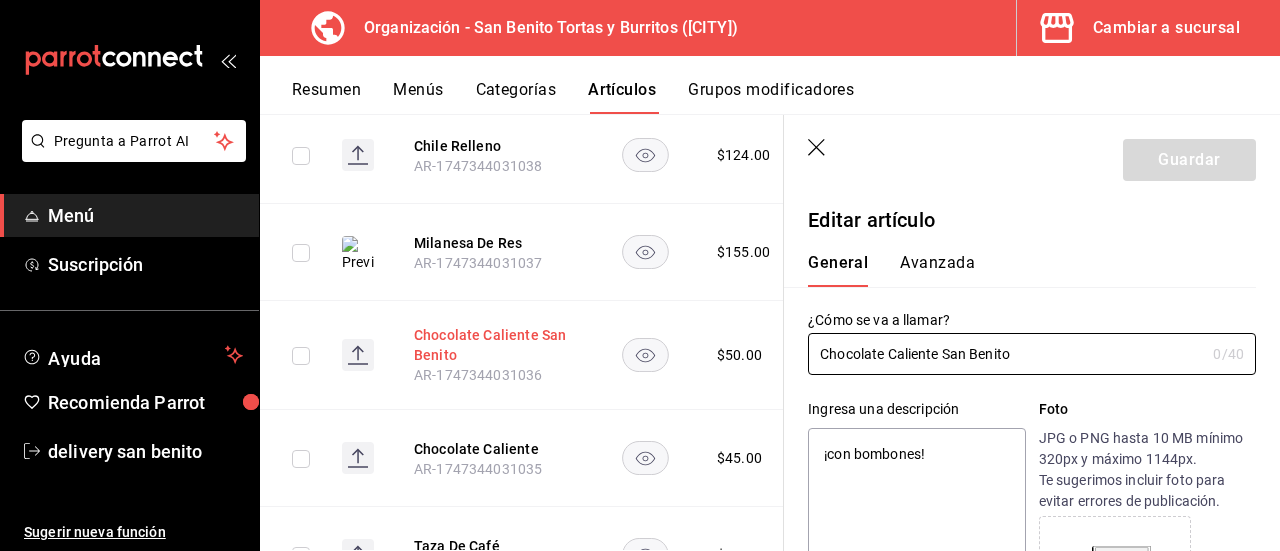type on "x" 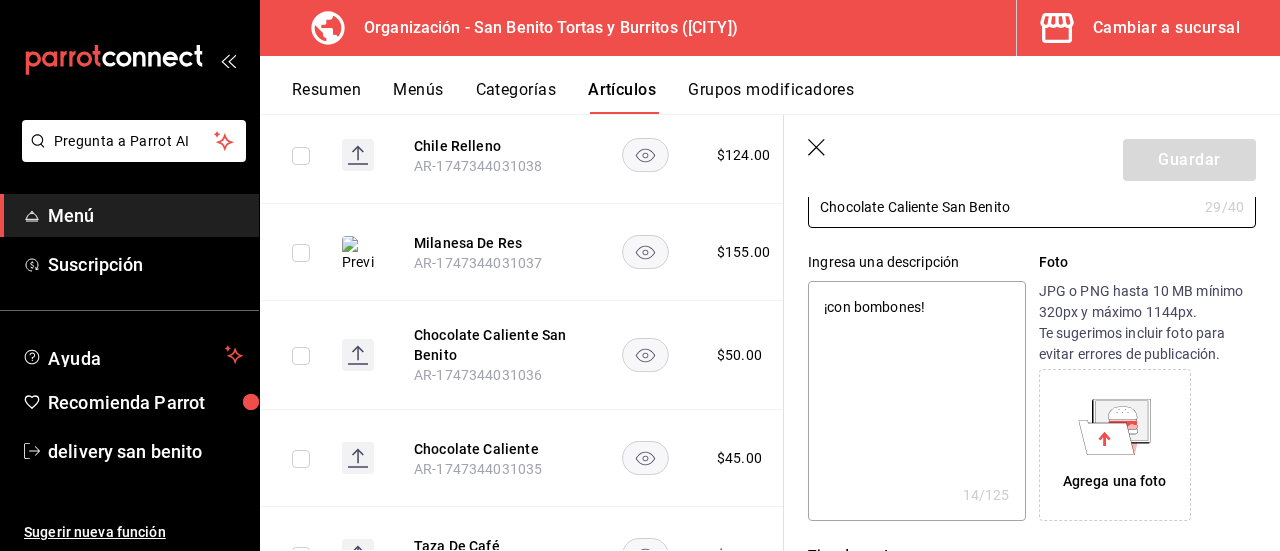 scroll, scrollTop: 209, scrollLeft: 0, axis: vertical 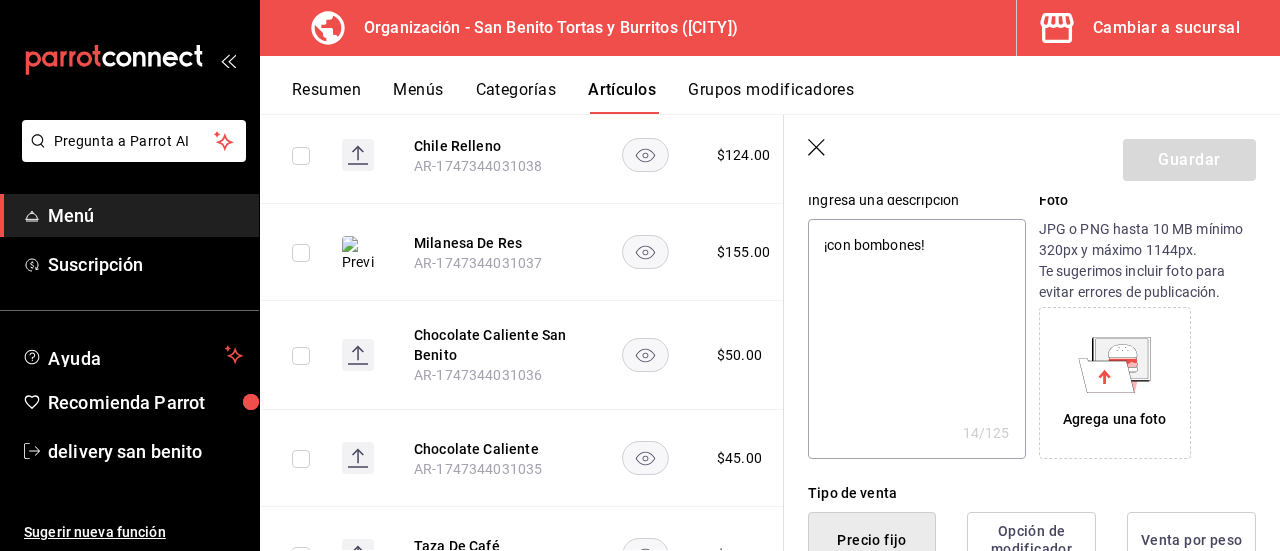 click 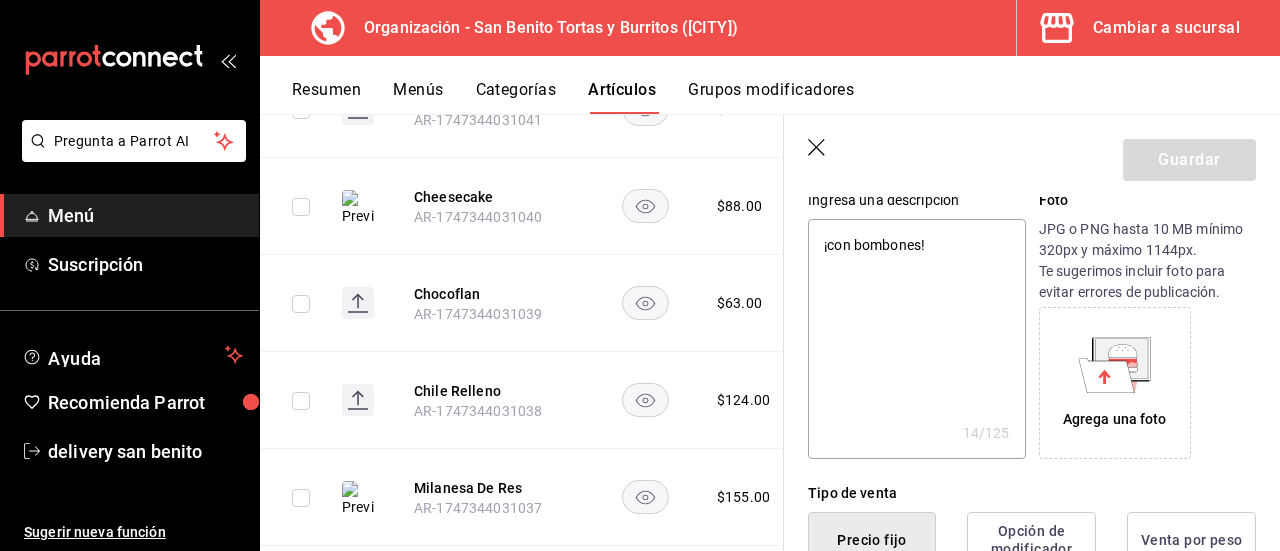 scroll, scrollTop: 3714, scrollLeft: 0, axis: vertical 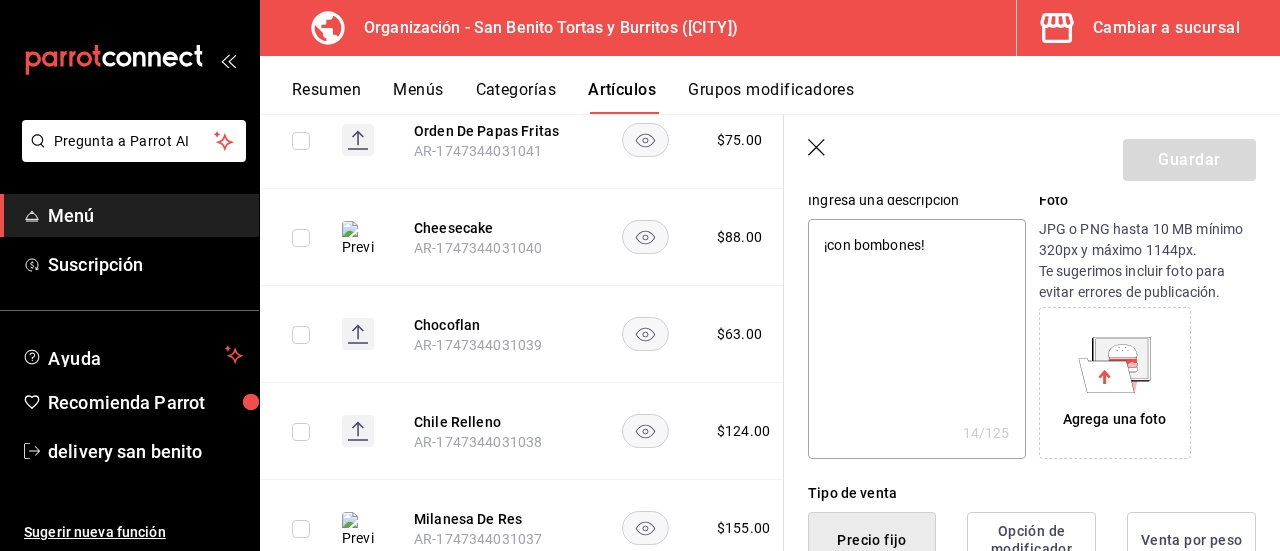 click 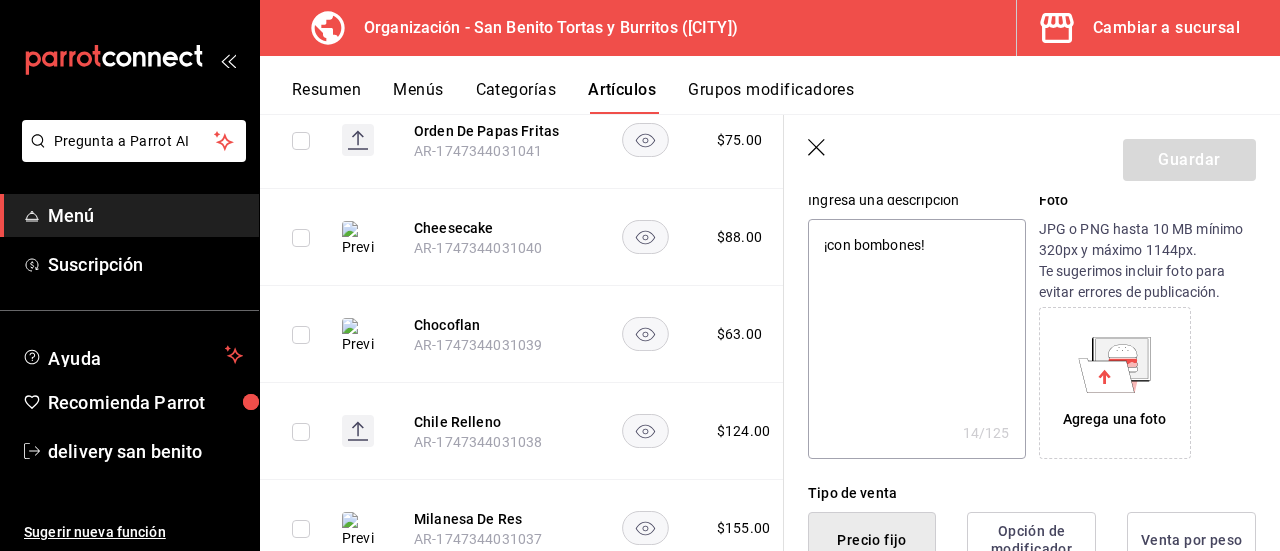click 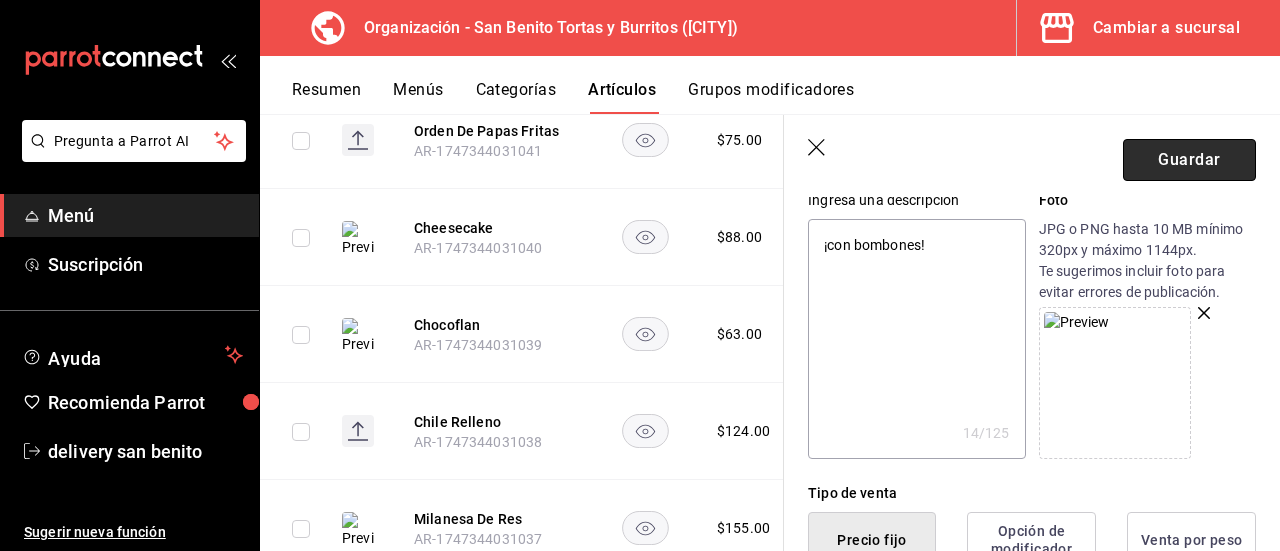 click on "Guardar" at bounding box center [1189, 160] 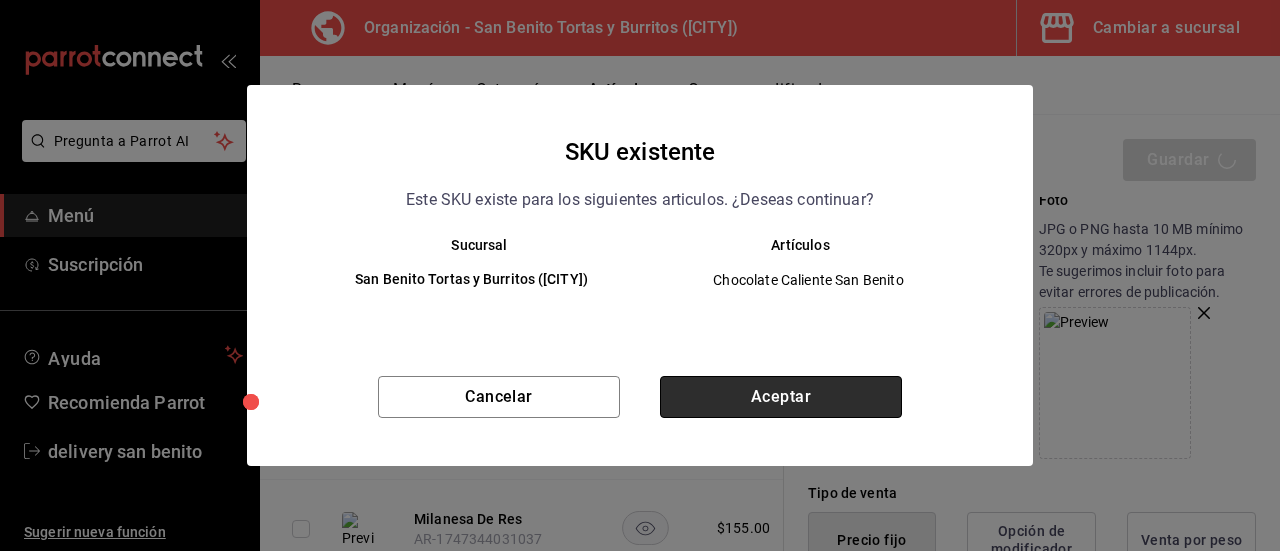 click on "Aceptar" at bounding box center (781, 397) 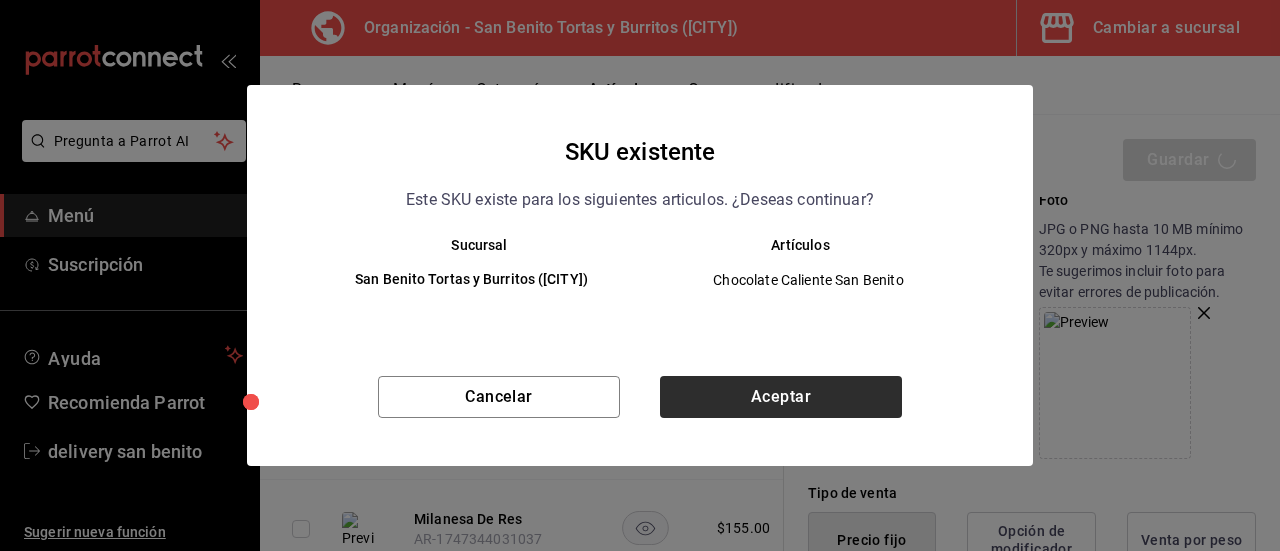 type on "x" 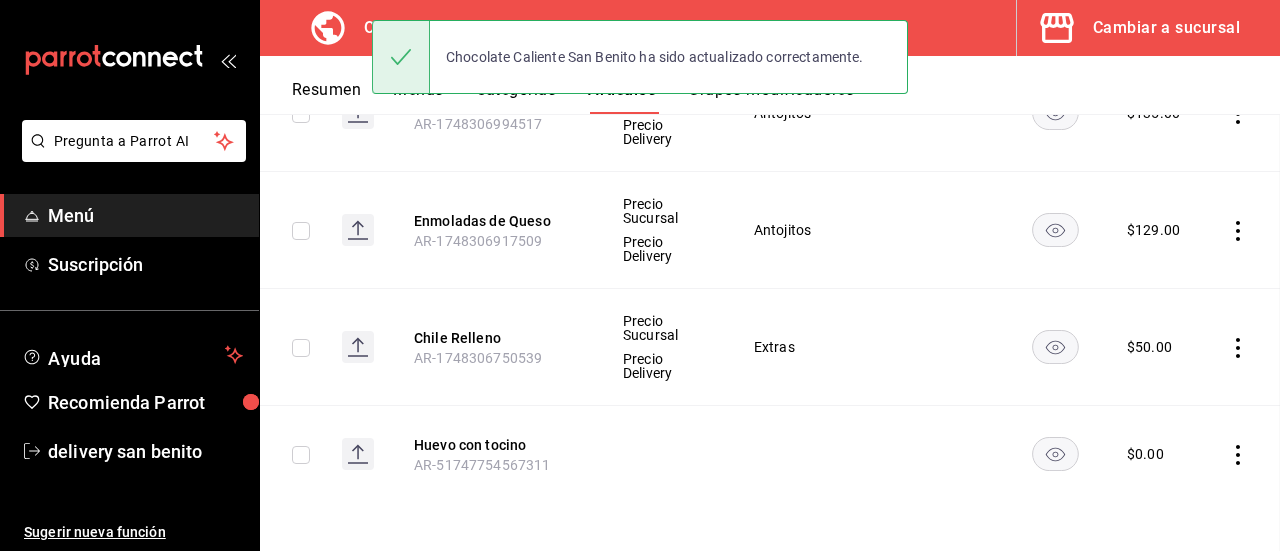 scroll, scrollTop: 52, scrollLeft: 0, axis: vertical 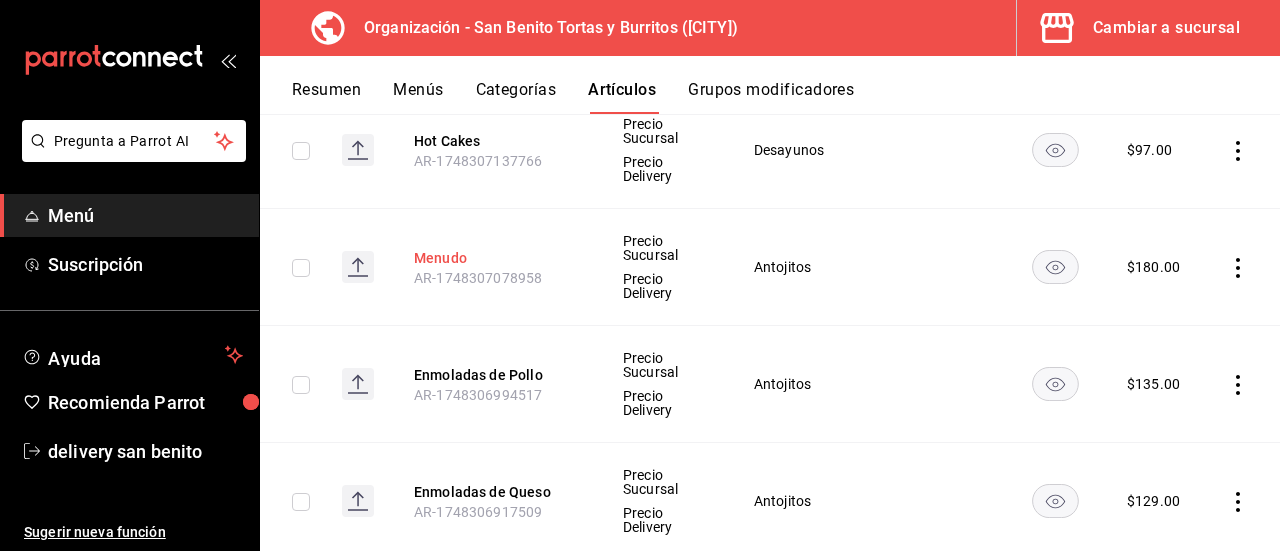 click on "Menudo" at bounding box center [494, 258] 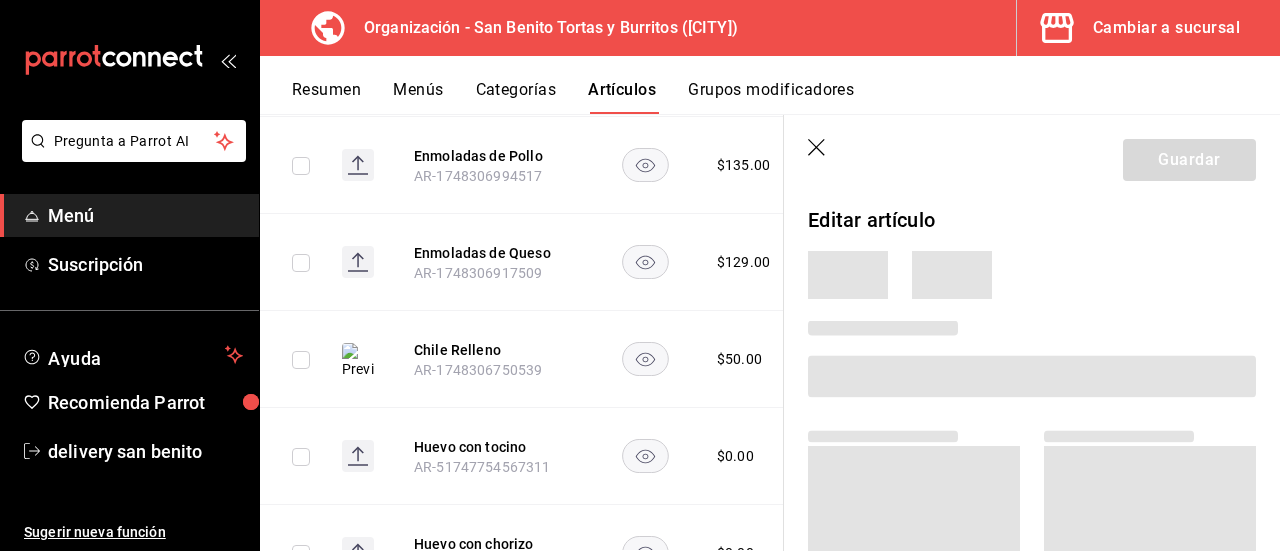 scroll, scrollTop: 1678, scrollLeft: 0, axis: vertical 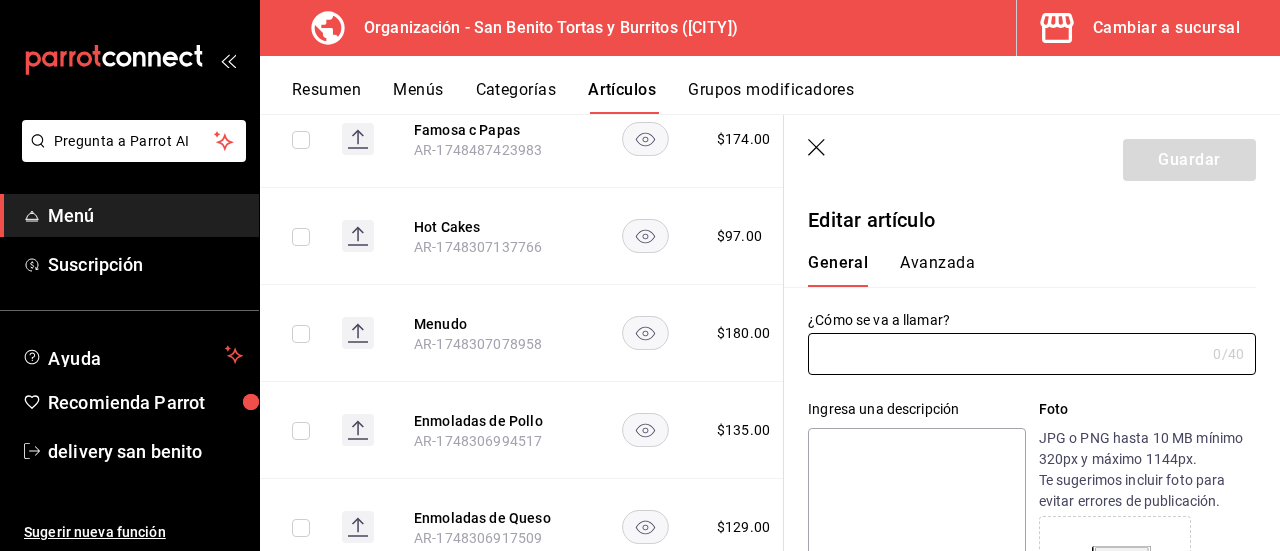 type on "Menudo" 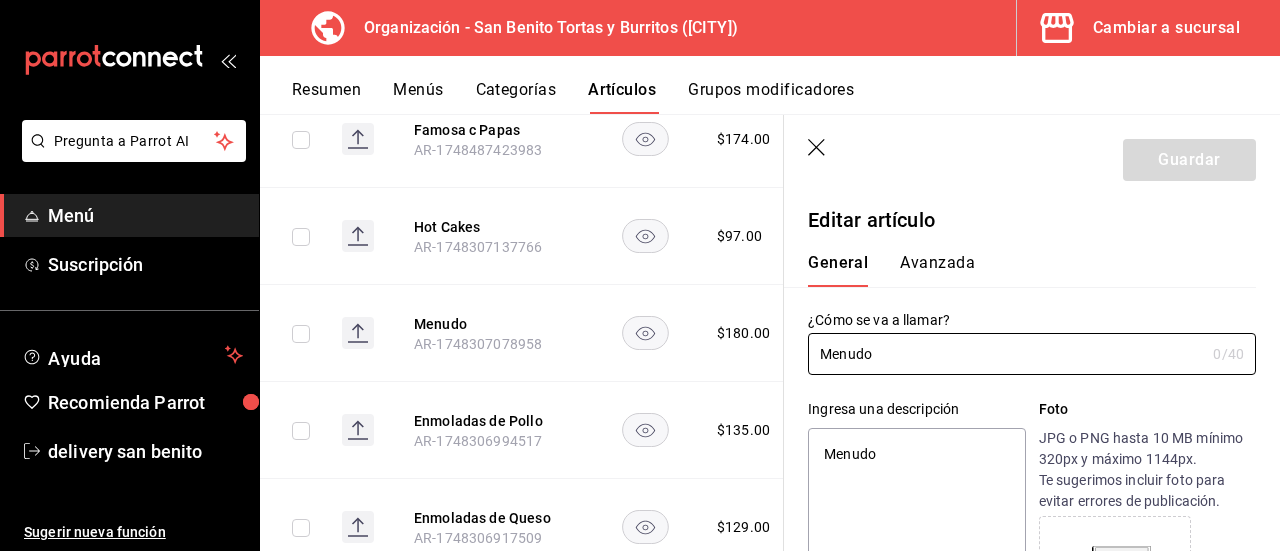 type on "x" 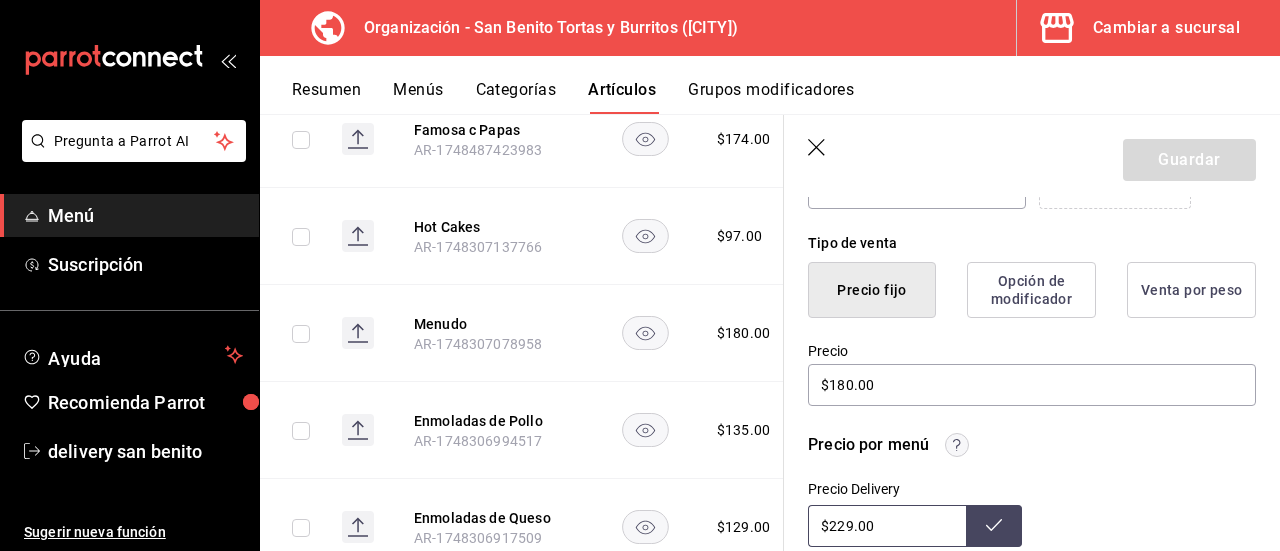 scroll, scrollTop: 456, scrollLeft: 0, axis: vertical 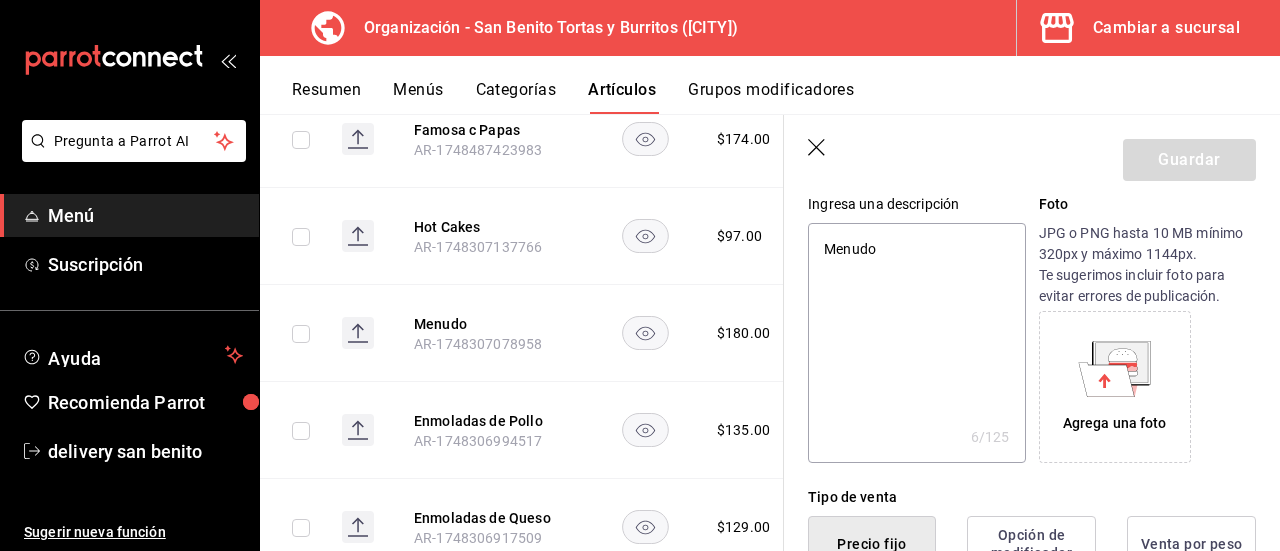 click 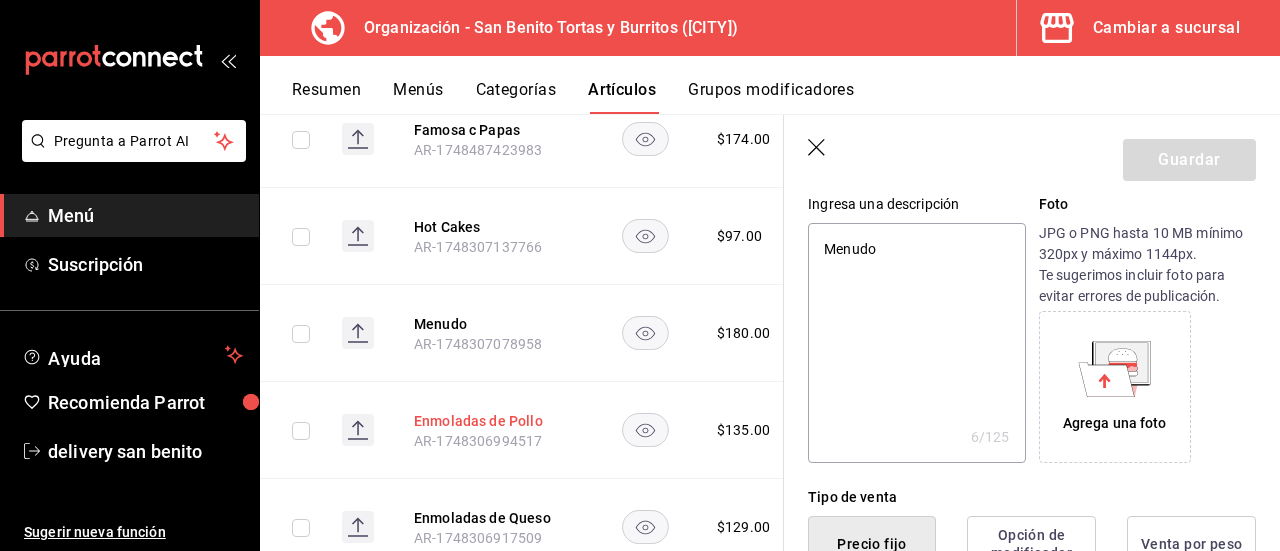 click on "Enmoladas de Pollo" at bounding box center [494, 421] 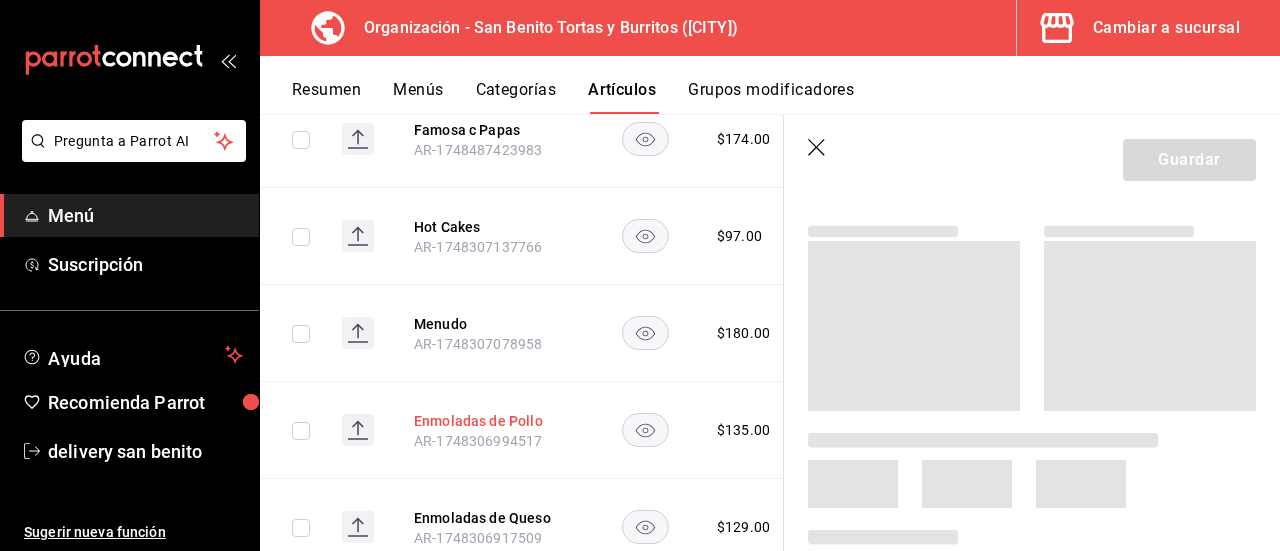 scroll, scrollTop: 0, scrollLeft: 0, axis: both 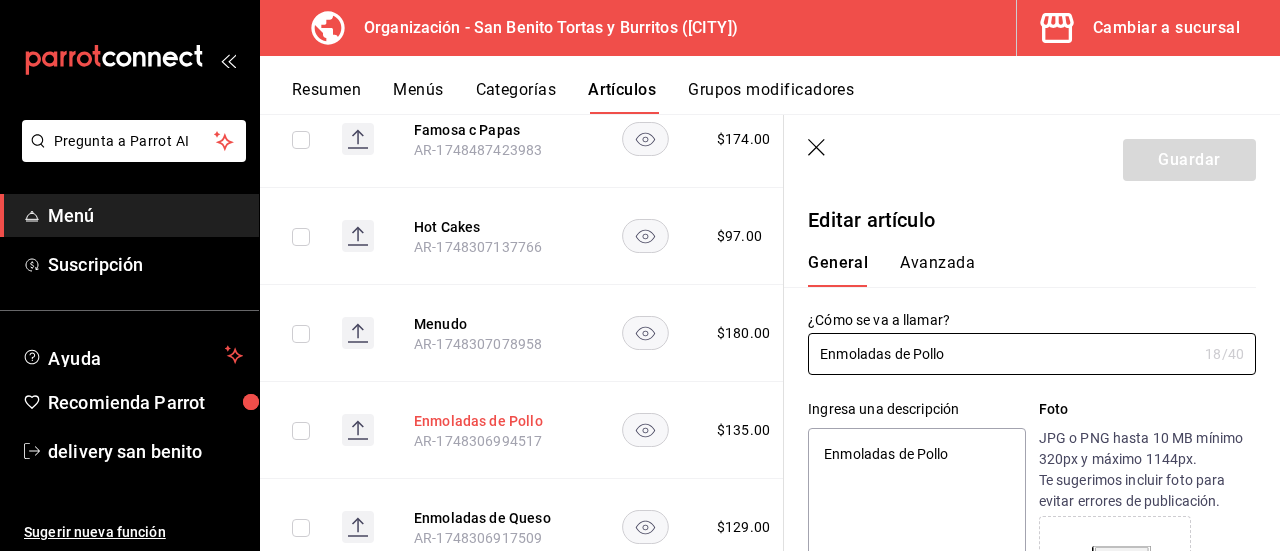 type on "x" 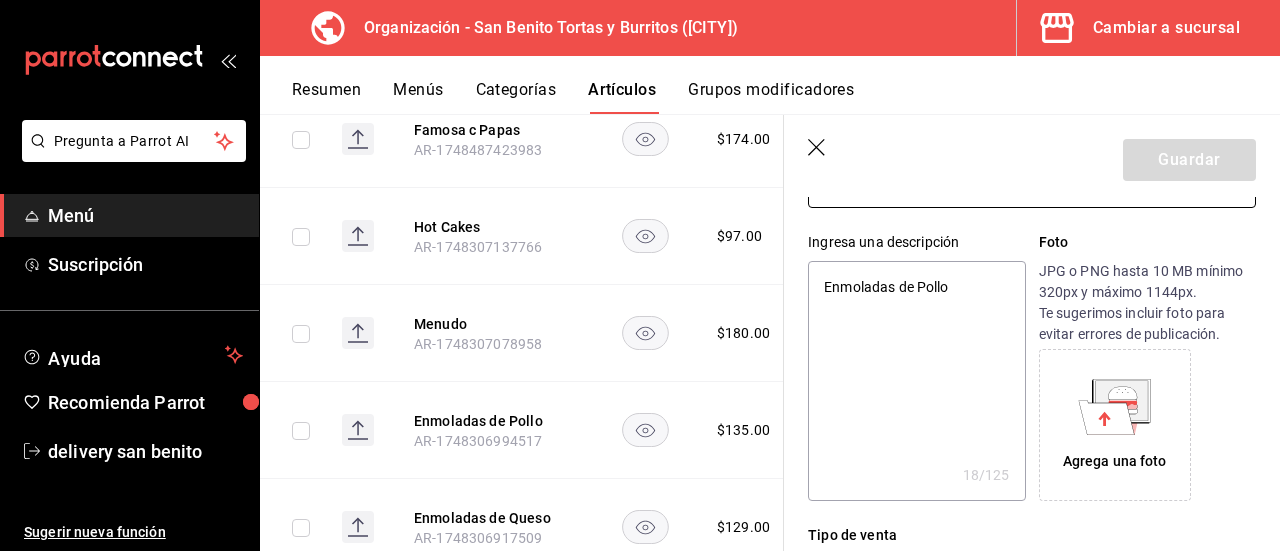 scroll, scrollTop: 178, scrollLeft: 0, axis: vertical 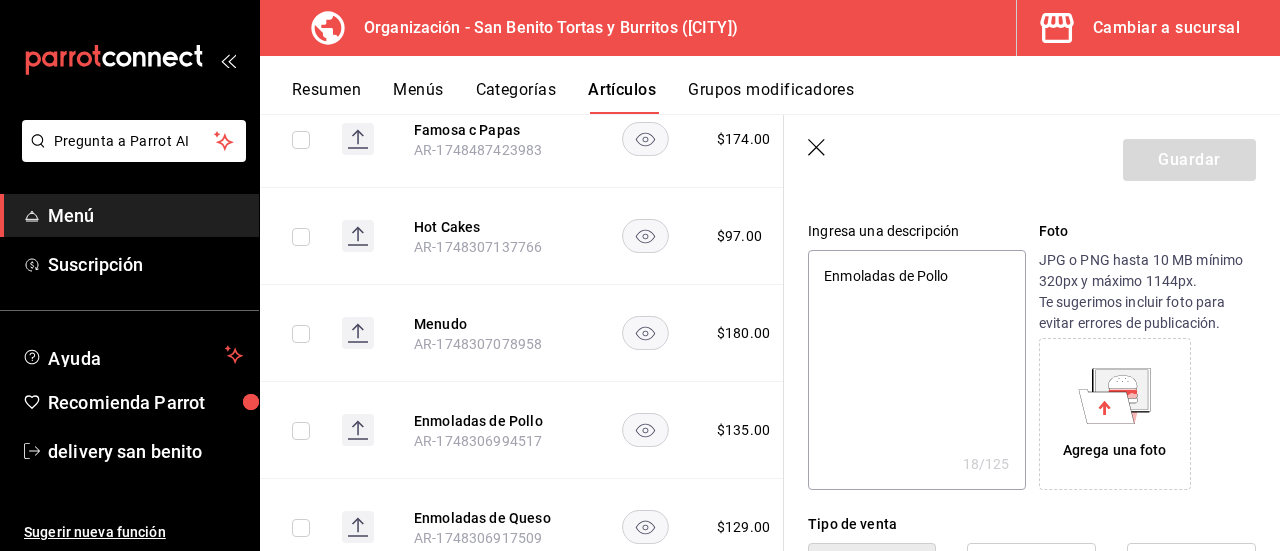 click 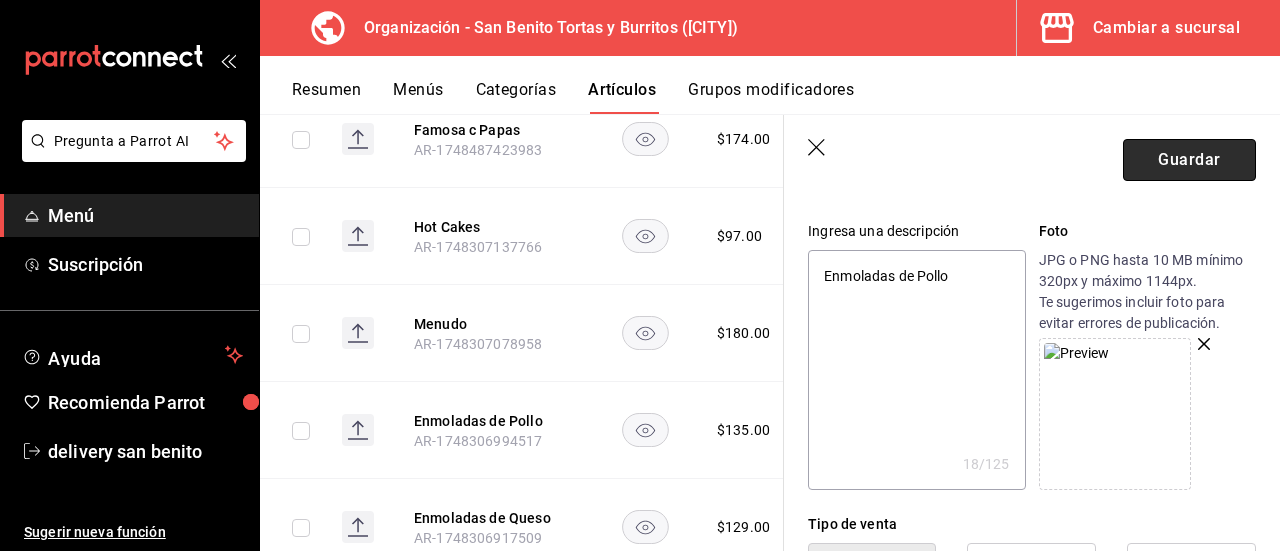 click on "Guardar" at bounding box center (1189, 160) 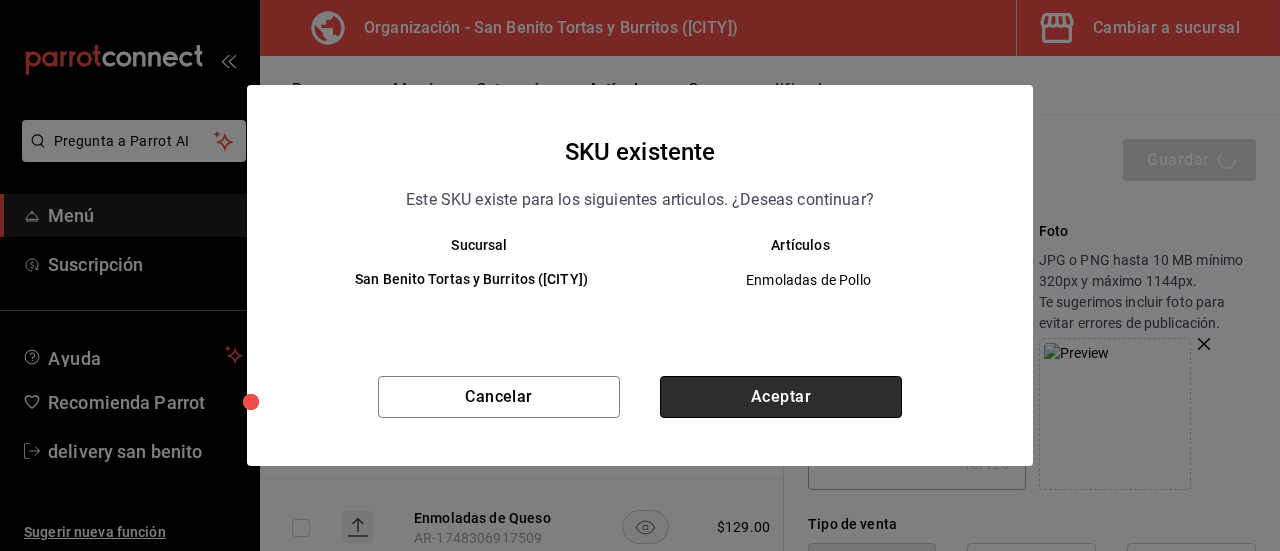 click on "Aceptar" at bounding box center (781, 397) 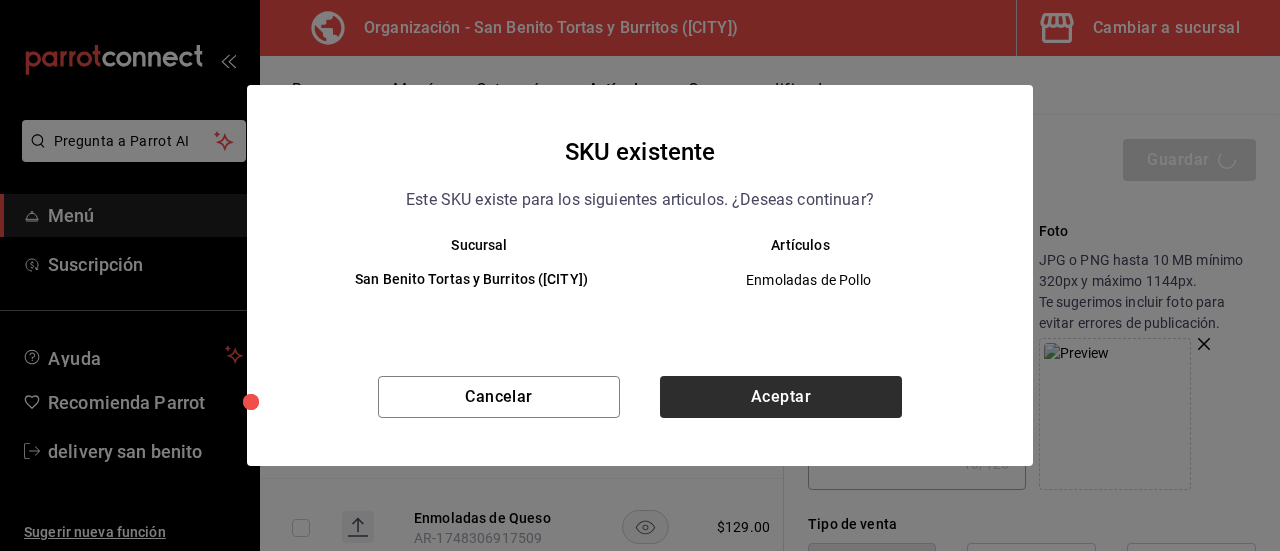type on "x" 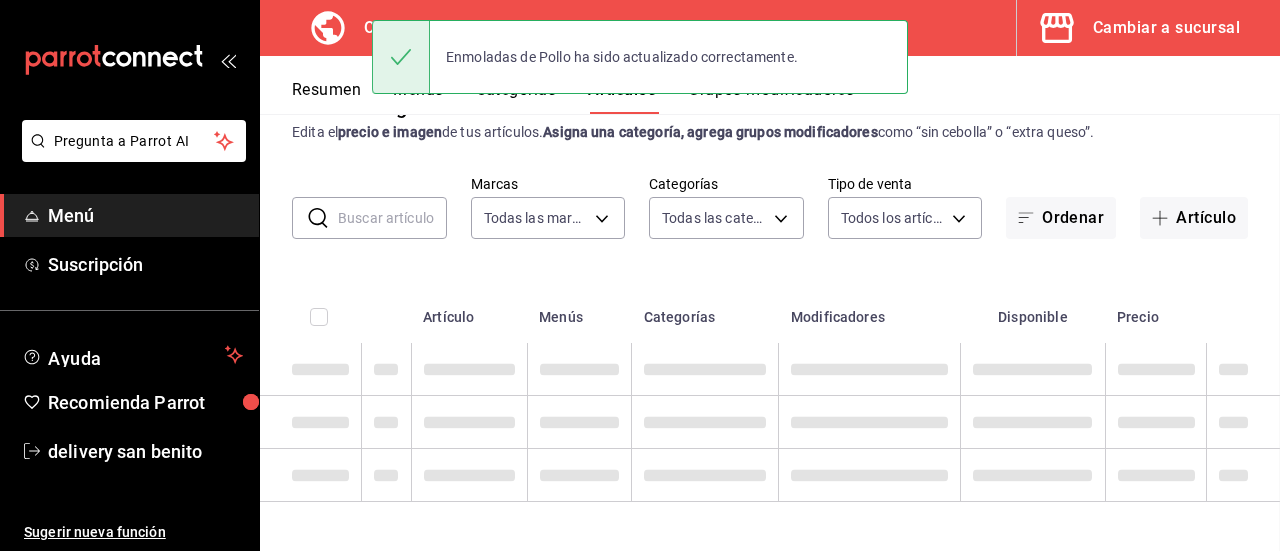 scroll, scrollTop: 52, scrollLeft: 0, axis: vertical 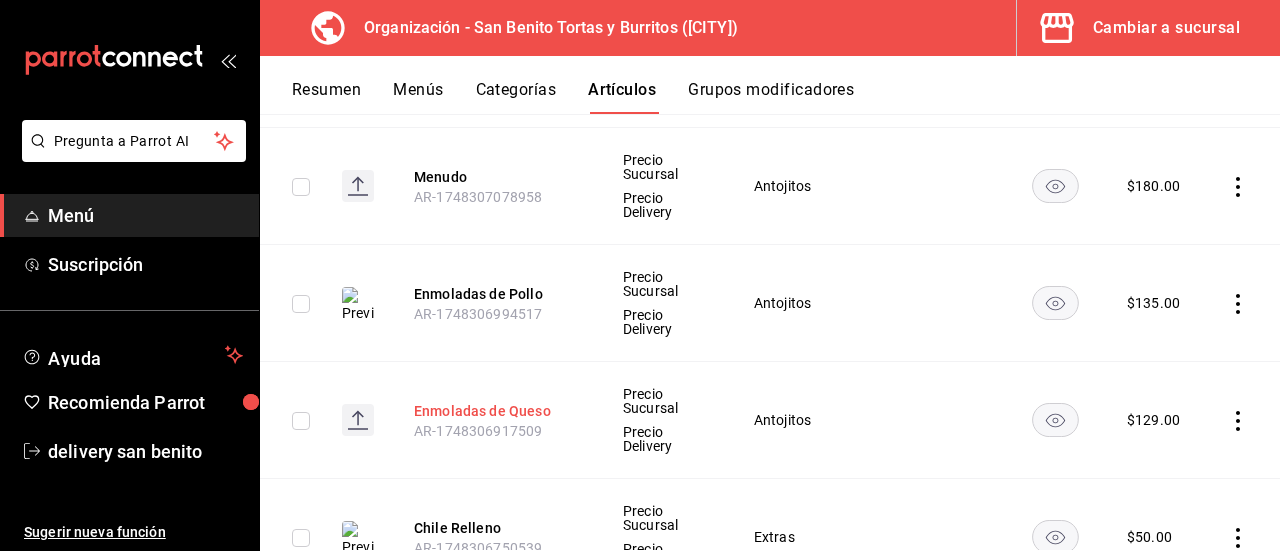 click on "Enmoladas de Queso" at bounding box center [494, 411] 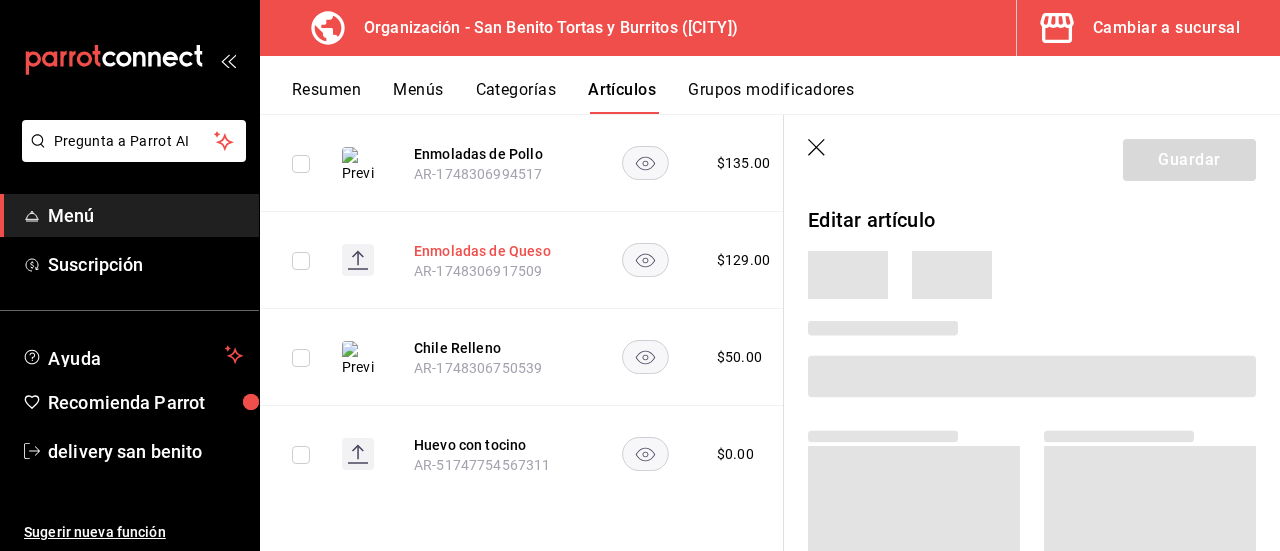 scroll, scrollTop: 1768, scrollLeft: 0, axis: vertical 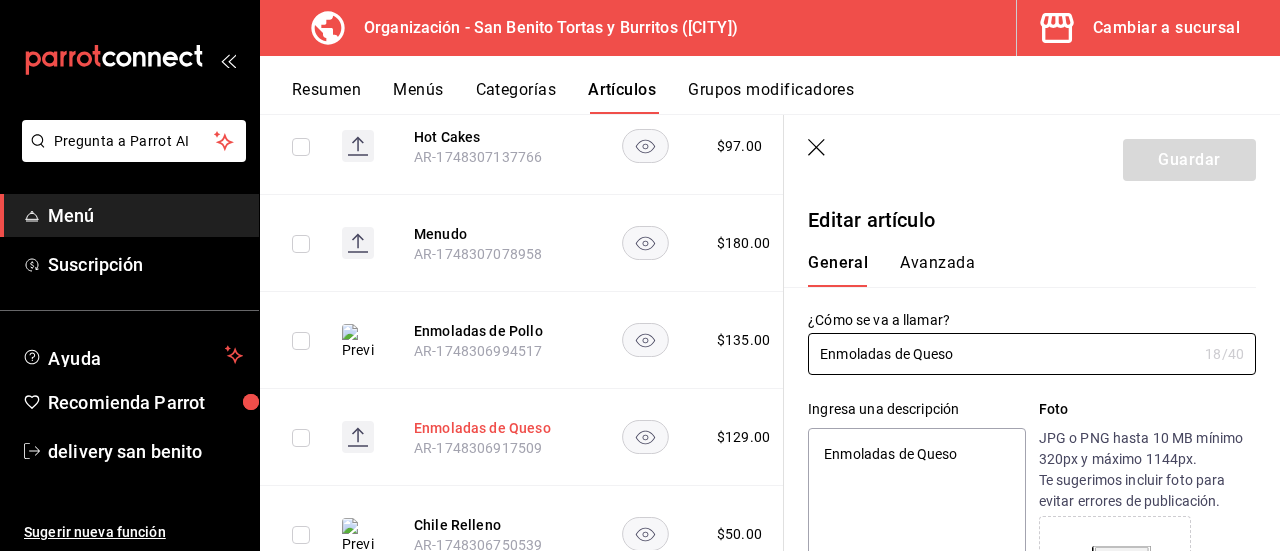 type on "x" 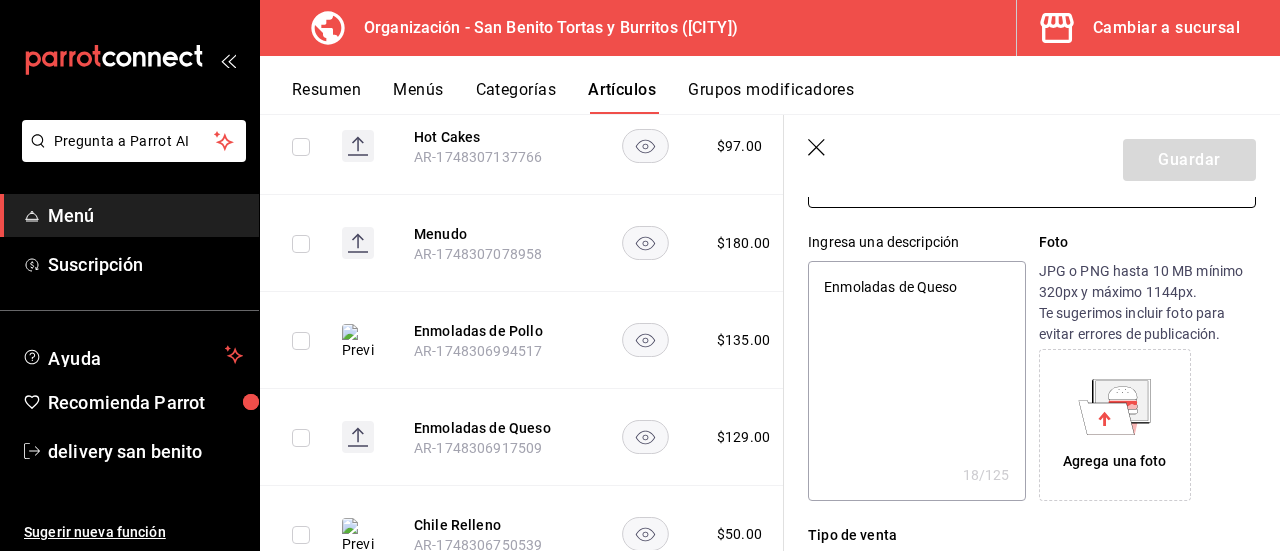 scroll, scrollTop: 195, scrollLeft: 0, axis: vertical 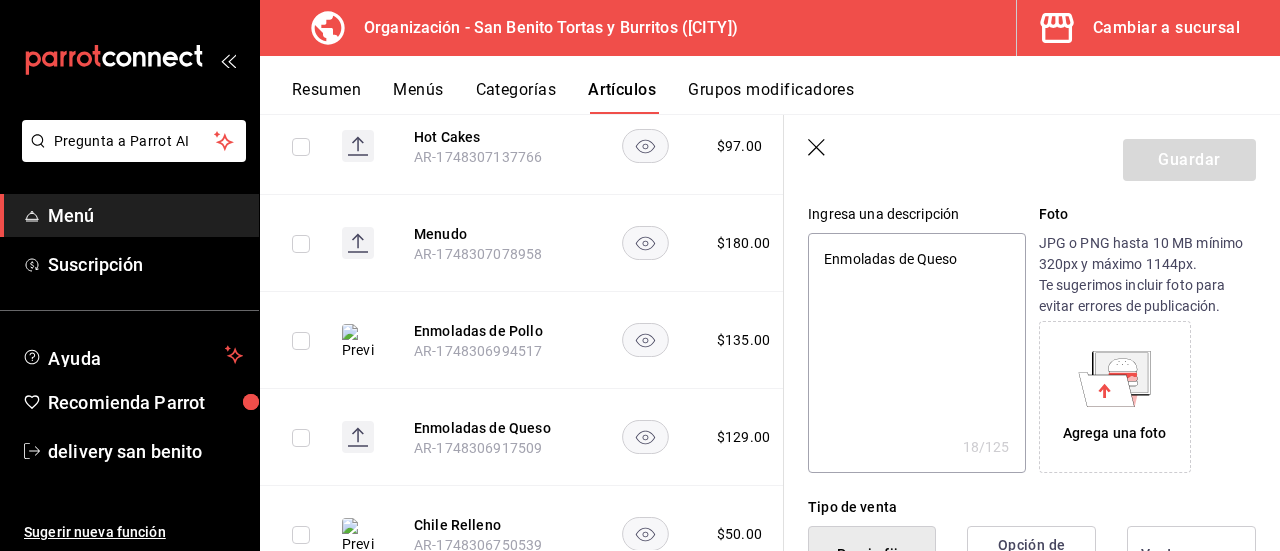click 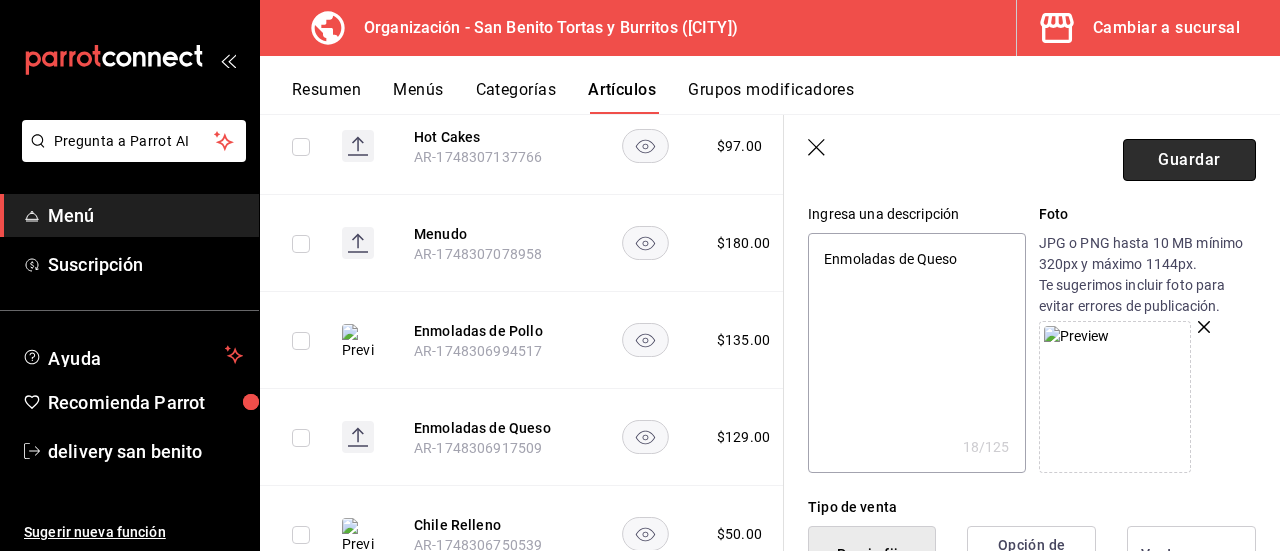click on "Guardar" at bounding box center [1189, 160] 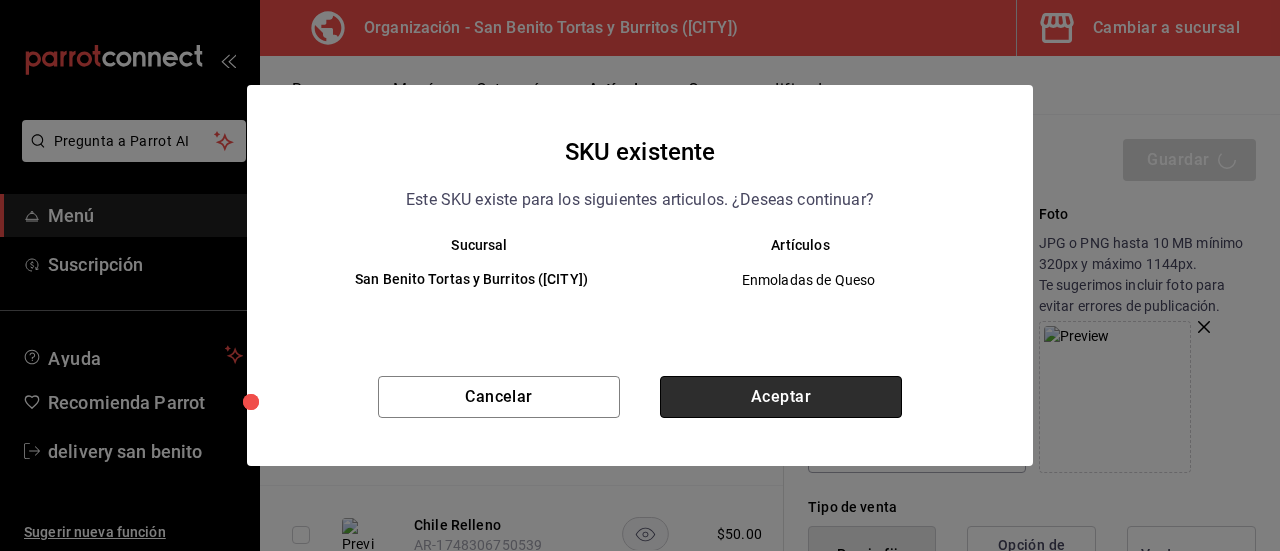 click on "Aceptar" at bounding box center (781, 397) 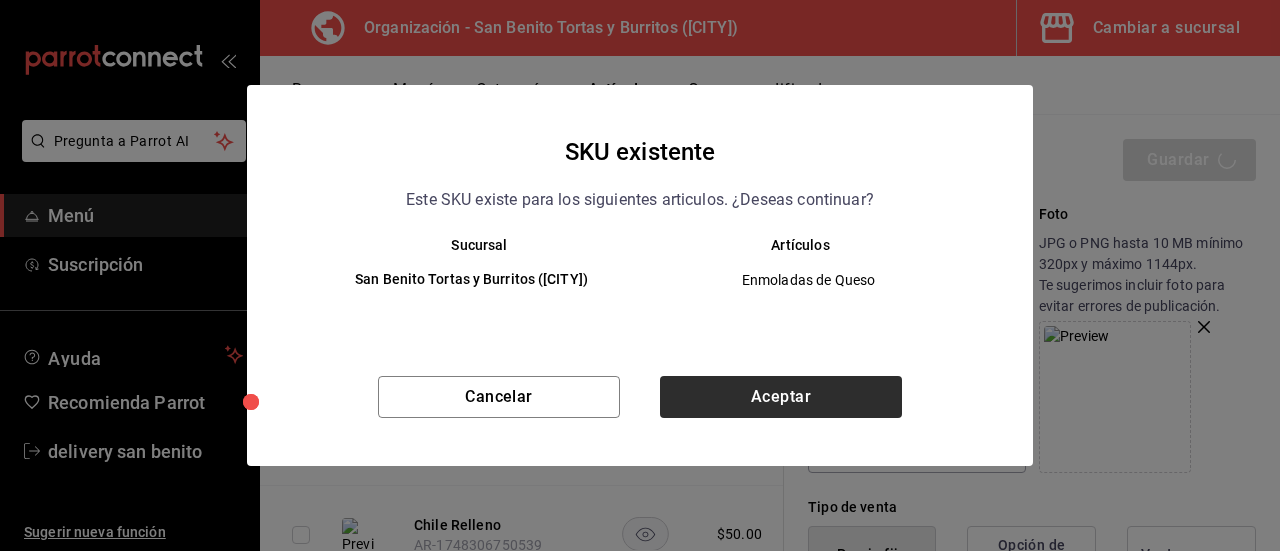 type on "x" 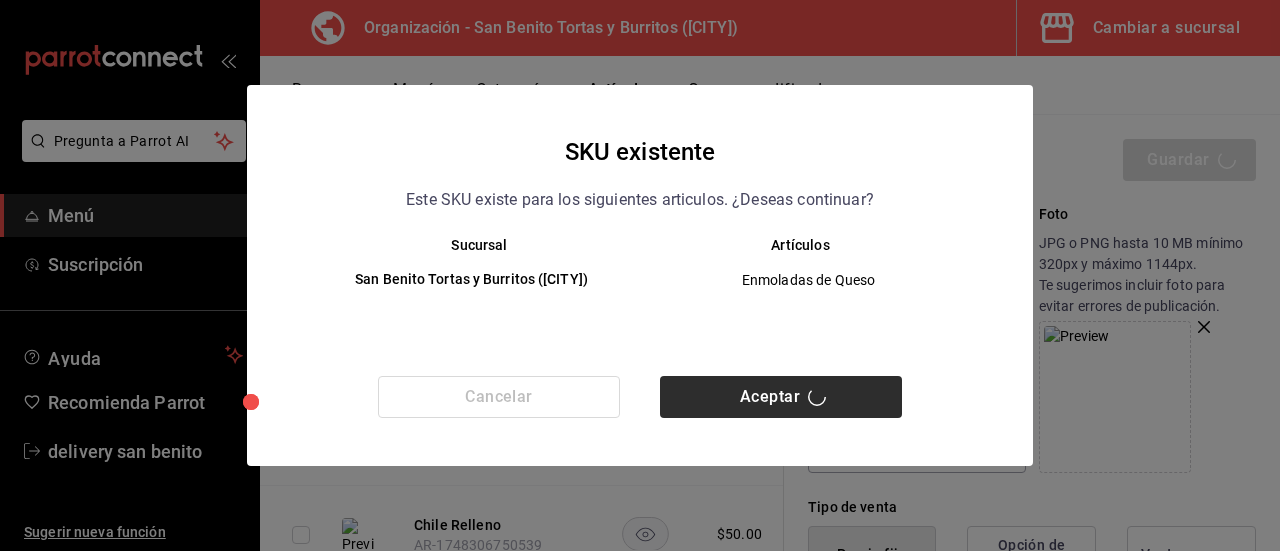 type 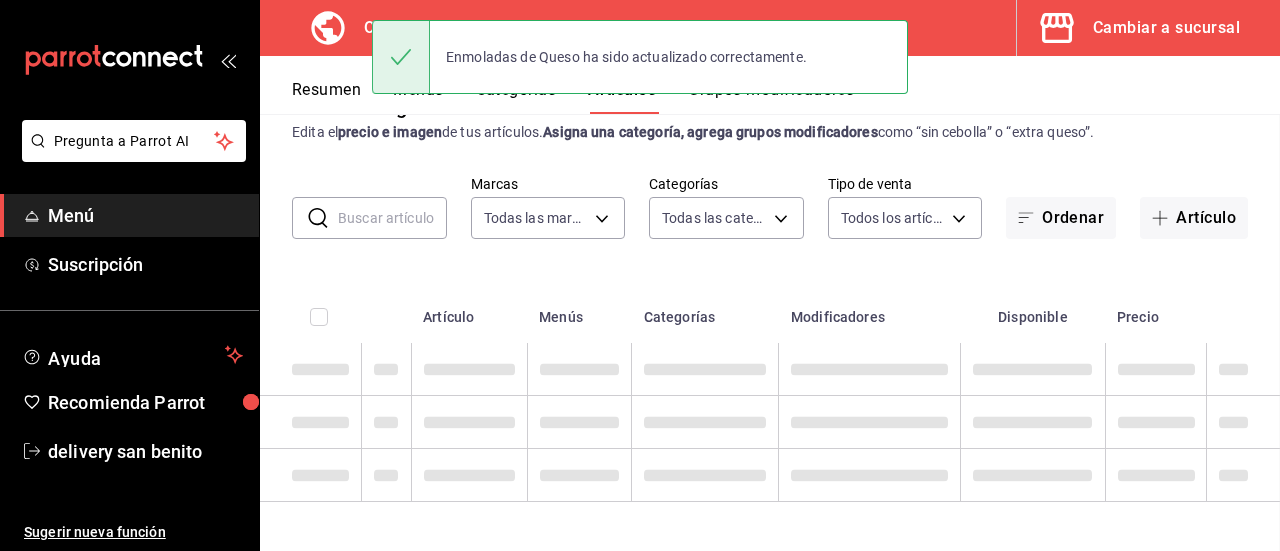scroll, scrollTop: 52, scrollLeft: 0, axis: vertical 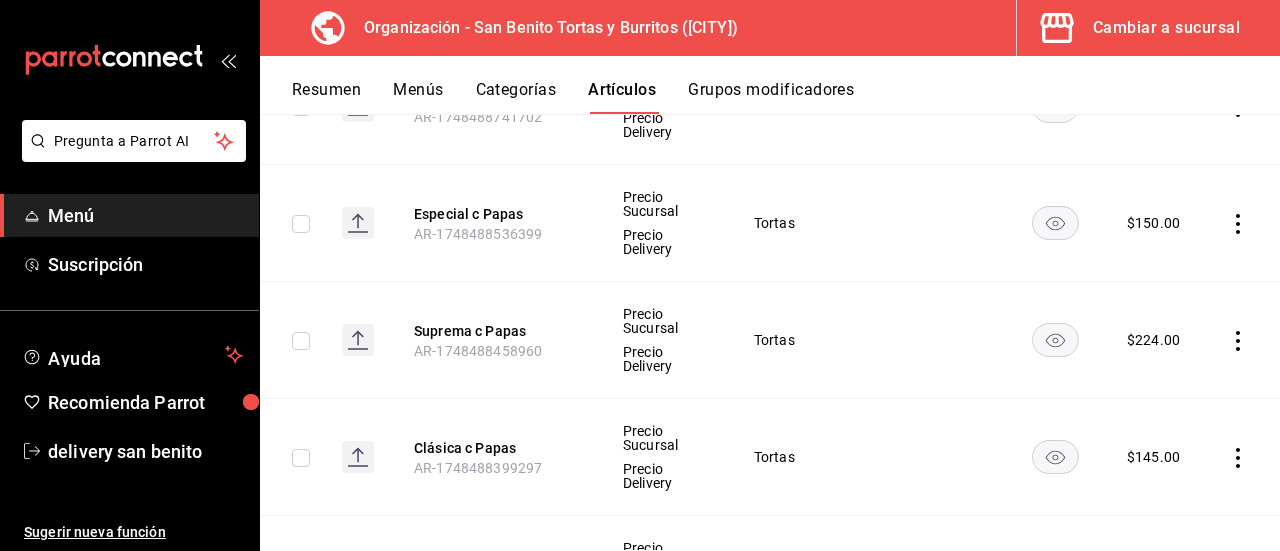 click on "Resumen Menús Categorías Artículos Grupos modificadores" at bounding box center (786, 97) 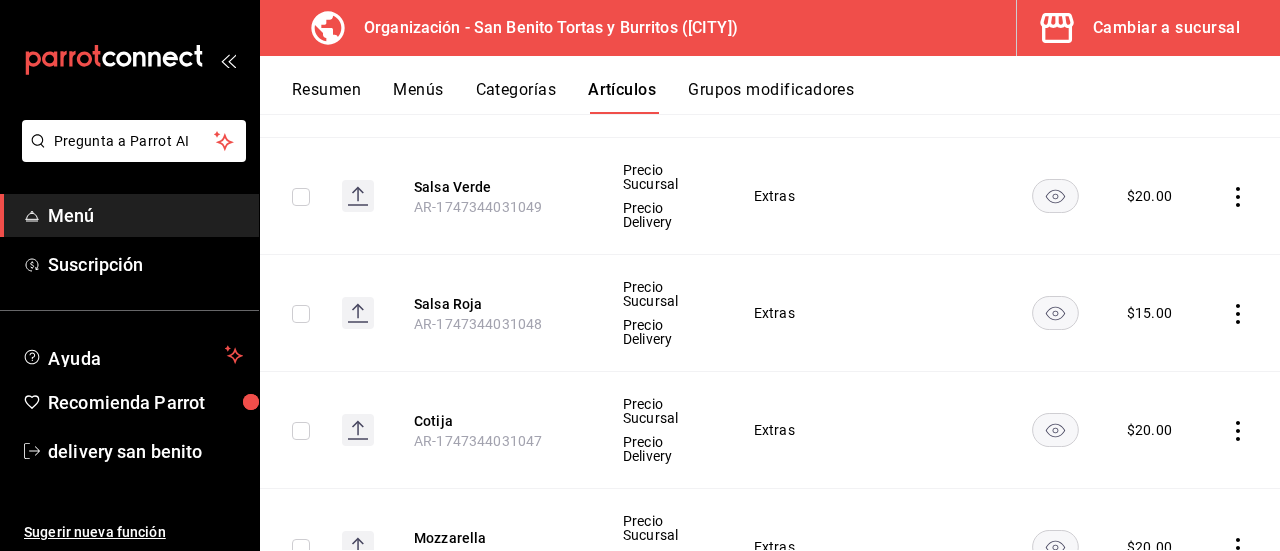 scroll, scrollTop: 3189, scrollLeft: 0, axis: vertical 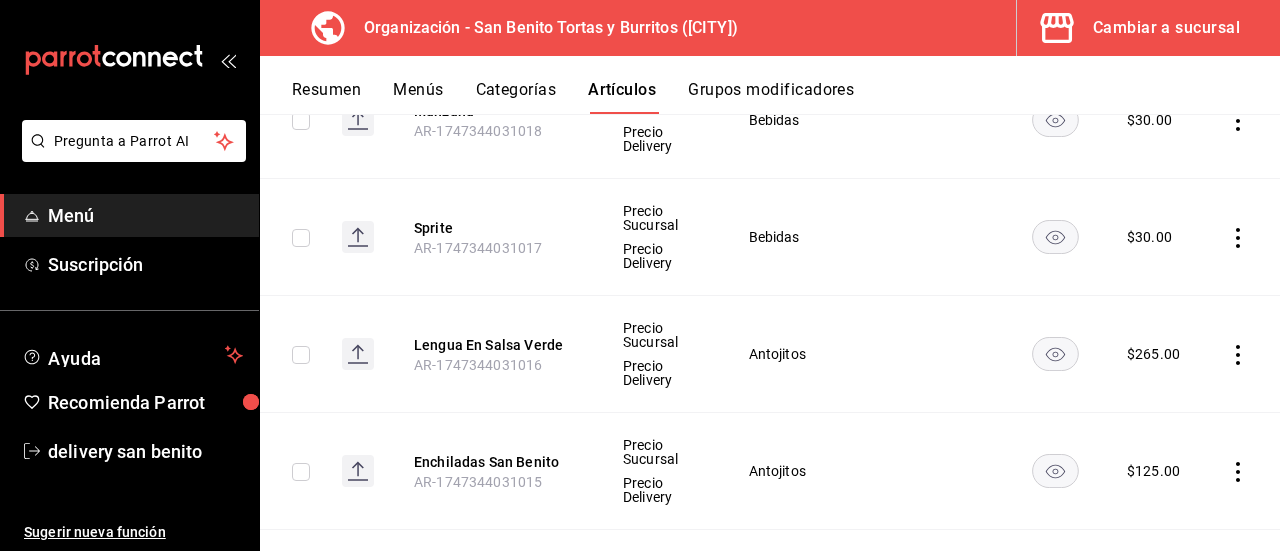 click on "AR-1747344031015" at bounding box center [478, 482] 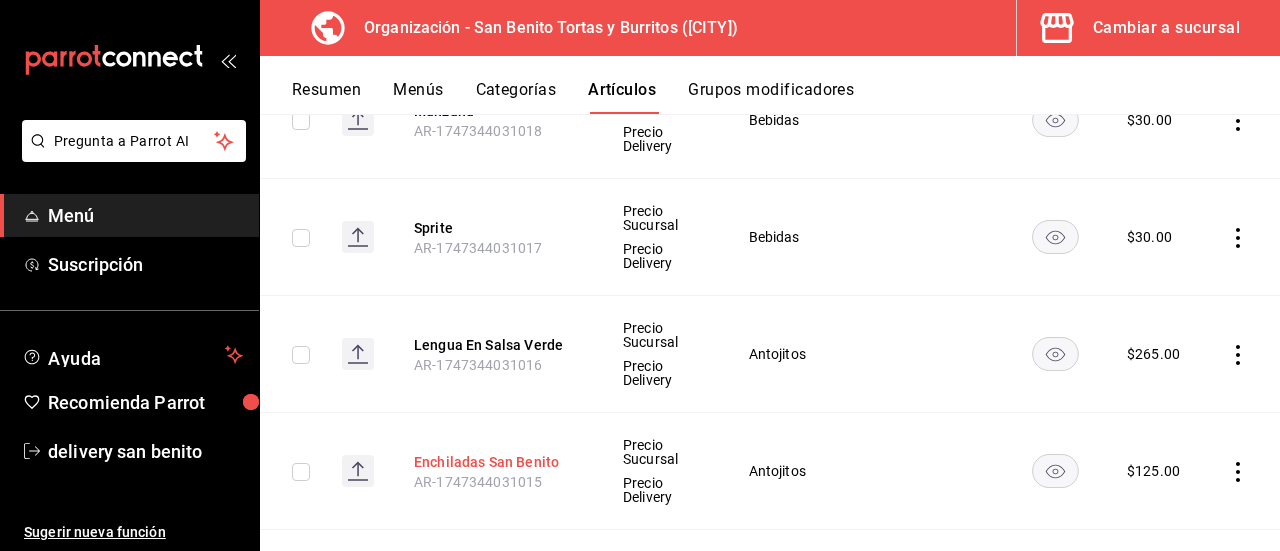 click on "Enchiladas San Benito" at bounding box center (494, 462) 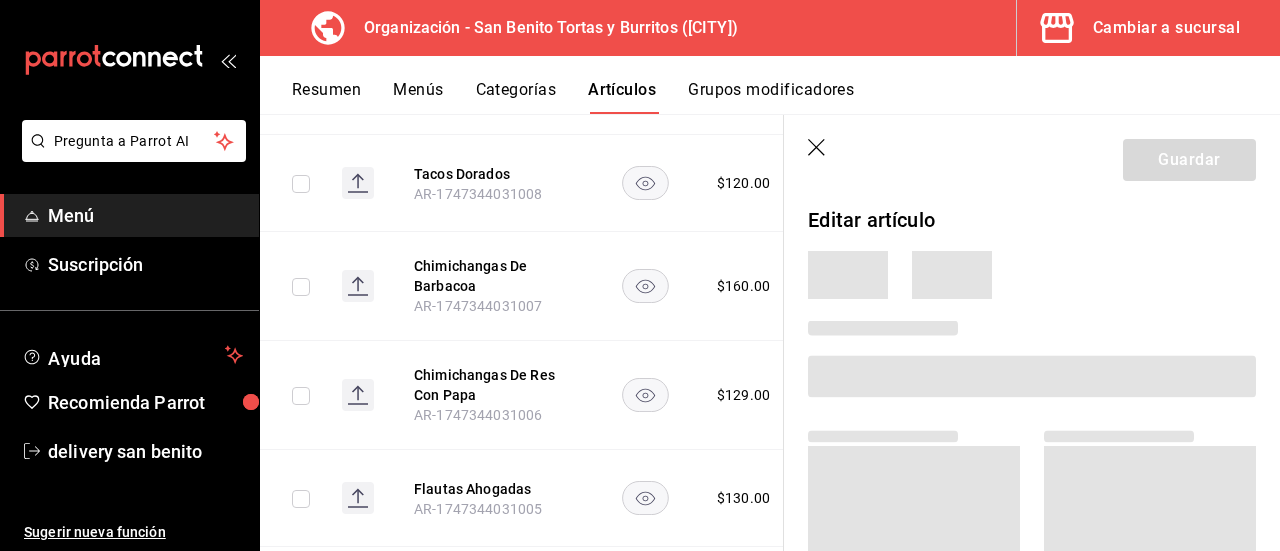 scroll, scrollTop: 5900, scrollLeft: 0, axis: vertical 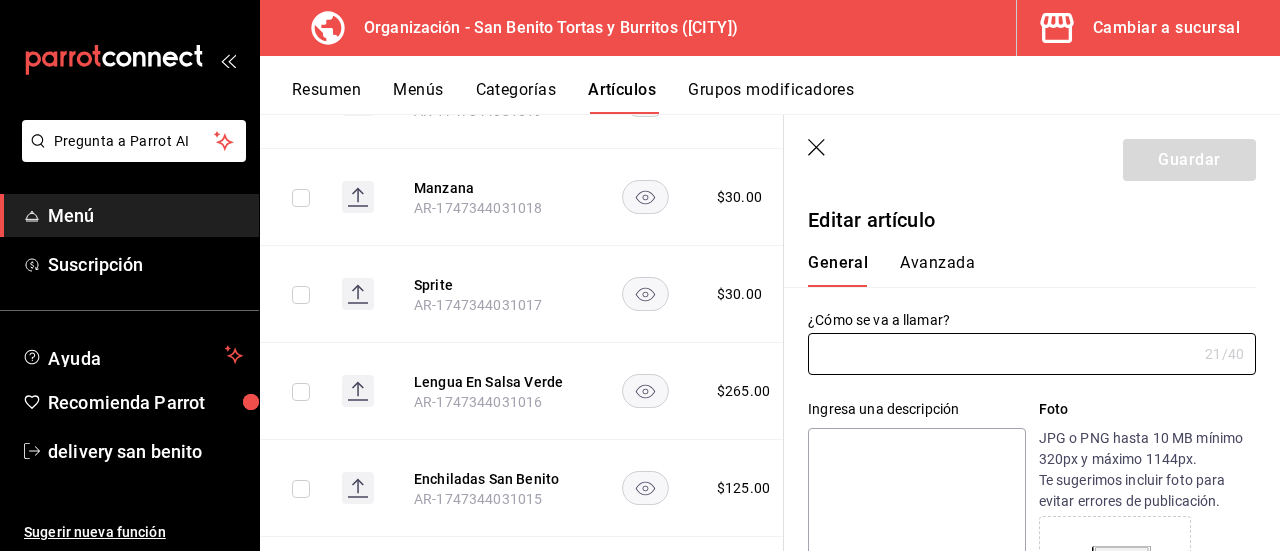 type on "Enchiladas San Benito" 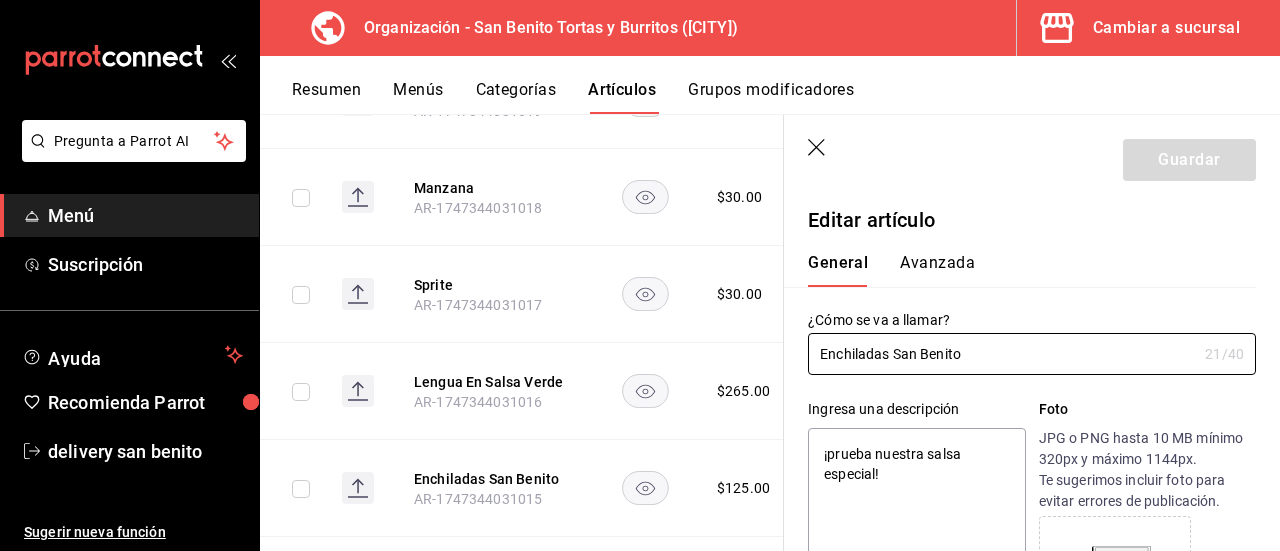 type on "x" 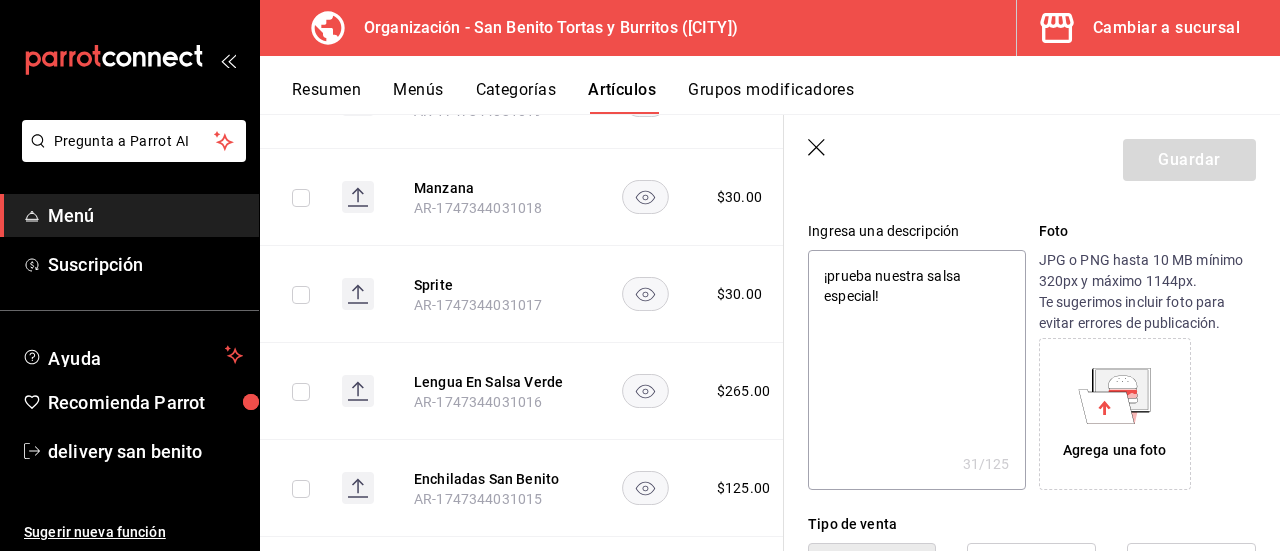 scroll, scrollTop: 175, scrollLeft: 0, axis: vertical 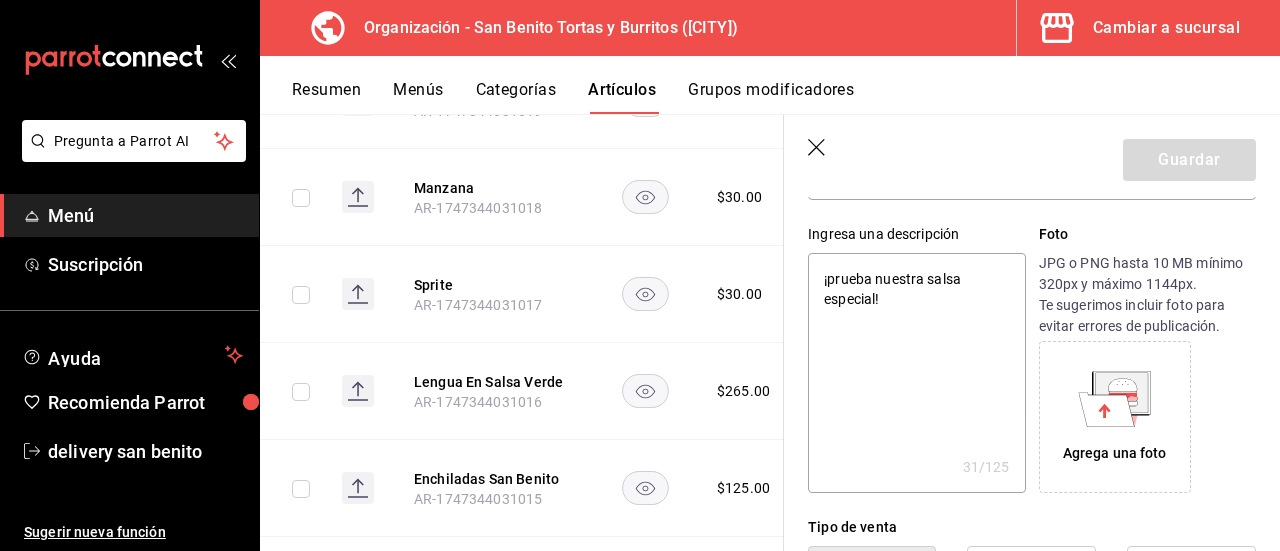 click 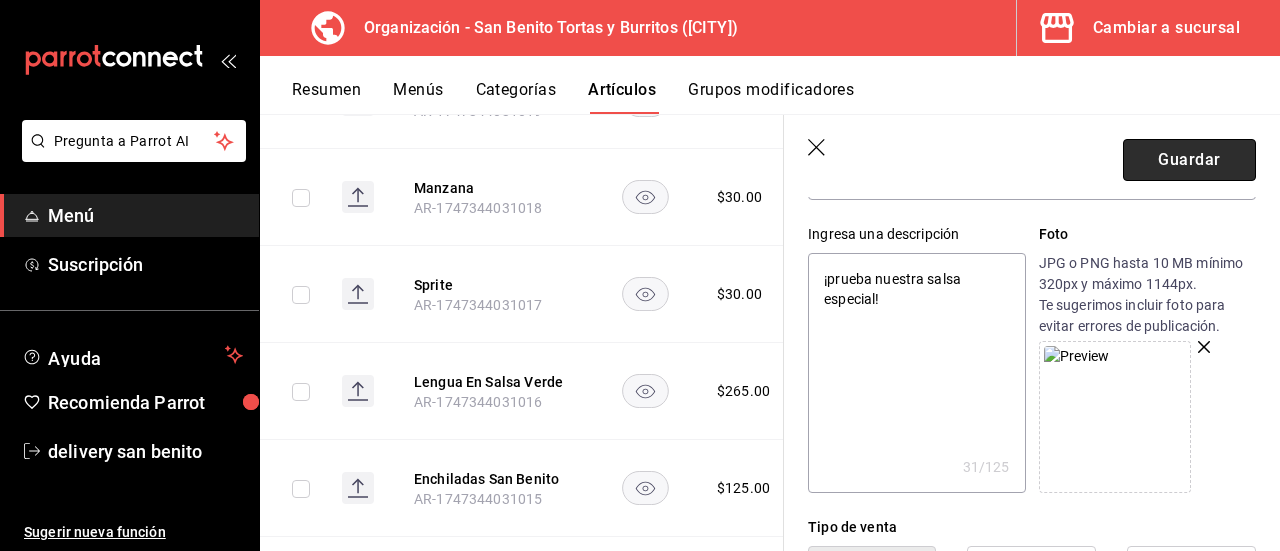 click on "Guardar" at bounding box center (1189, 160) 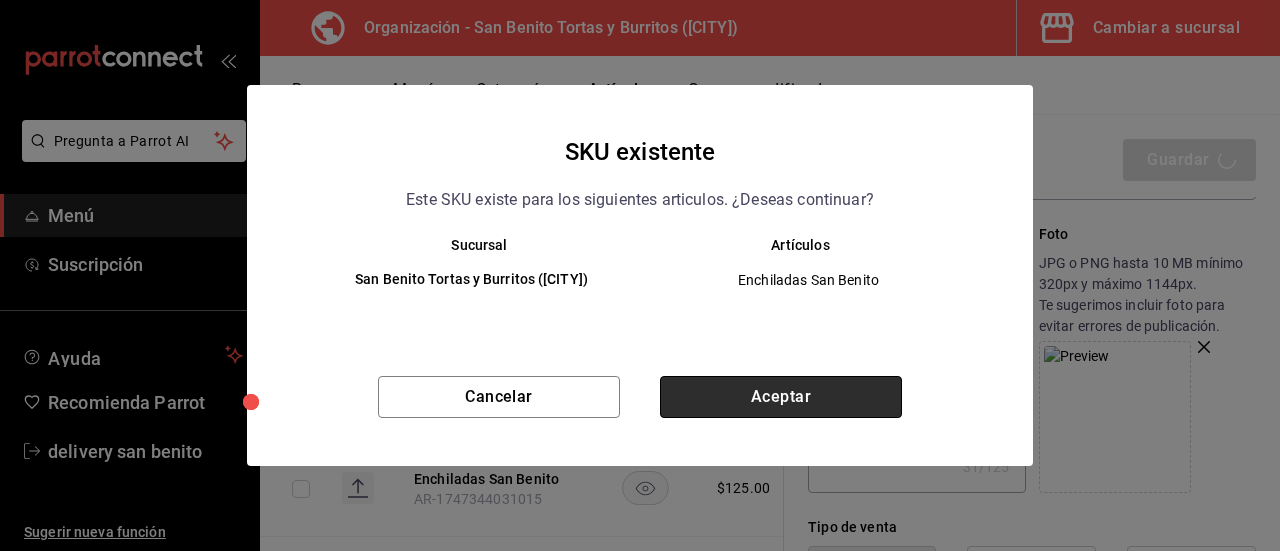 click on "Aceptar" at bounding box center (781, 397) 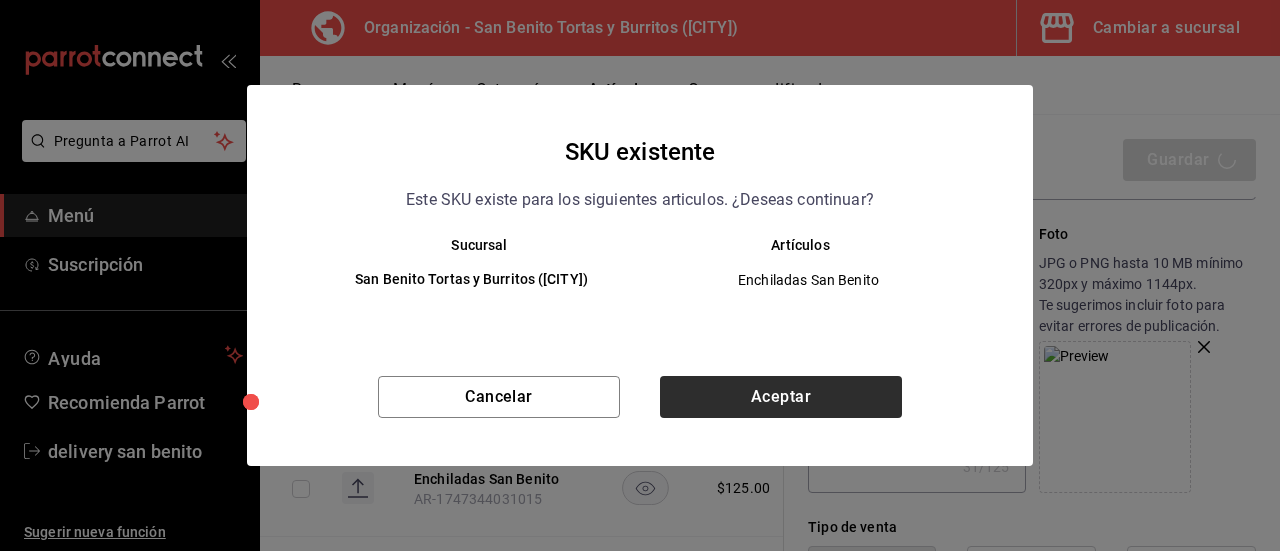 type on "x" 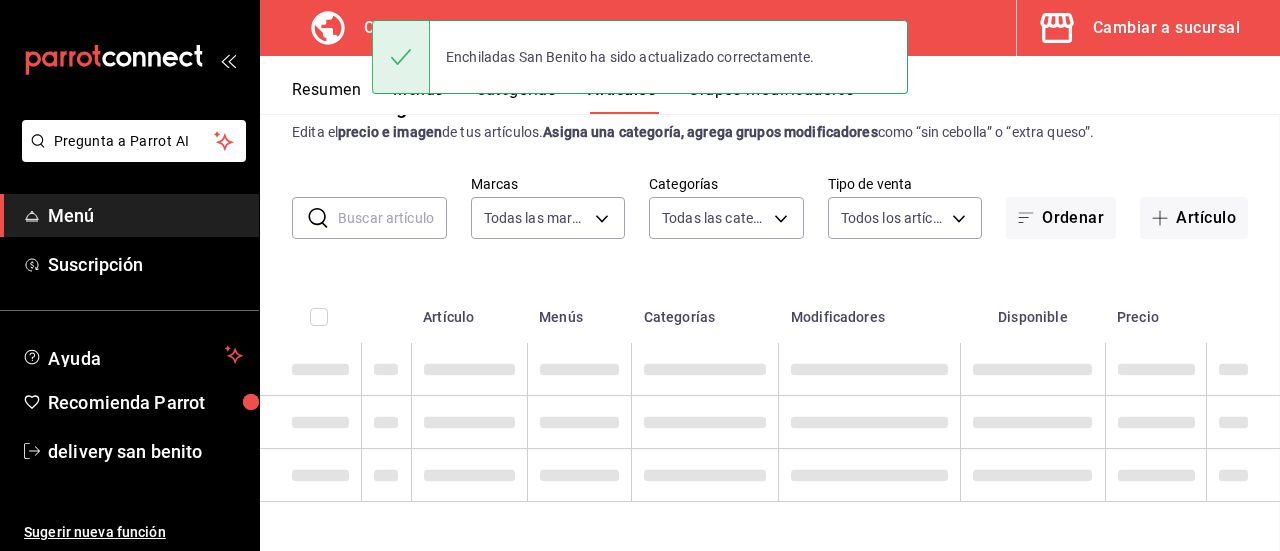 scroll, scrollTop: 52, scrollLeft: 0, axis: vertical 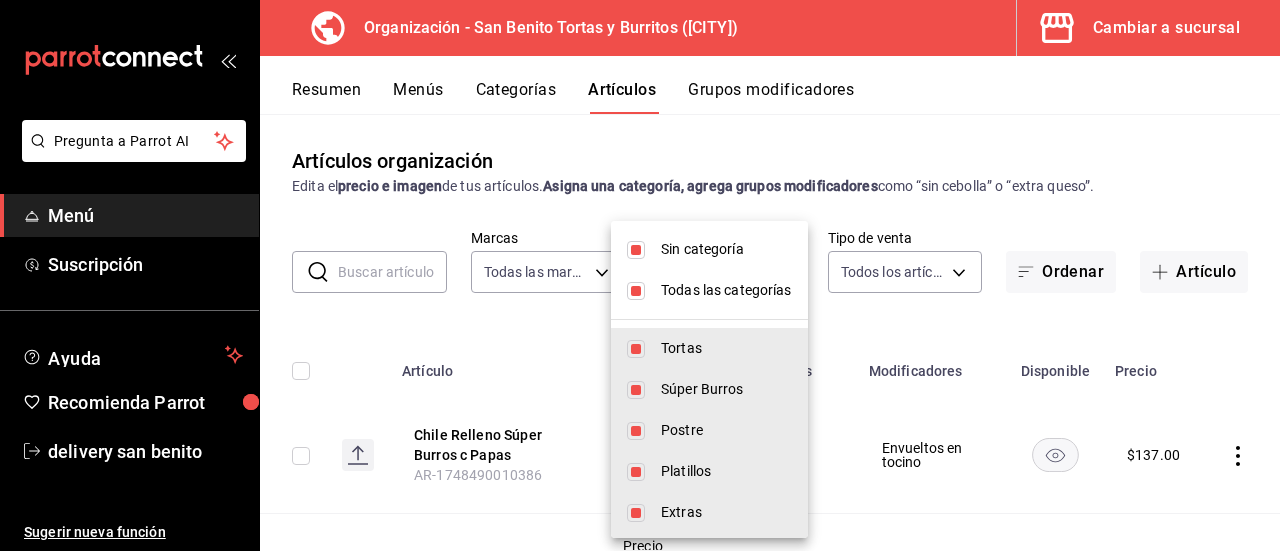 click on "Pregunta a Parrot AI Menú   Suscripción   Ayuda Recomienda Parrot   delivery san benito   Sugerir nueva función   Organización - San Benito Tortas y Burritos ([CITY]) Cambiar a sucursal Resumen Menús Categorías Artículos Grupos modificadores Artículos organización Edita el  precio e imagen  de tus artículos.  Asigna una categoría, agrega grupos modificadores  como “sin cebolla” o “extra queso”. ​ ​ Marcas Todas las marcas, Sin marca [UUID] Categorías Todas las categorías, Sin categoría [UUID],[UUID],[UUID],[UUID],[UUID],[UUID],[UUID],[UUID],[UUID] Tipo de venta Todos los artículos ALL Ordenar Artículo Artículo Menús Categorías Modificadores Disponible Precio [ID] $ 137.00" at bounding box center (640, 275) 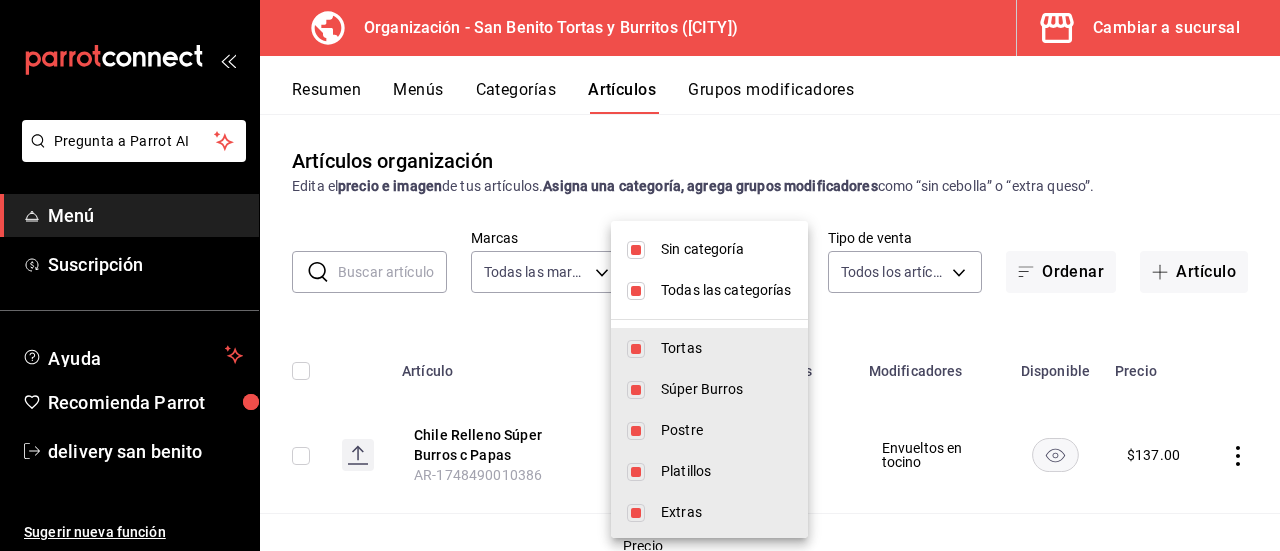 click on "Sin categoría" at bounding box center [709, 249] 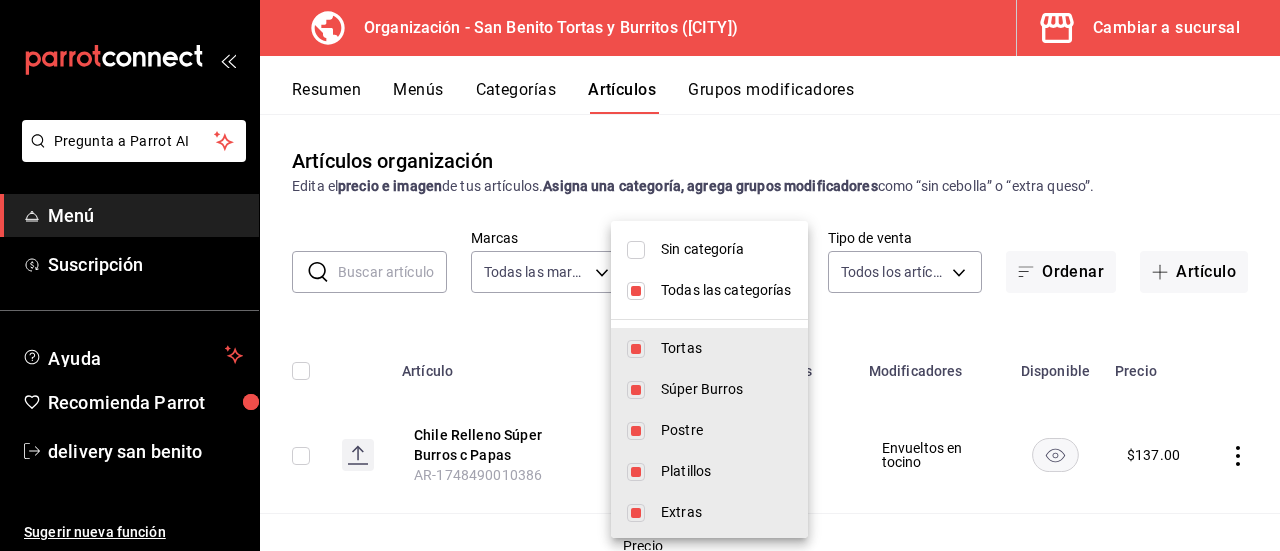 click on "Todas las categorías" at bounding box center (726, 290) 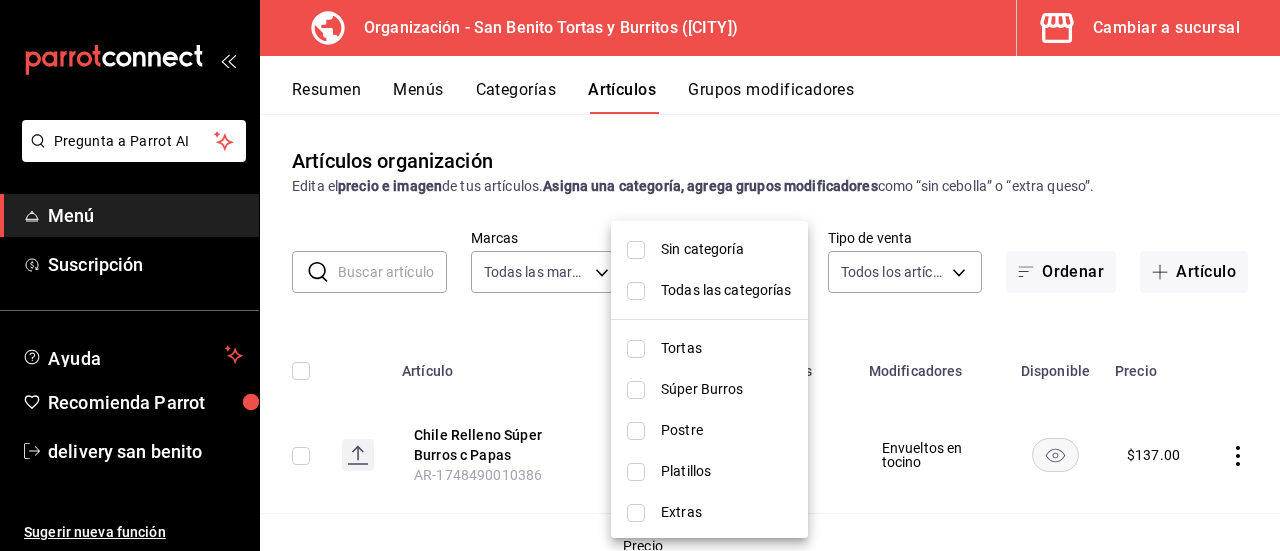 click on "Platillos" at bounding box center (709, 471) 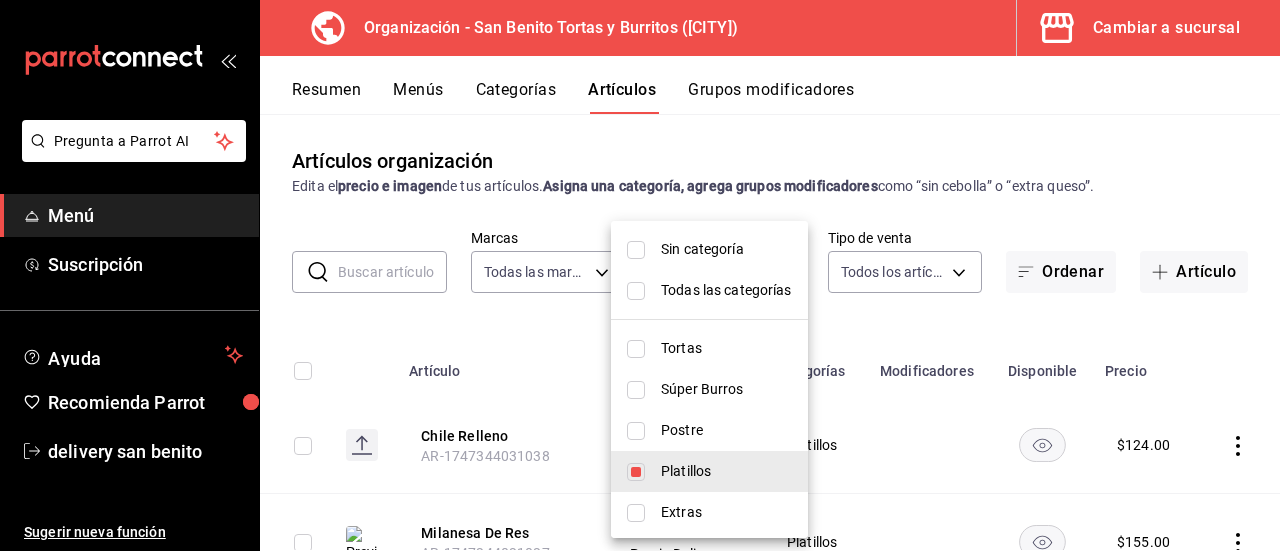 click at bounding box center (640, 275) 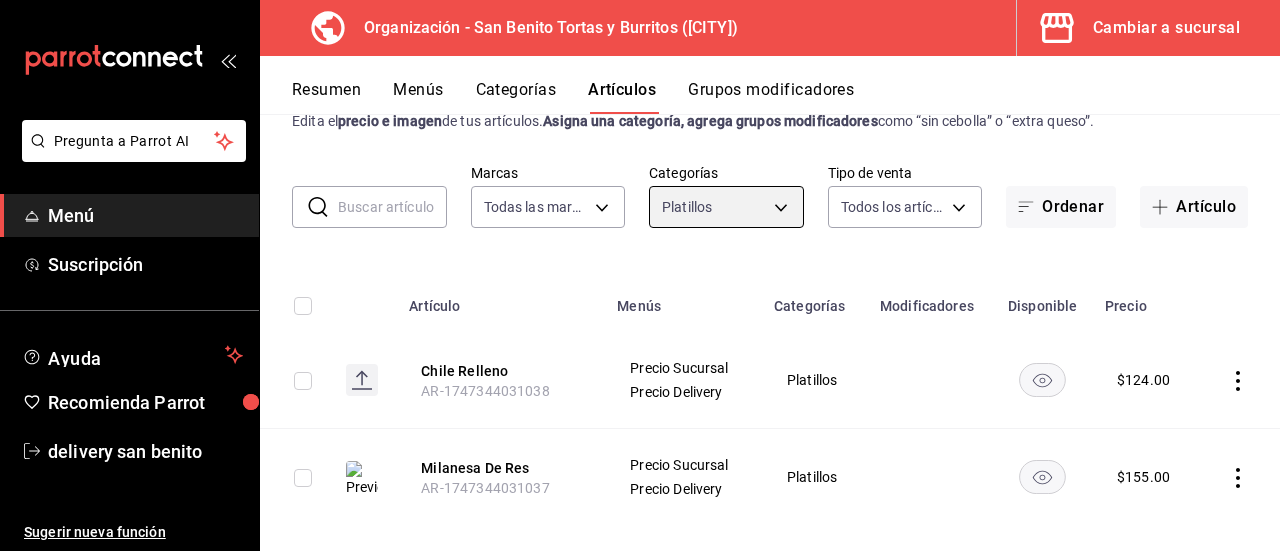 scroll, scrollTop: 87, scrollLeft: 0, axis: vertical 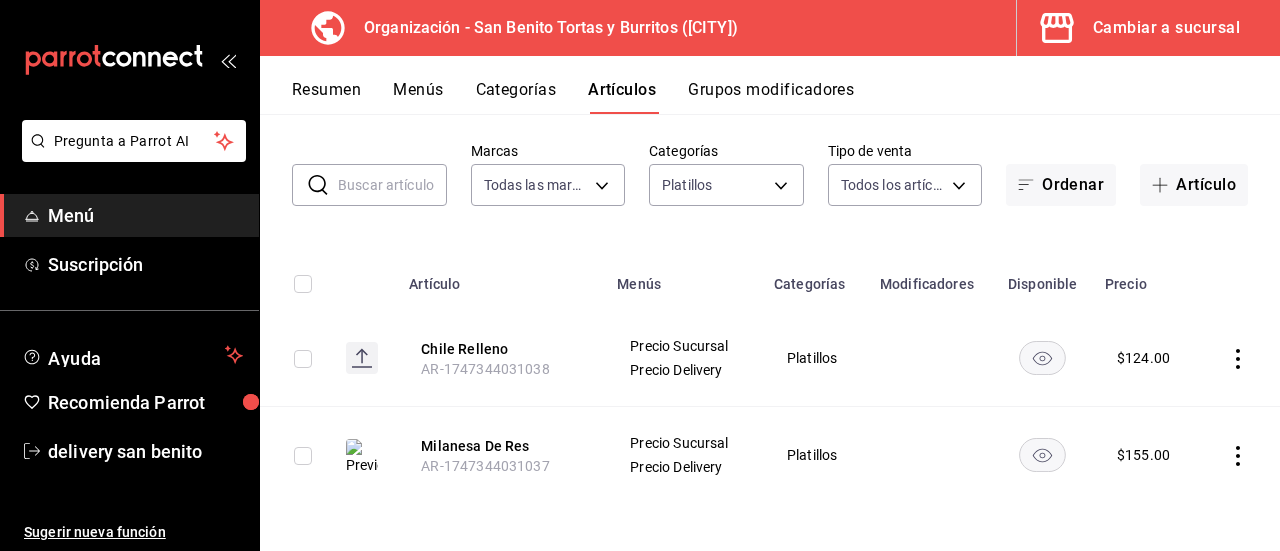 click 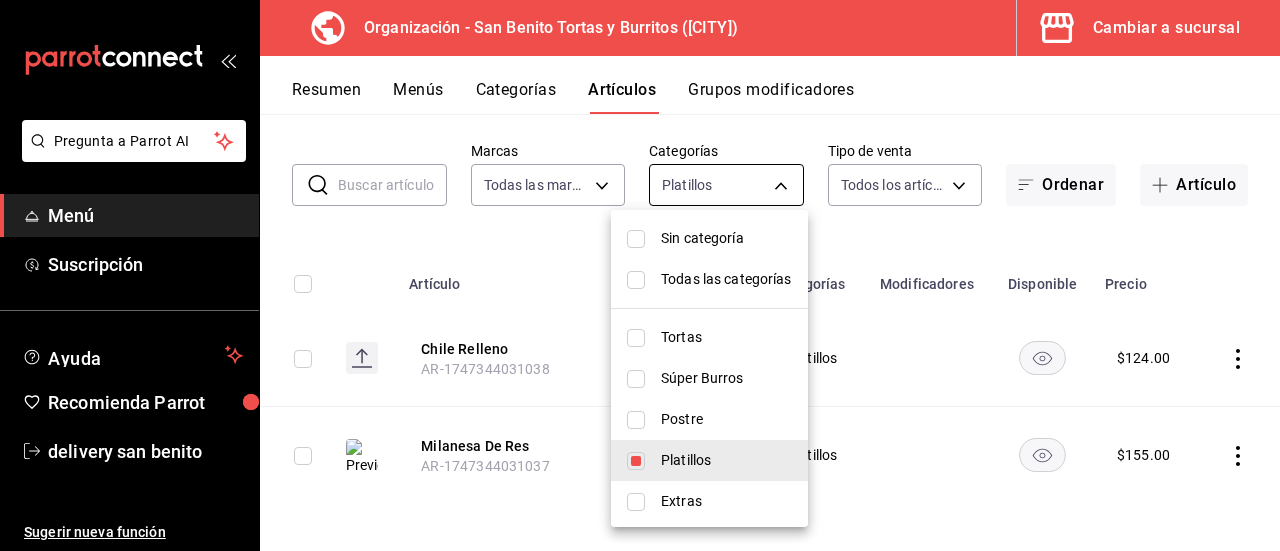 click on "Pregunta a Parrot AI Menú   Suscripción   Ayuda Recomienda Parrot   delivery san benito   Sugerir nueva función   Organización - San Benito Tortas y Burritos ([CITY]) Cambiar a sucursal Resumen Menús Categorías Artículos Grupos modificadores Artículos organización Edita el  precio e imagen  de tus artículos.  Asigna una categoría, agrega grupos modificadores  como “sin cebolla” o “extra queso”. ​ ​ Marcas Todas las marcas, Sin marca [UUID] Categorías Platillos [UUID] Tipo de venta Todos los artículos ALL Ordenar Artículo Artículo Menús Categorías Modificadores Disponible Precio Chile Relleno [ID] Precio Sucursal Precio Delivery Platillos $ 124.00 Milanesa De Res [ID] Precio Sucursal Precio Delivery Platillos $ 155.00 Guardar GANA 1 MES GRATIS EN TU SUSCRIPCIÓN AQUÍ Ver video tutorial Ir a video Pregunta a Parrot AI Menú   Suscripción   Ayuda Recomienda Parrot   delivery san benito     Editar" at bounding box center (640, 275) 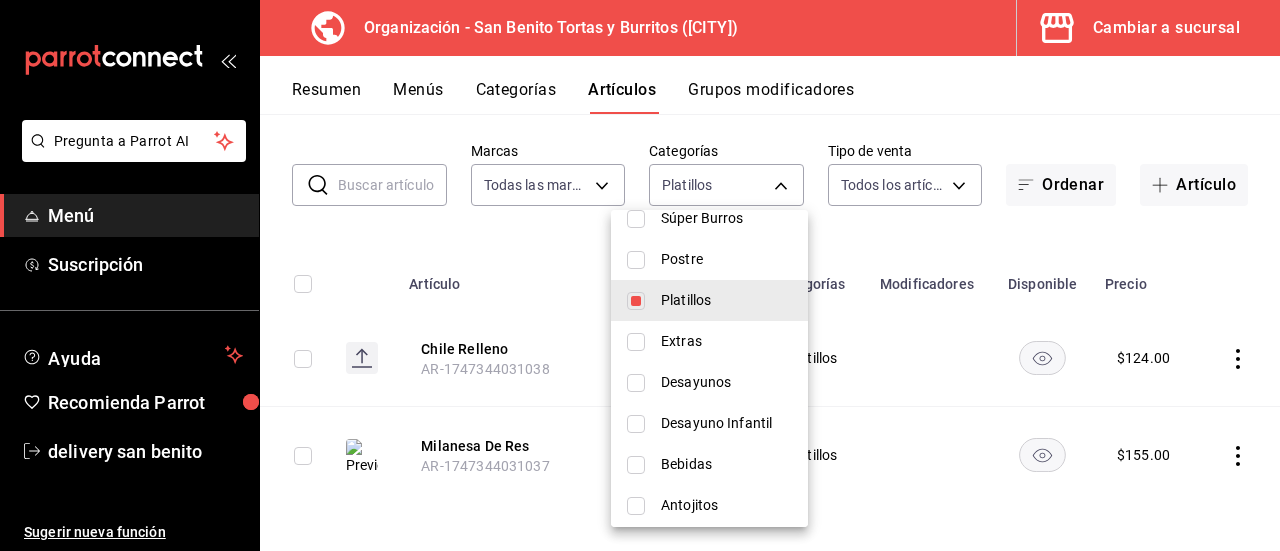 scroll, scrollTop: 166, scrollLeft: 0, axis: vertical 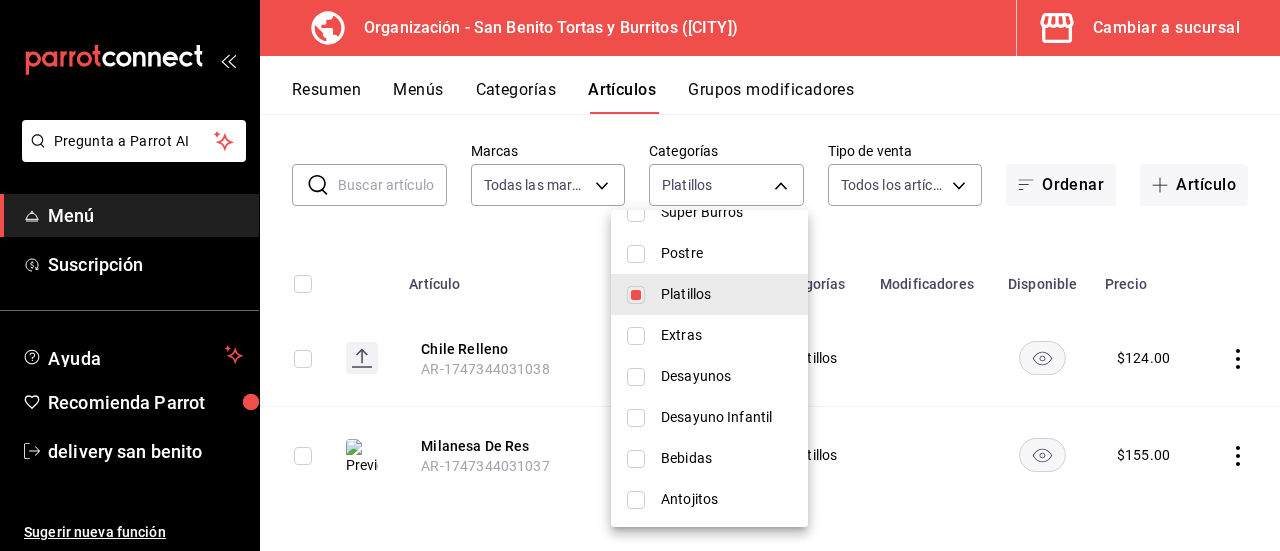 click on "Antojitos" at bounding box center (726, 499) 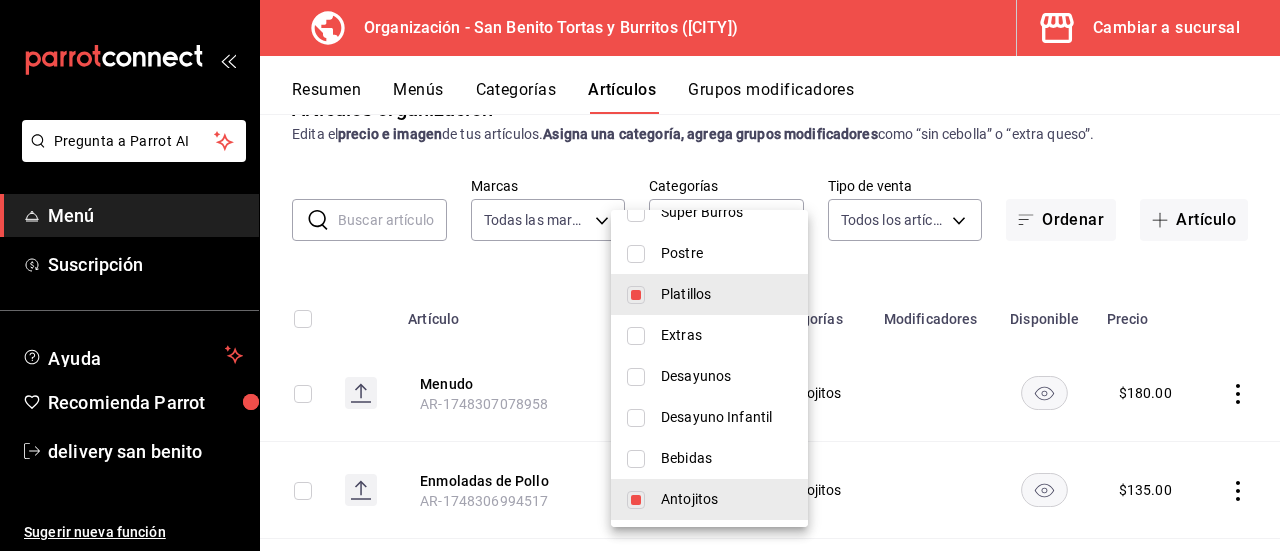scroll, scrollTop: 87, scrollLeft: 0, axis: vertical 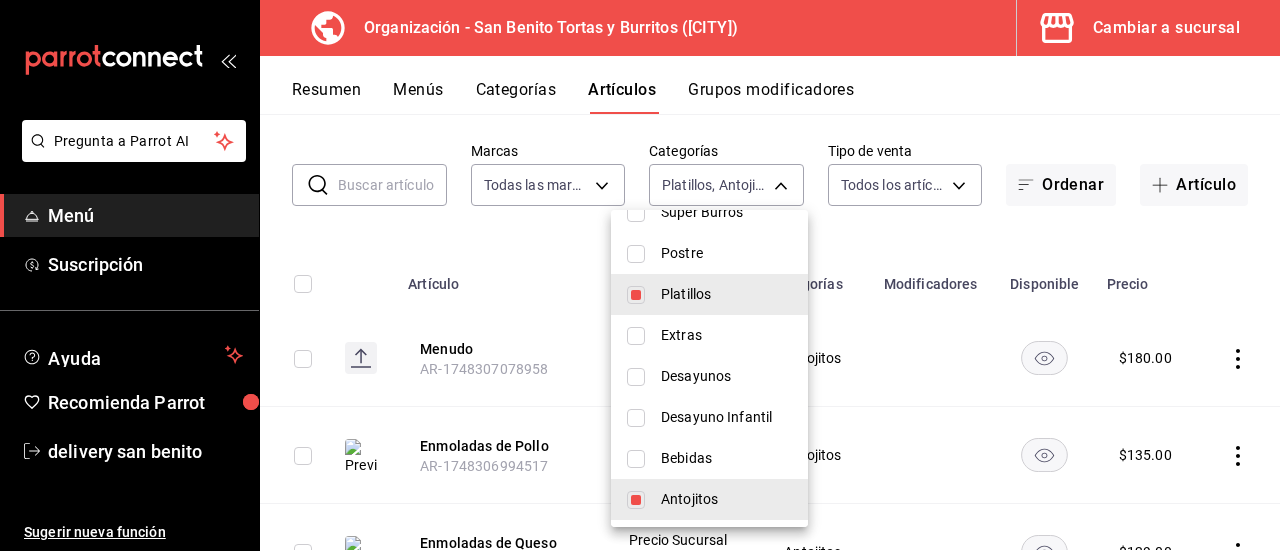 click on "Platillos" at bounding box center [726, 294] 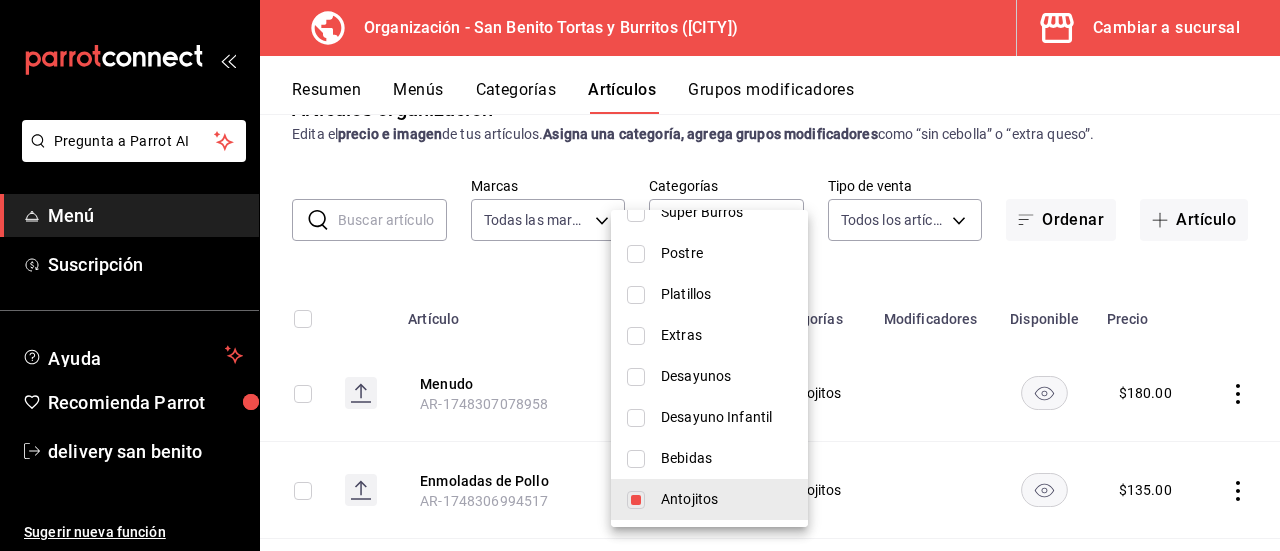 scroll, scrollTop: 87, scrollLeft: 0, axis: vertical 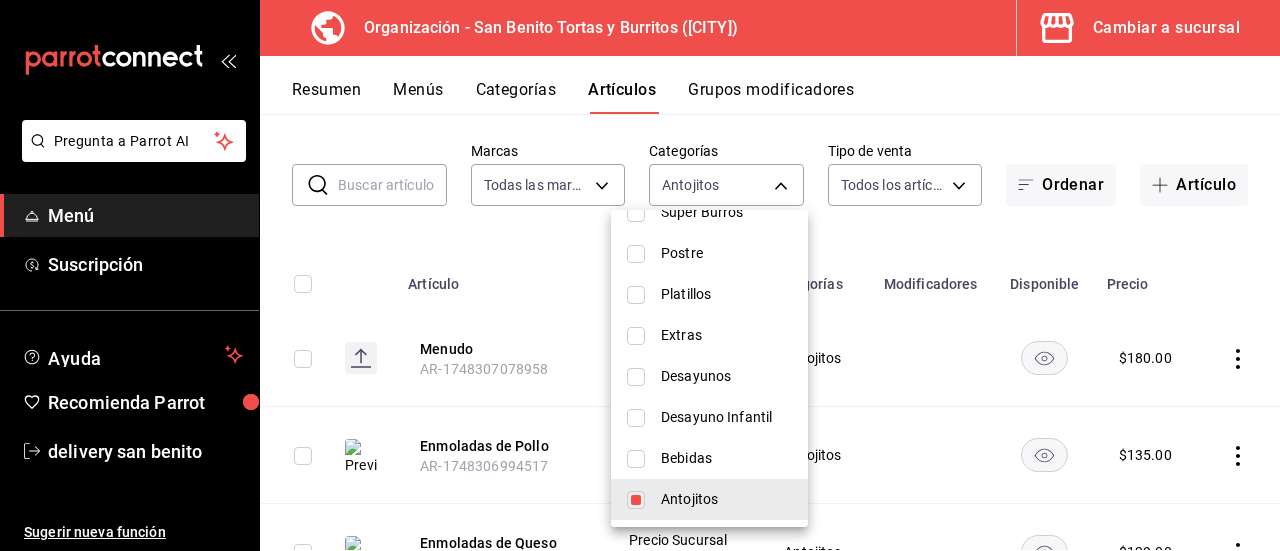 click at bounding box center (640, 275) 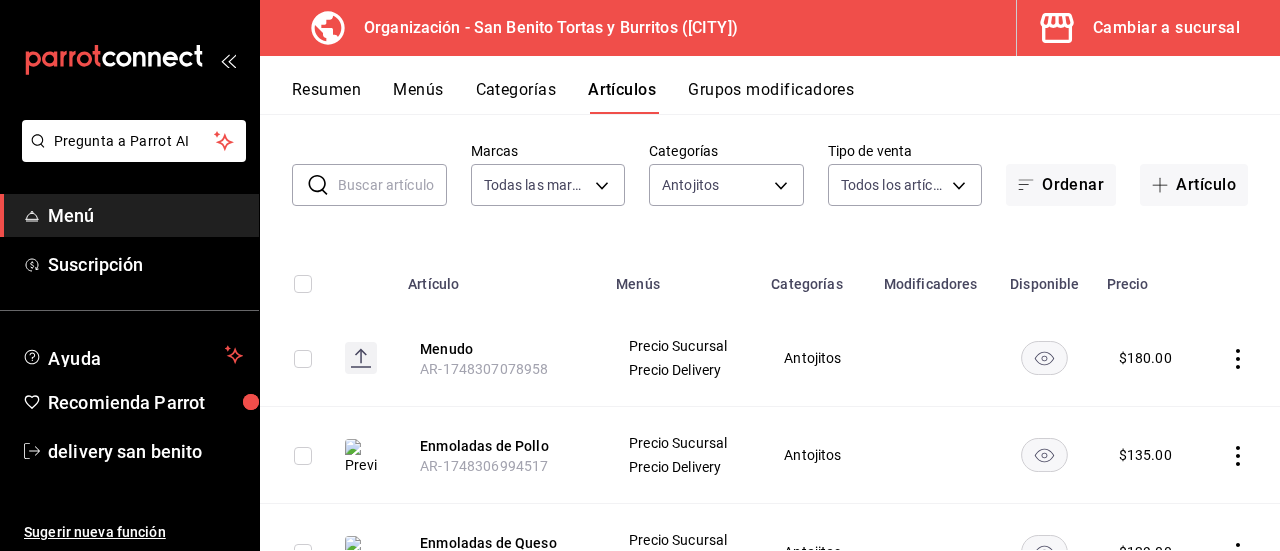 click 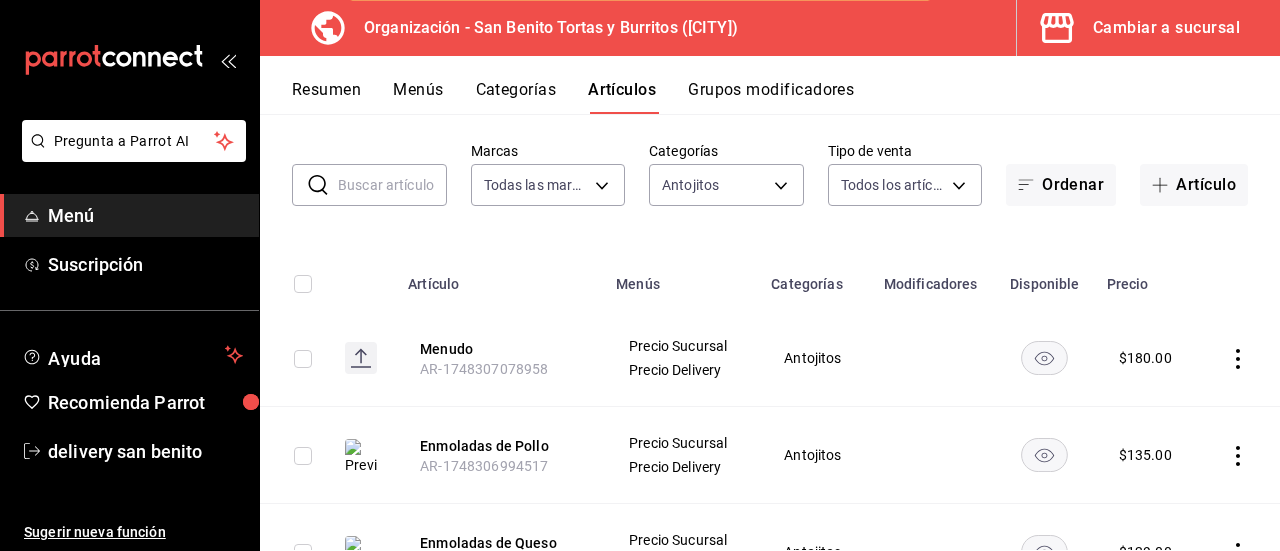 click on "Antojitos" at bounding box center [815, 358] 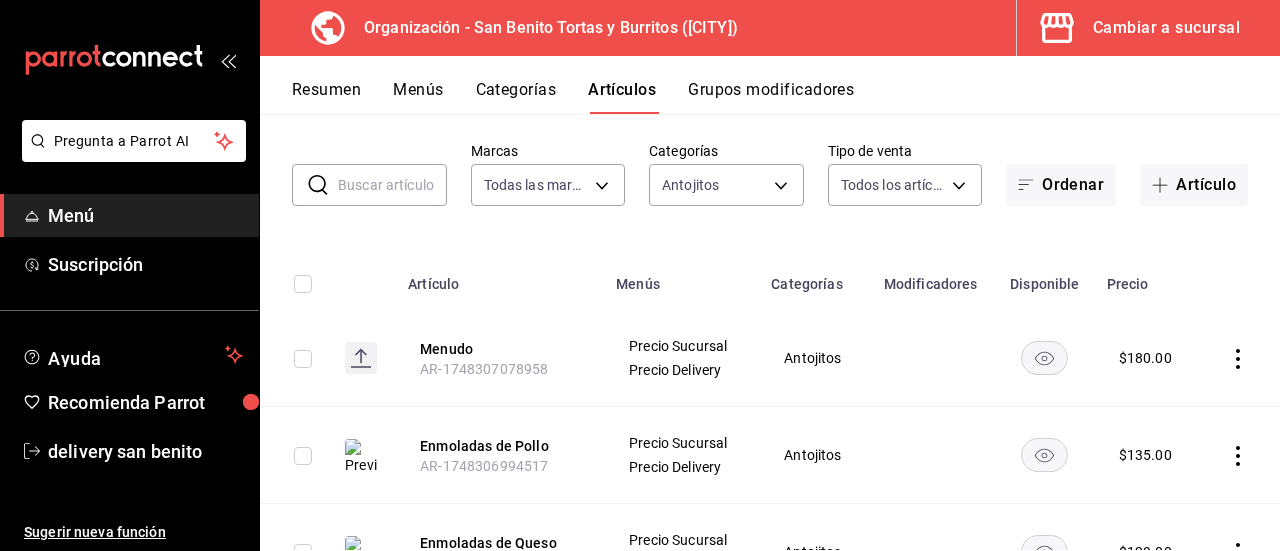 click on "Antojitos" at bounding box center [815, 358] 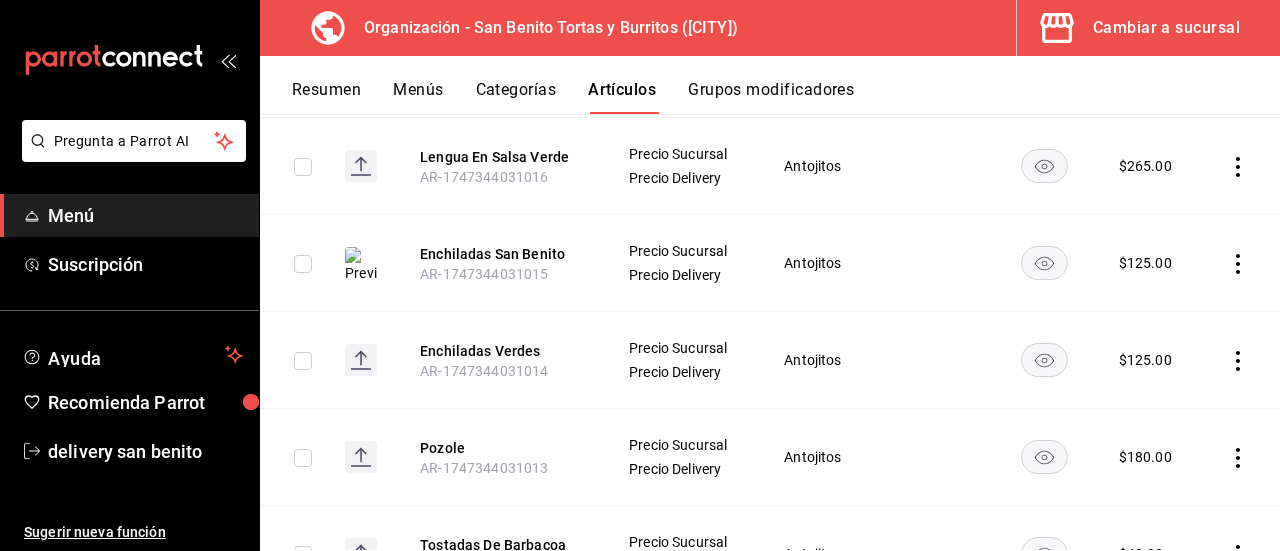 scroll, scrollTop: 563, scrollLeft: 0, axis: vertical 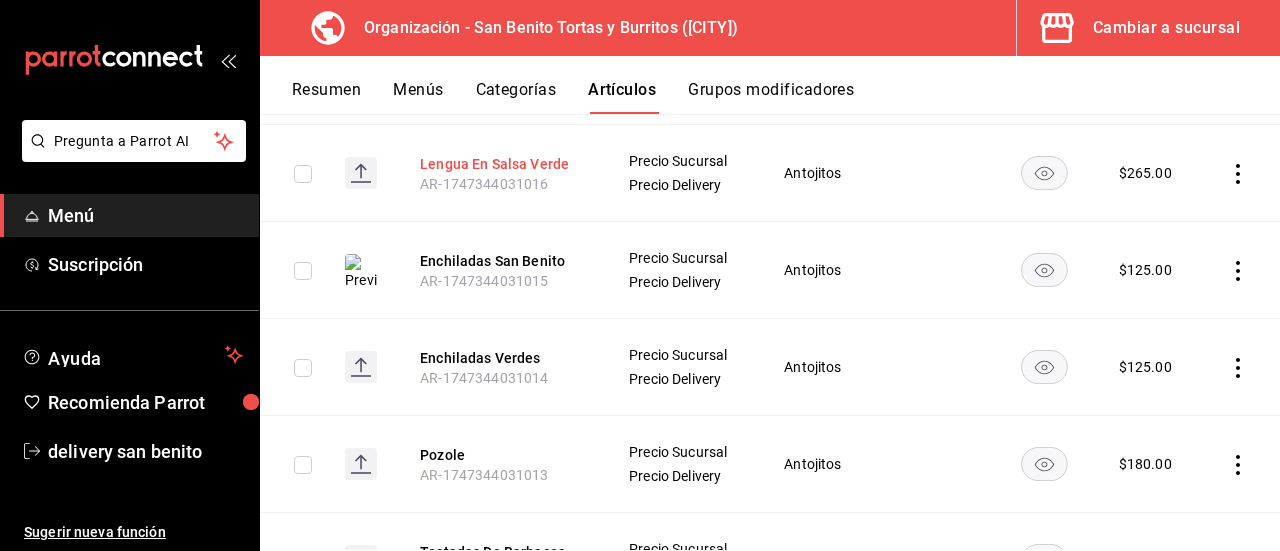 click on "Lengua En Salsa Verde" at bounding box center (500, 164) 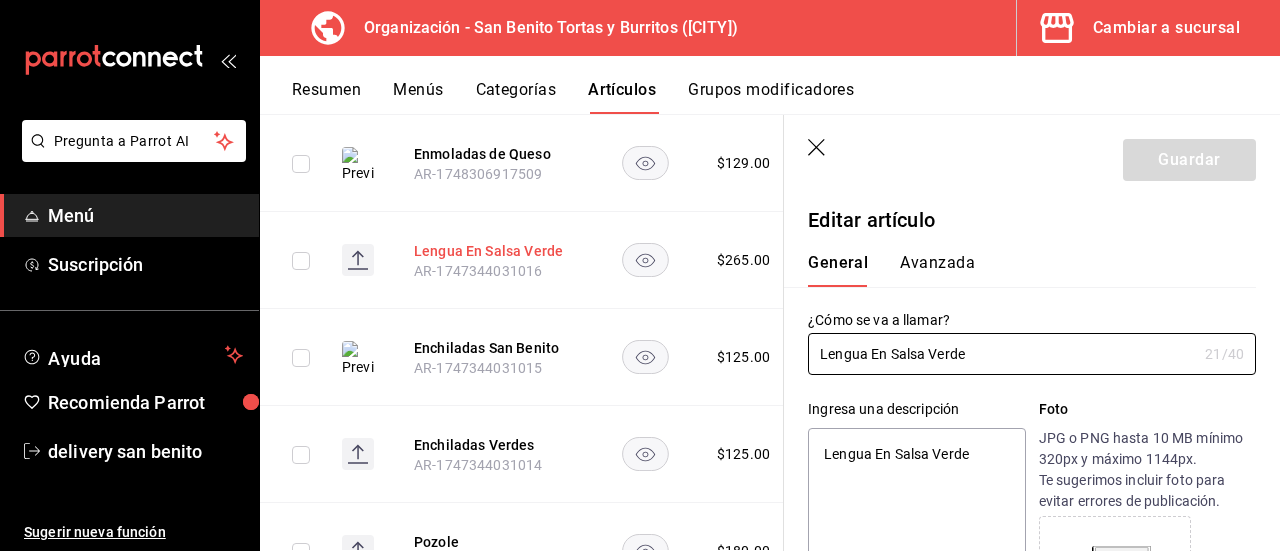 type on "x" 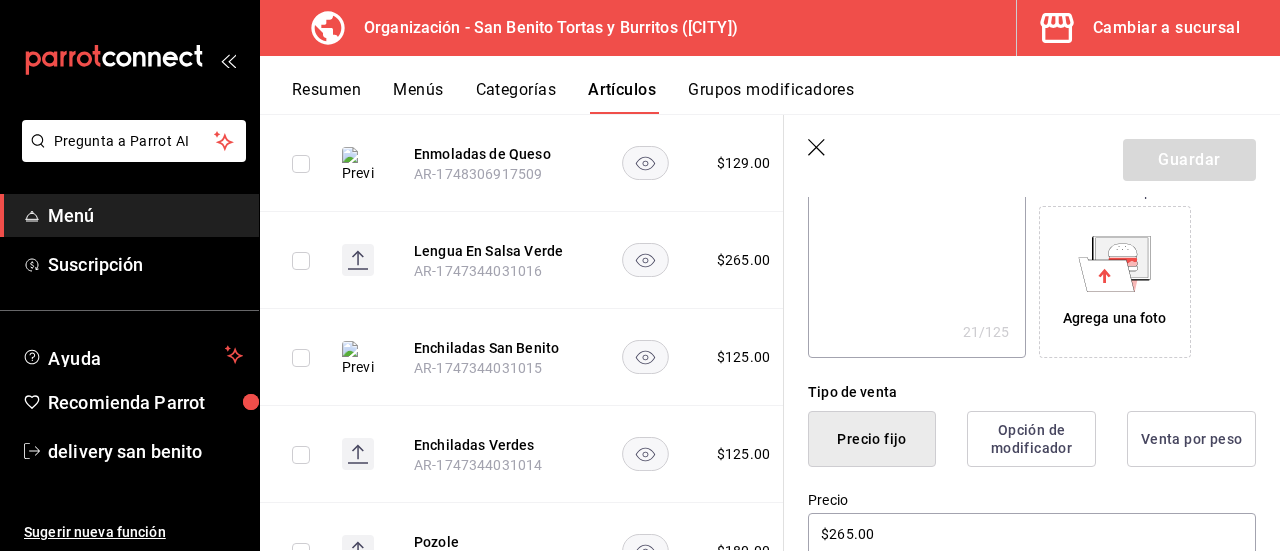 scroll, scrollTop: 307, scrollLeft: 0, axis: vertical 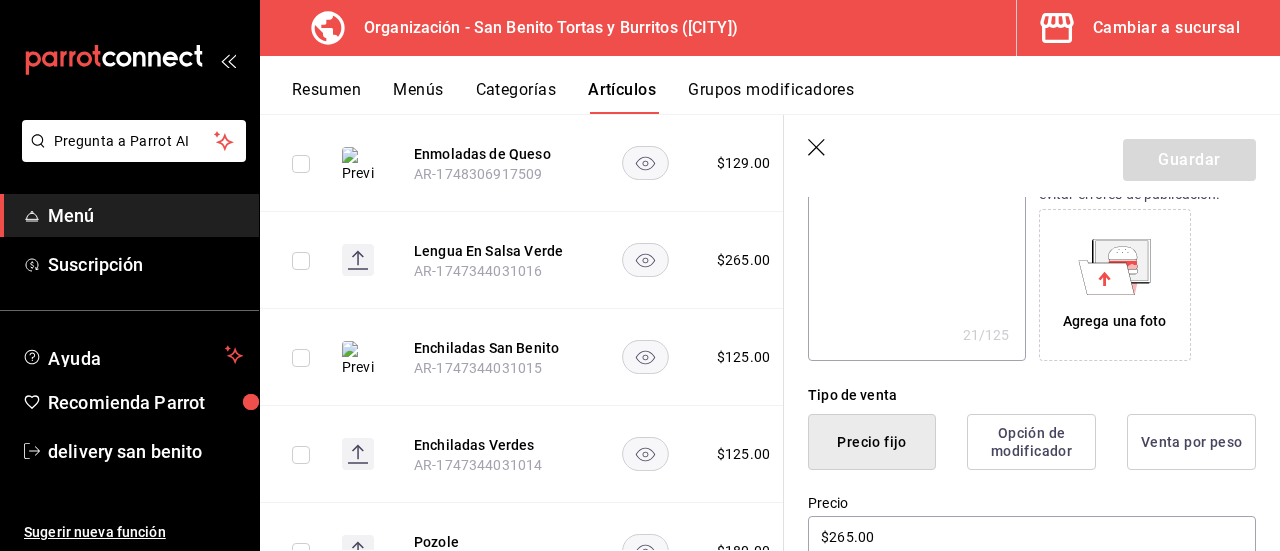 click 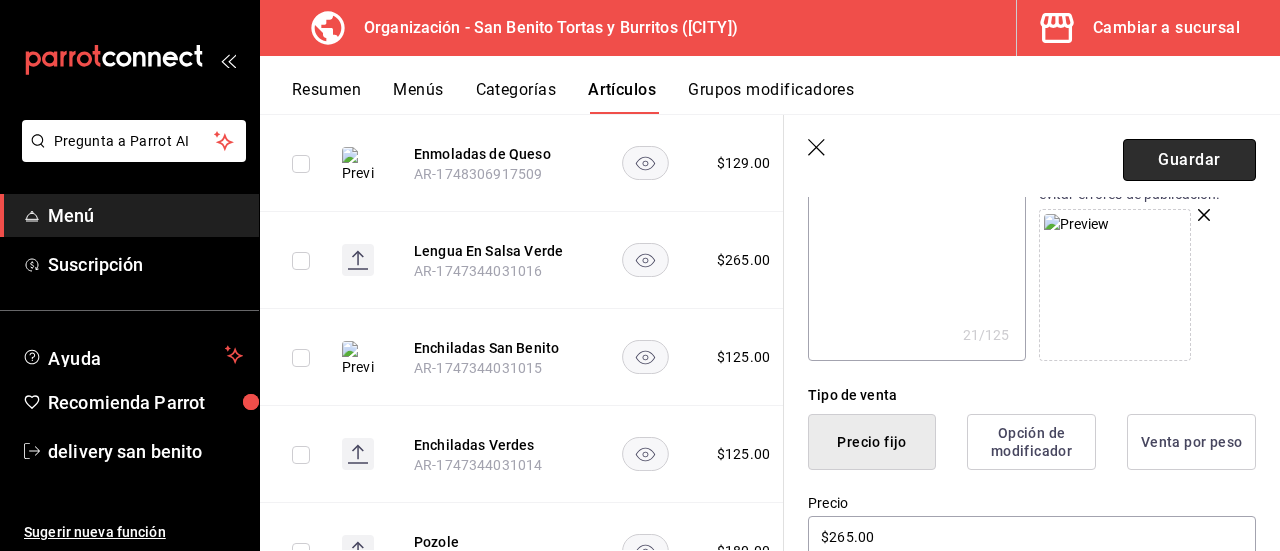click on "Guardar" at bounding box center (1189, 160) 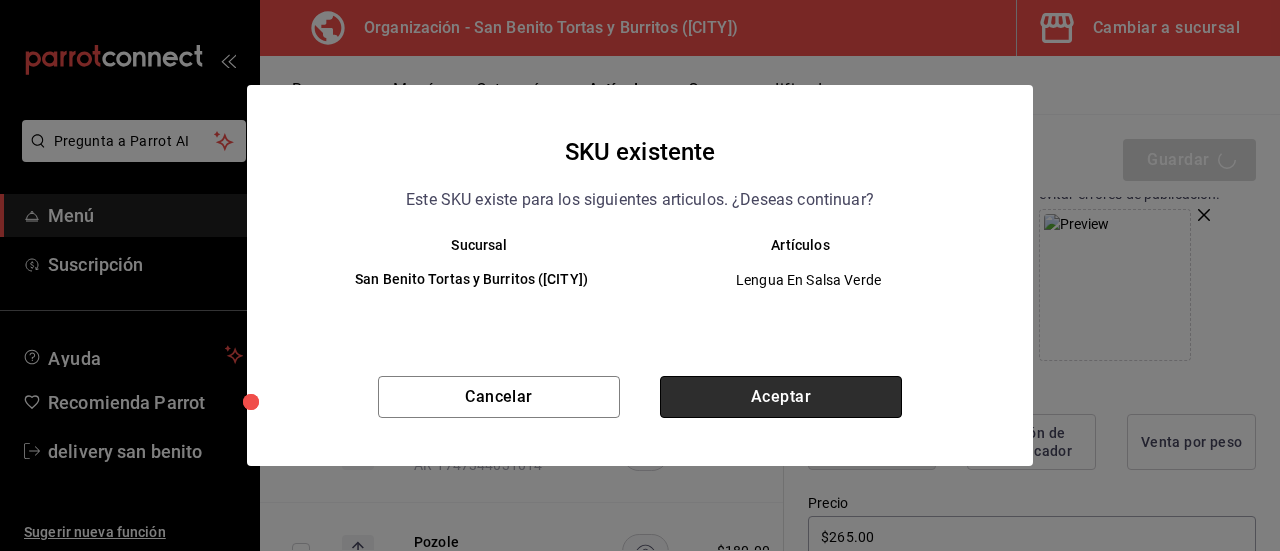 click on "Aceptar" at bounding box center [781, 397] 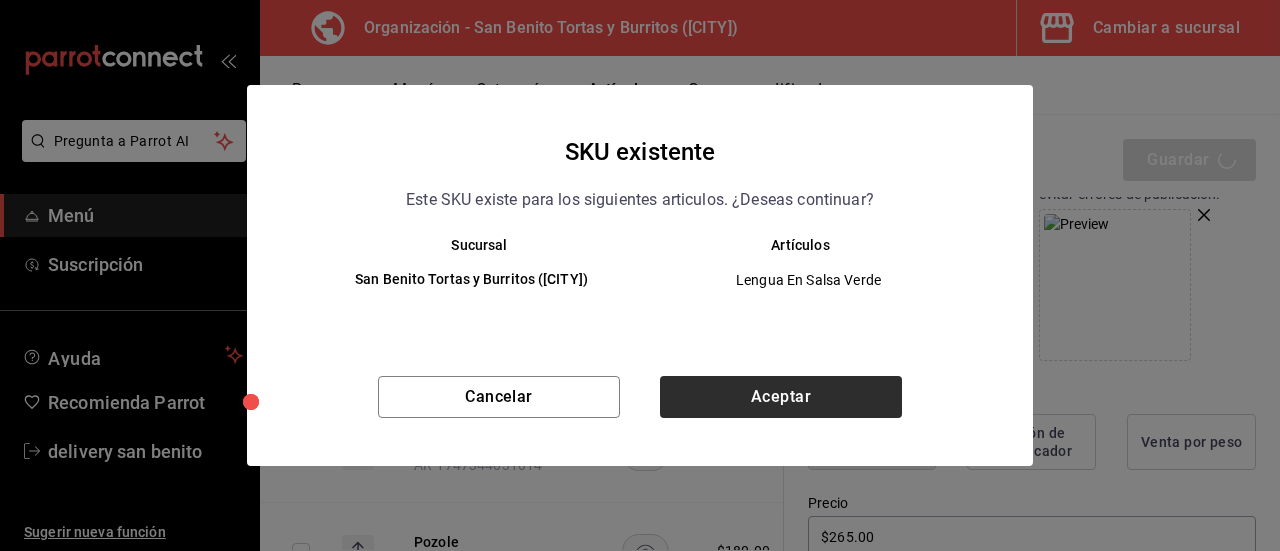 type on "x" 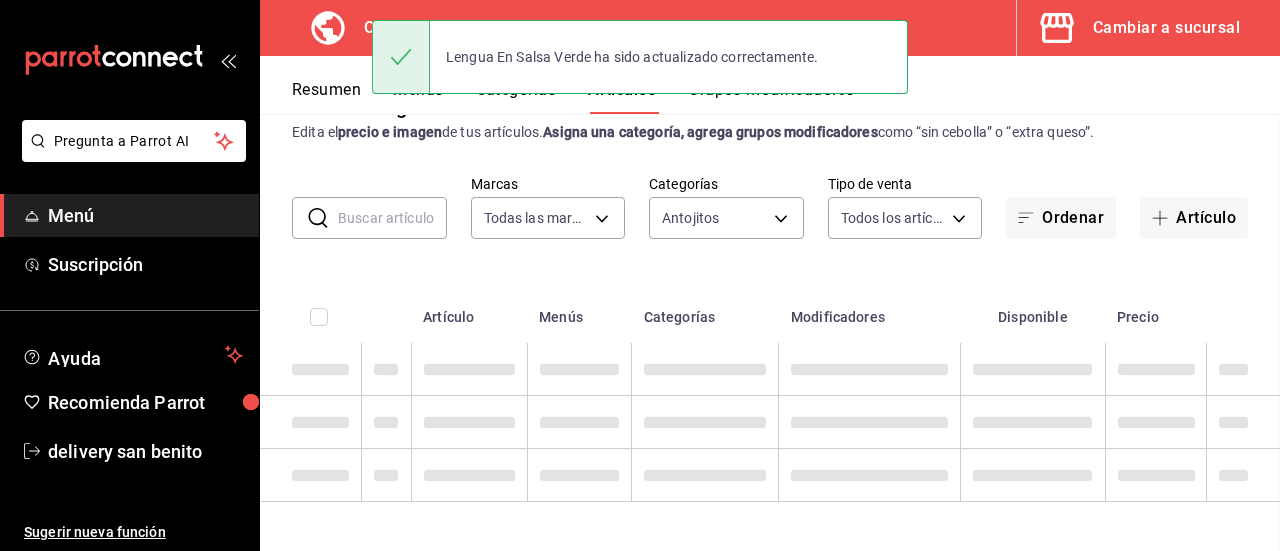 scroll, scrollTop: 52, scrollLeft: 0, axis: vertical 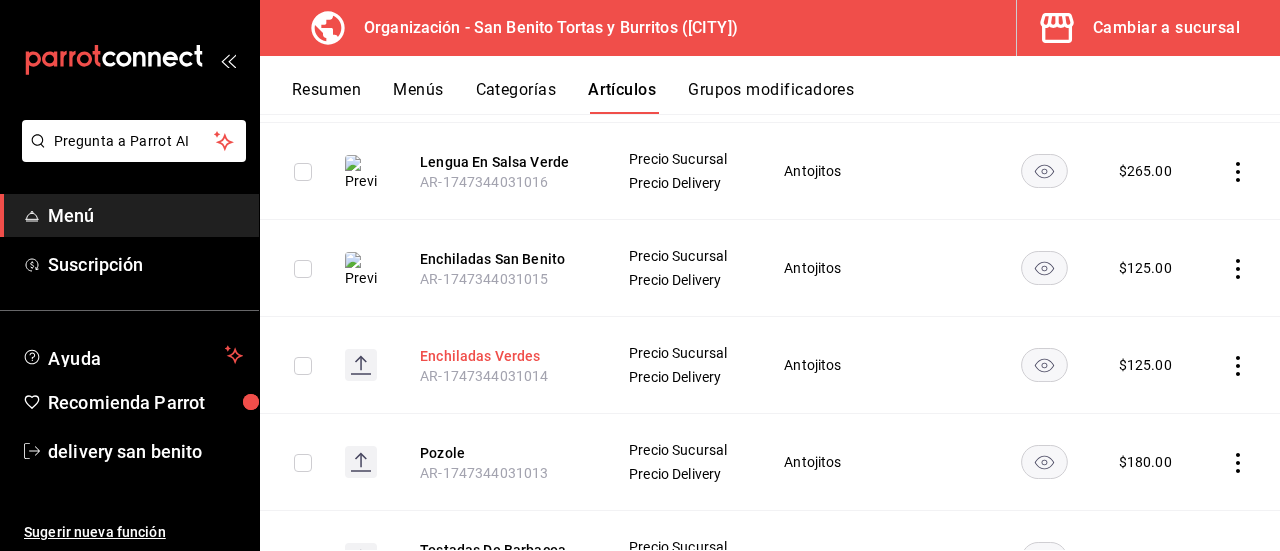 click on "Enchiladas Verdes" at bounding box center (500, 356) 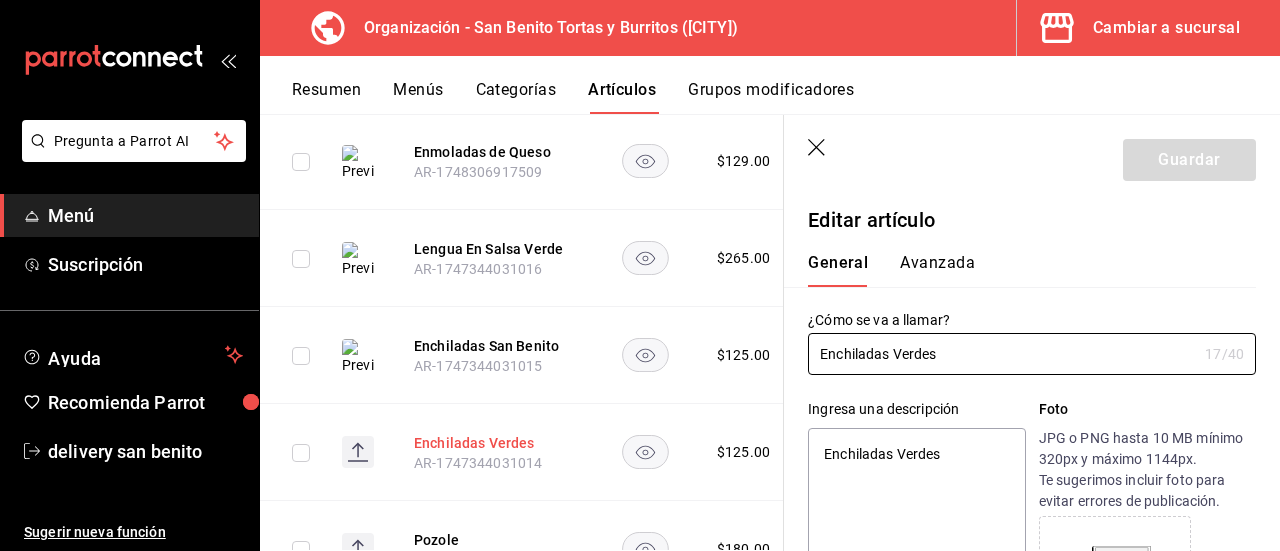 type on "x" 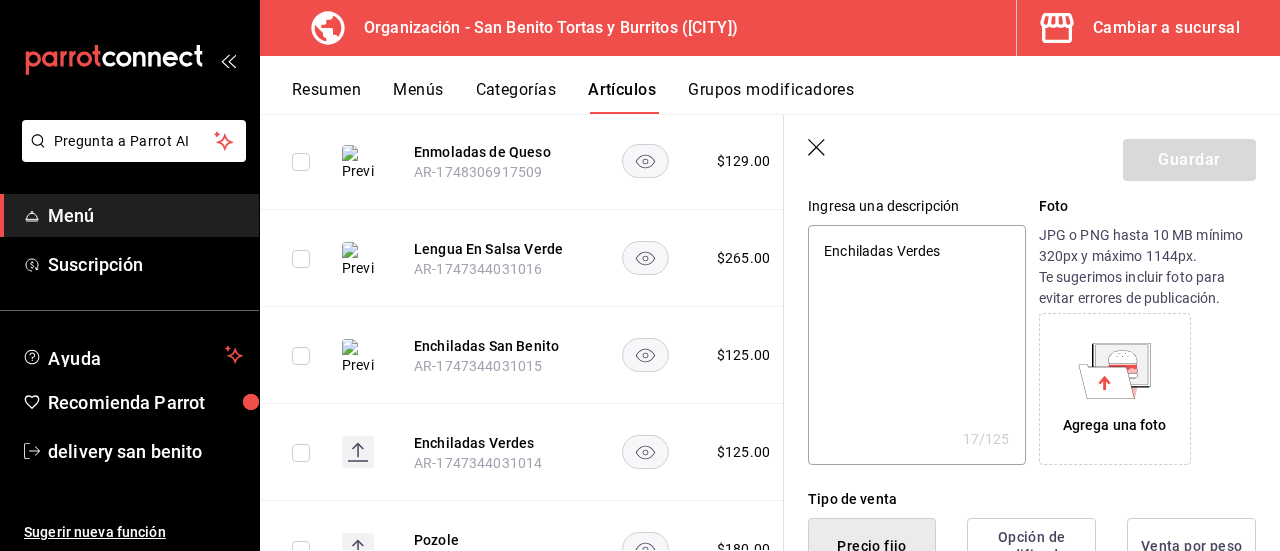 scroll, scrollTop: 274, scrollLeft: 0, axis: vertical 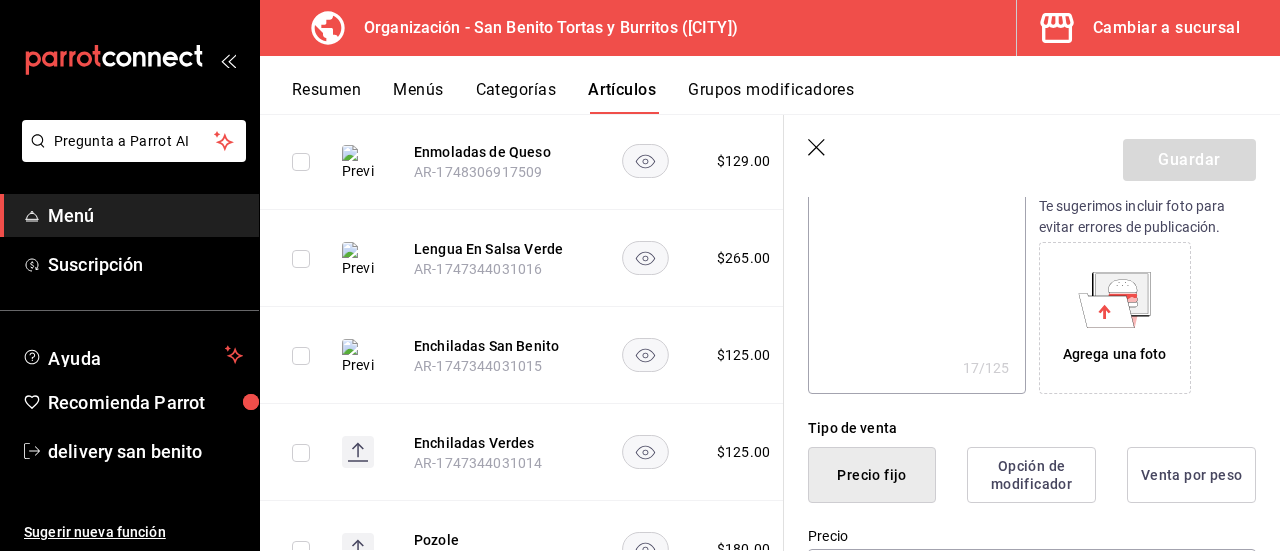 click 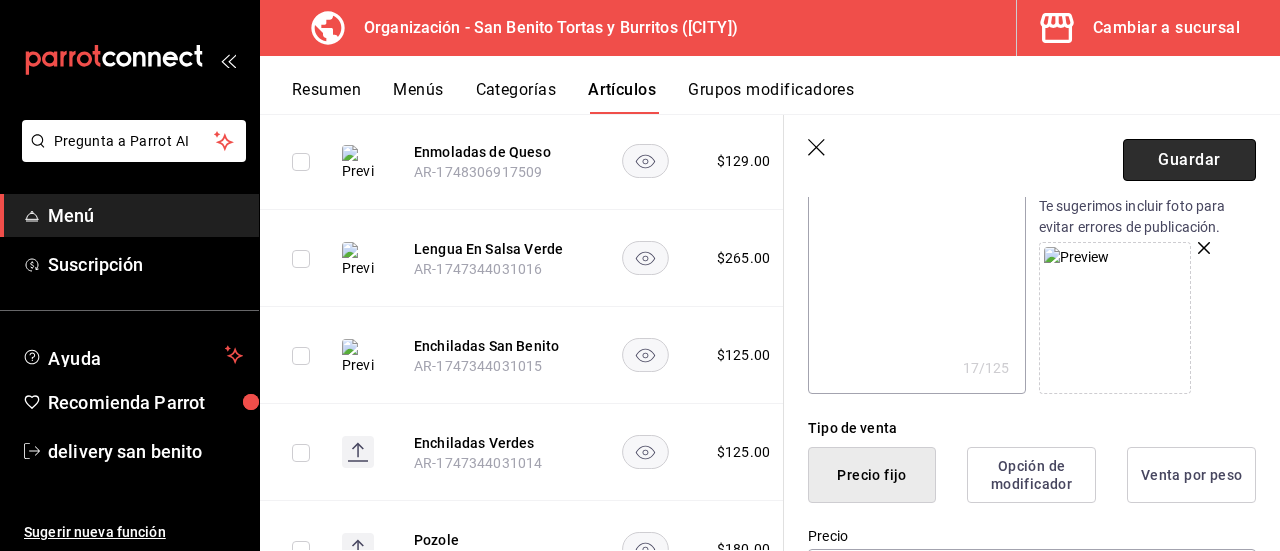 click on "Guardar" at bounding box center (1189, 160) 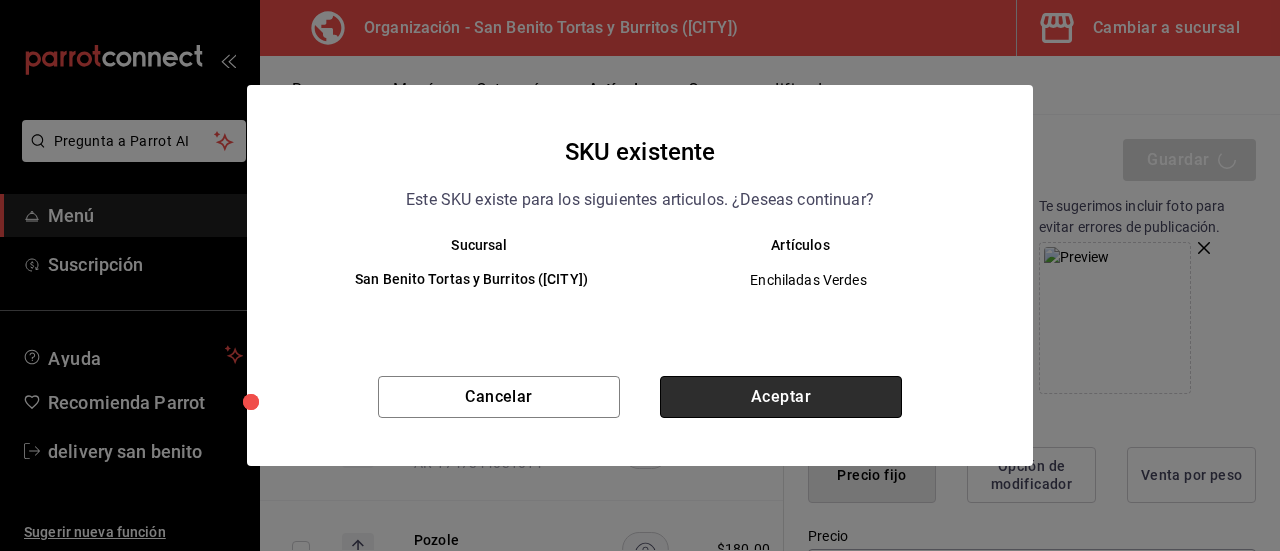 click on "Aceptar" at bounding box center (781, 397) 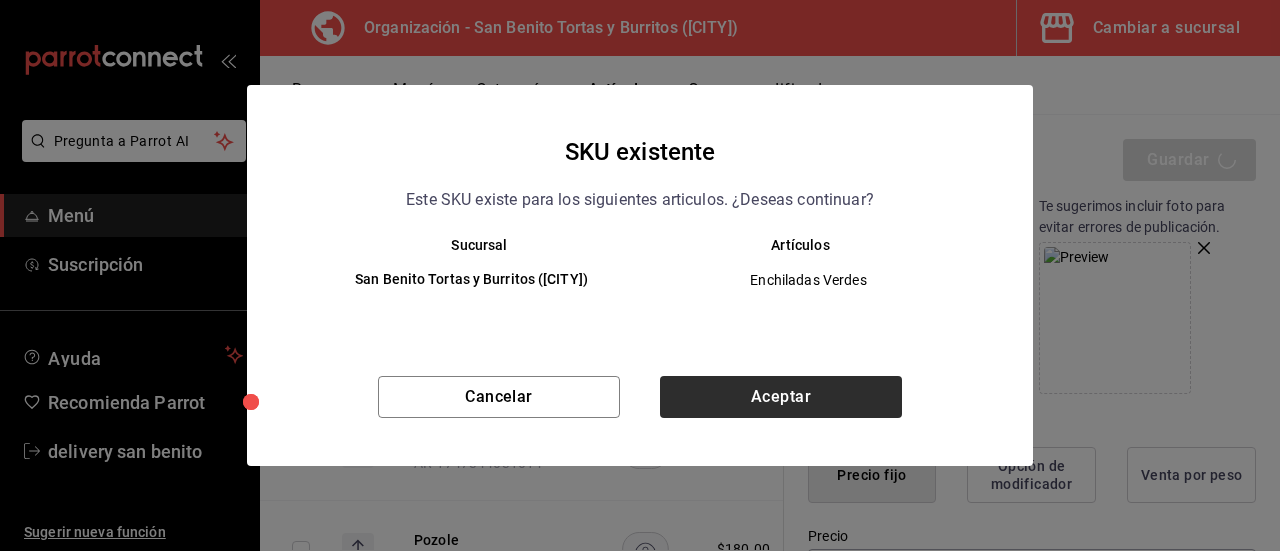 type on "x" 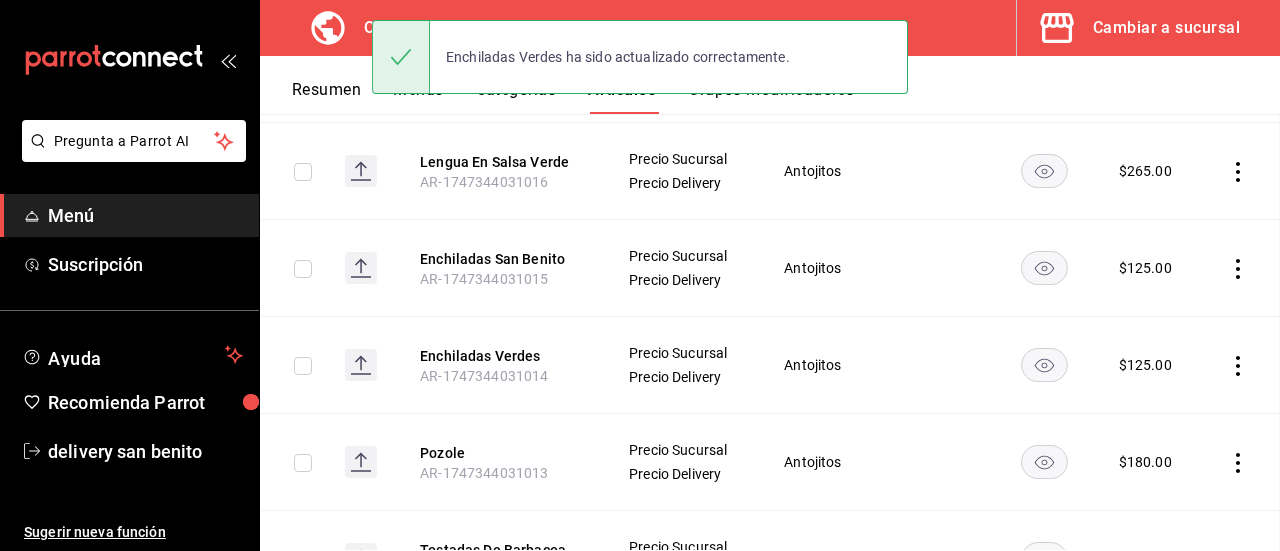 scroll, scrollTop: 52, scrollLeft: 0, axis: vertical 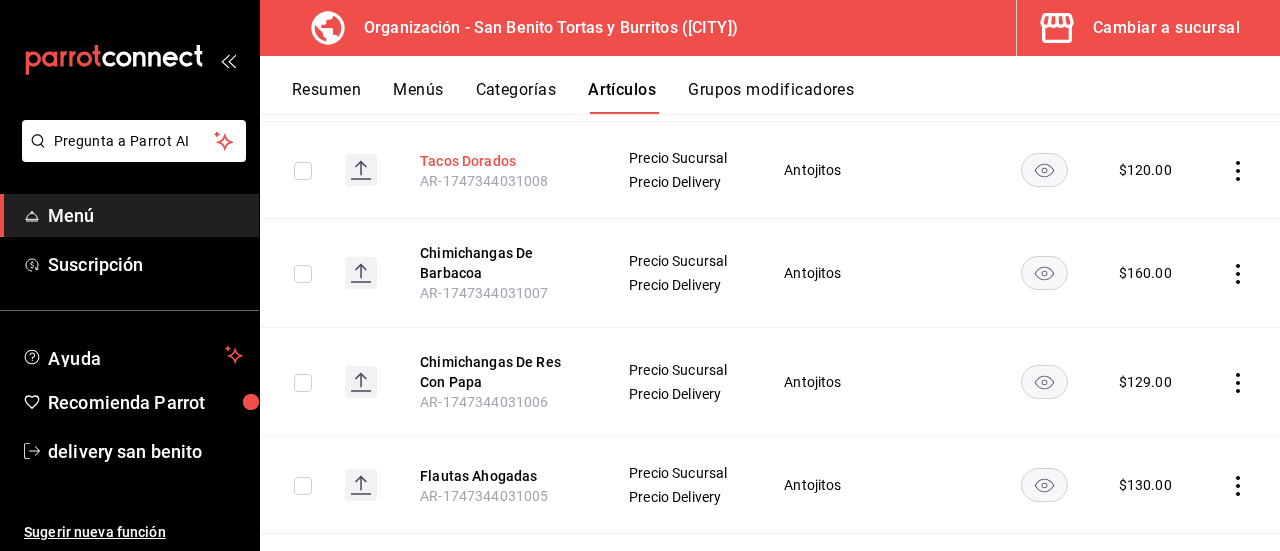 click on "Tacos Dorados" at bounding box center [500, 161] 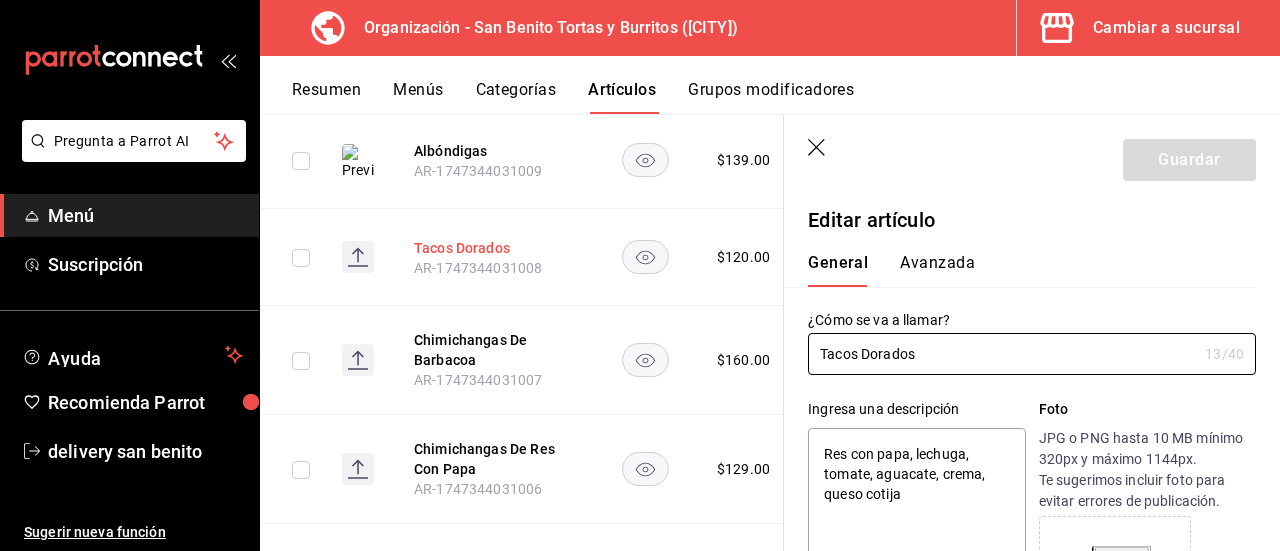 type on "x" 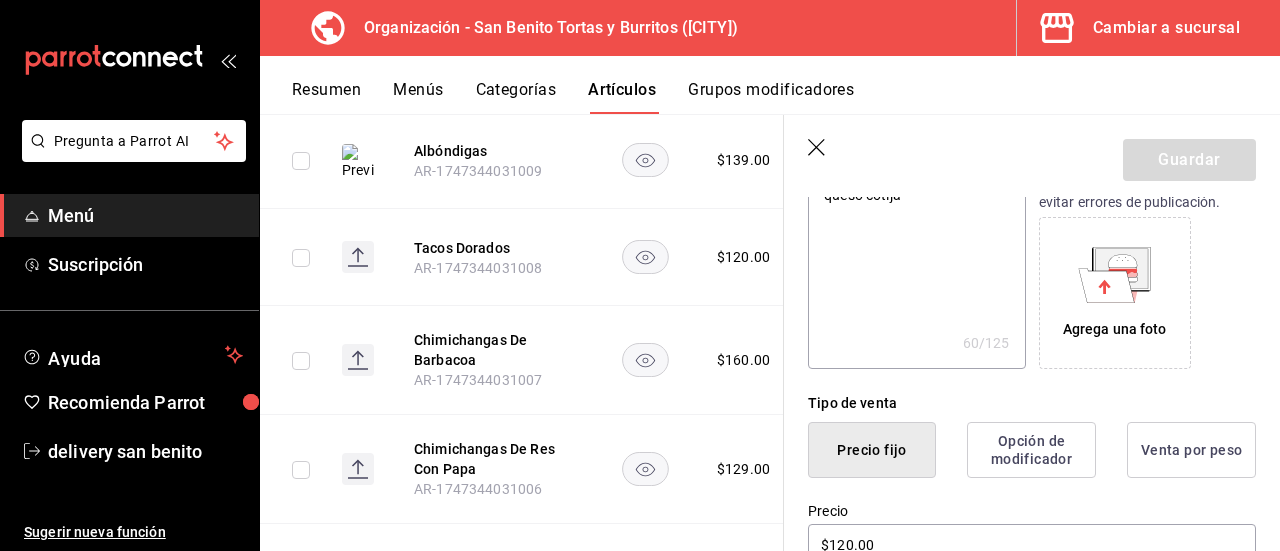 scroll, scrollTop: 346, scrollLeft: 0, axis: vertical 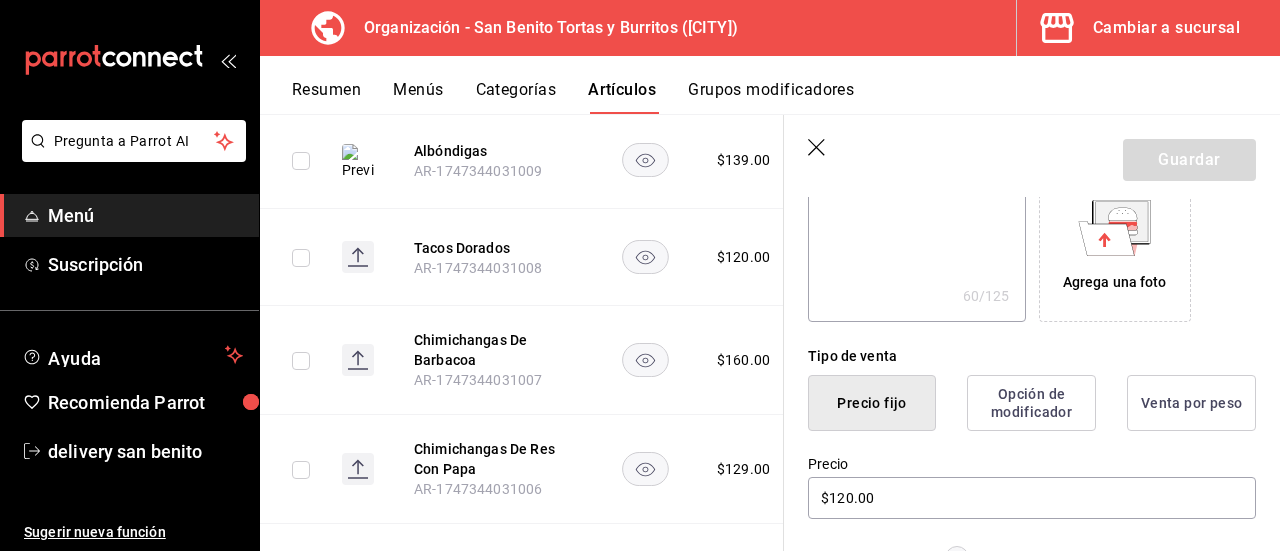click on "Agrega una foto" at bounding box center [1115, 282] 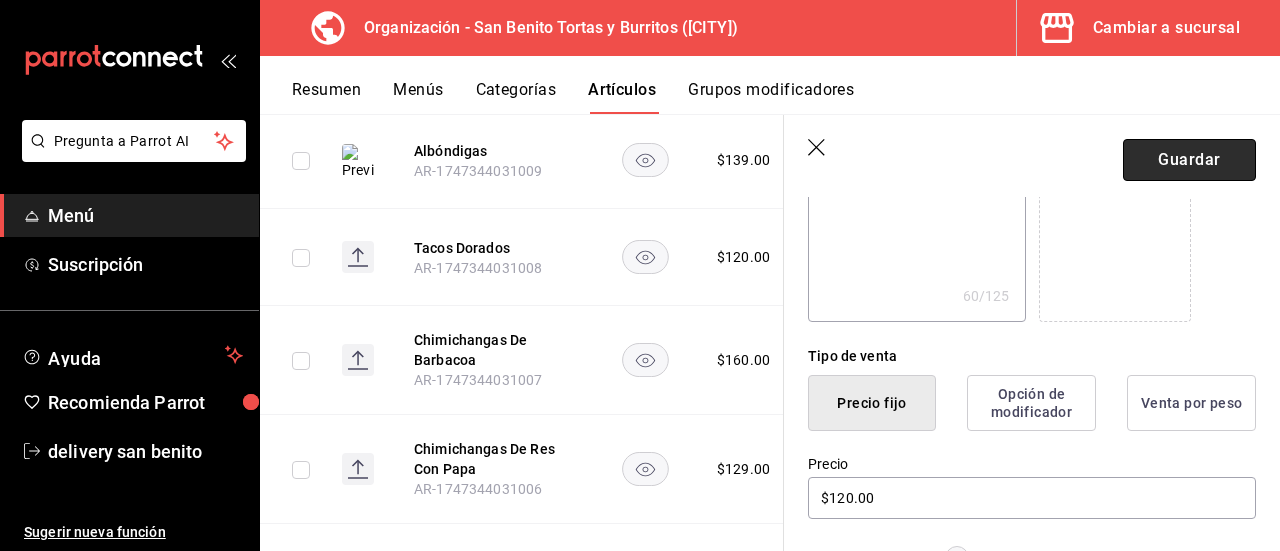 click on "Guardar" at bounding box center [1189, 160] 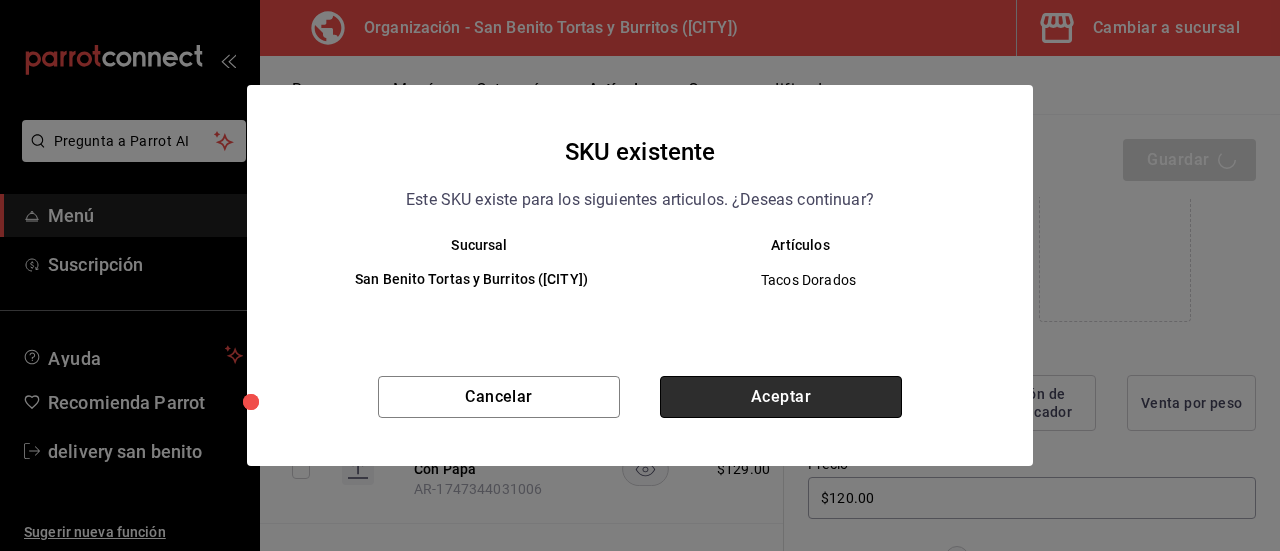 click on "Aceptar" at bounding box center [781, 397] 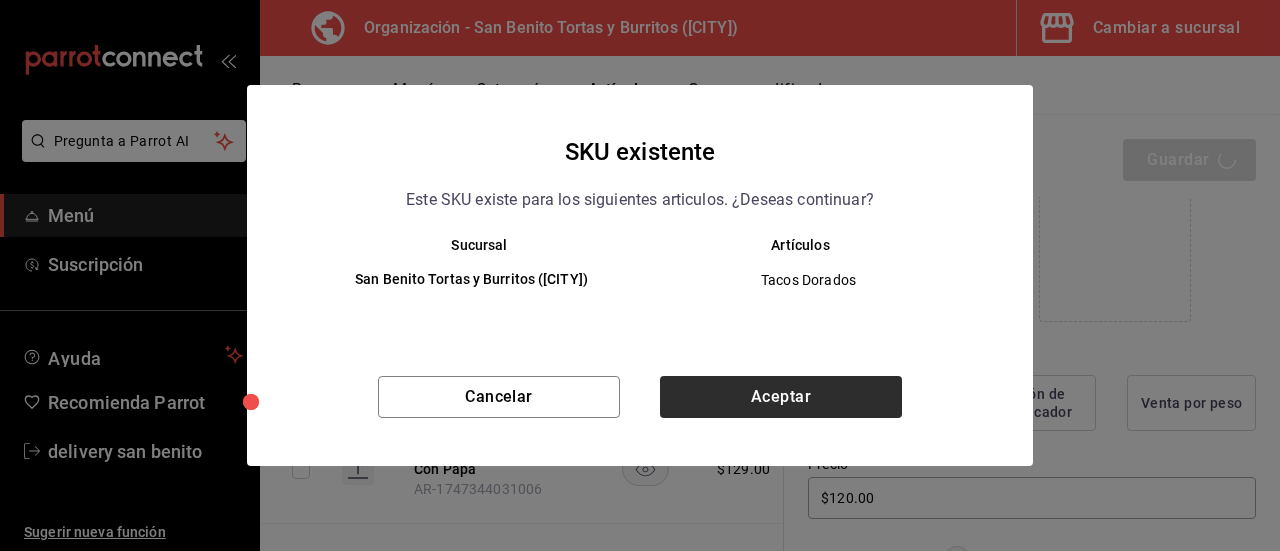 type on "x" 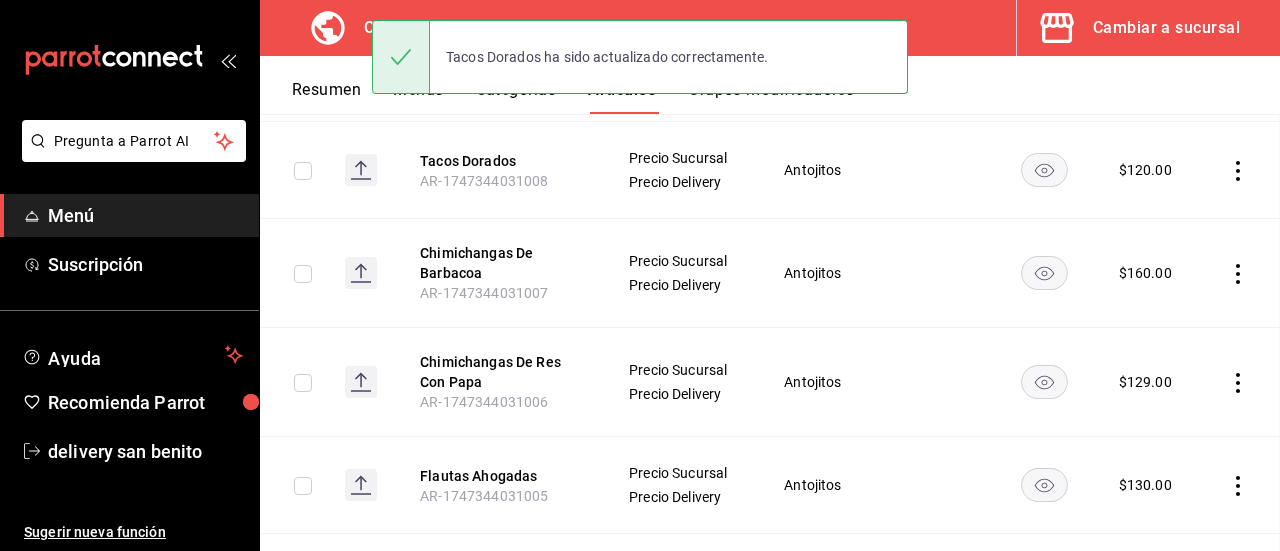 scroll, scrollTop: 52, scrollLeft: 0, axis: vertical 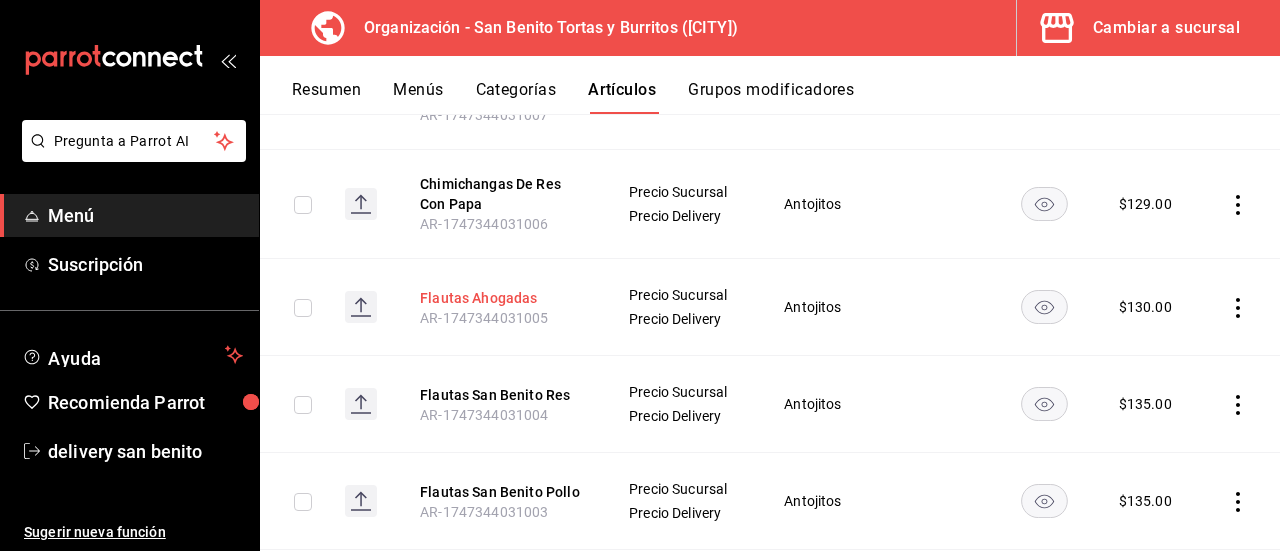 click on "Flautas Ahogadas" at bounding box center (500, 298) 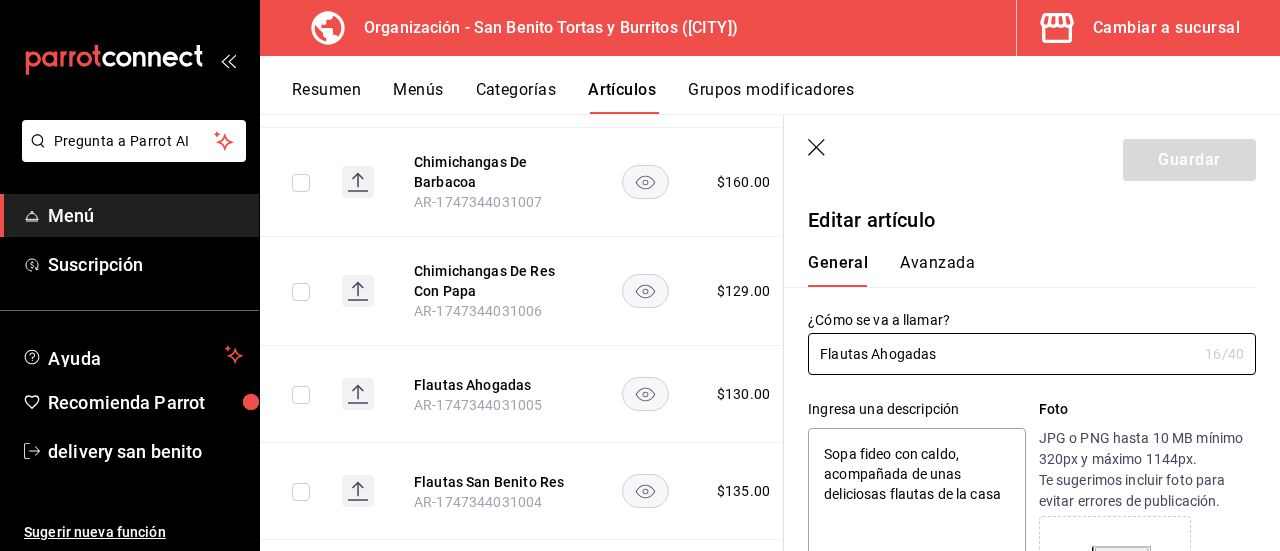 type on "x" 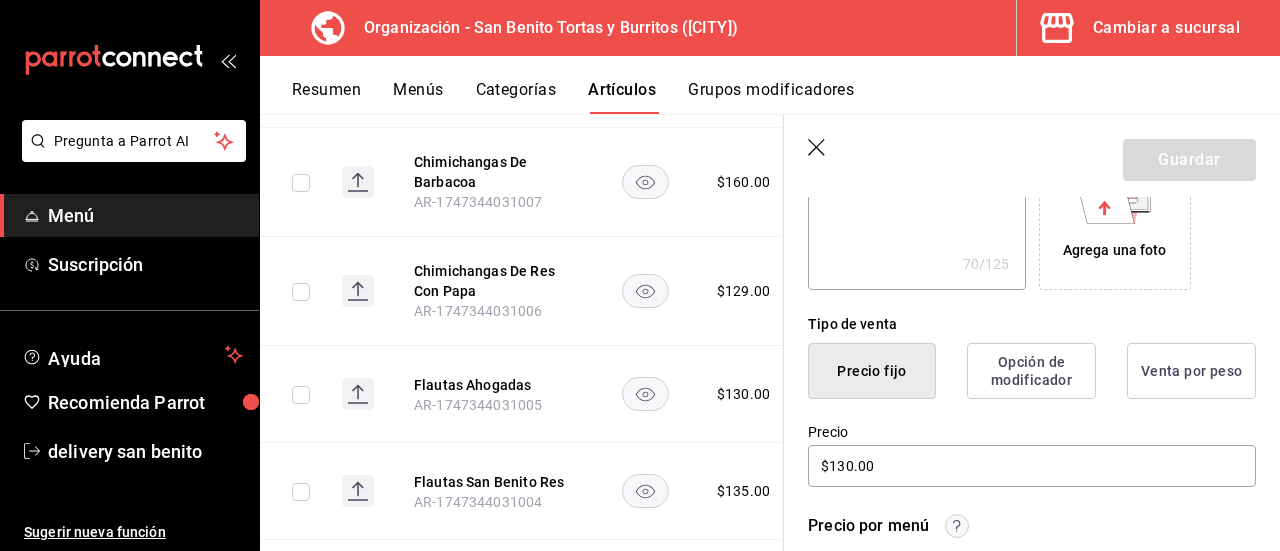scroll, scrollTop: 366, scrollLeft: 0, axis: vertical 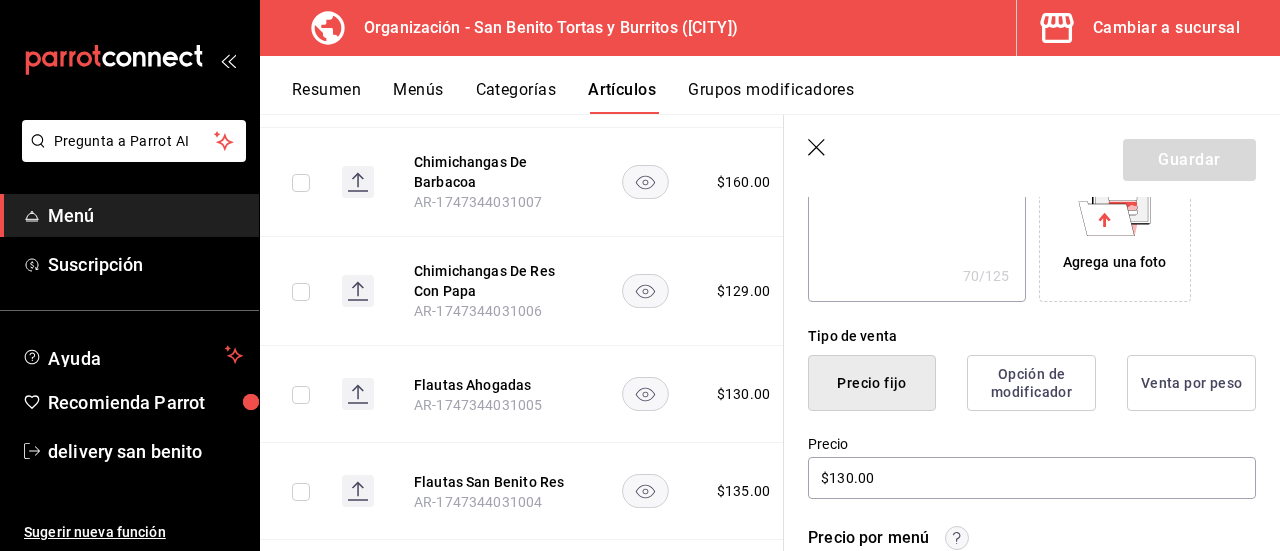 click 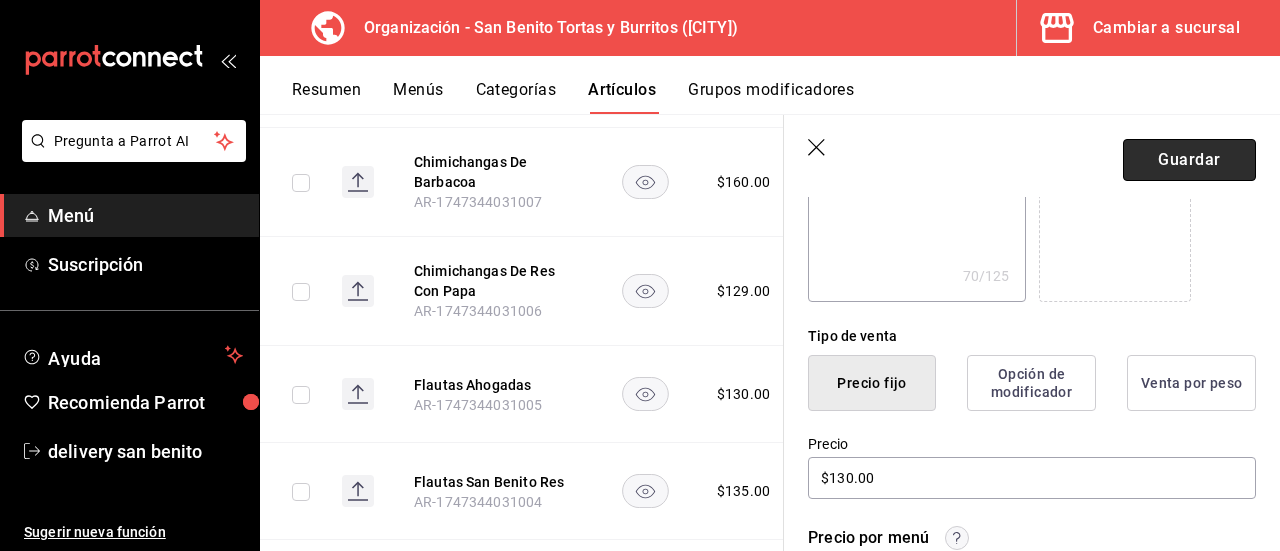 click on "Guardar" at bounding box center [1189, 160] 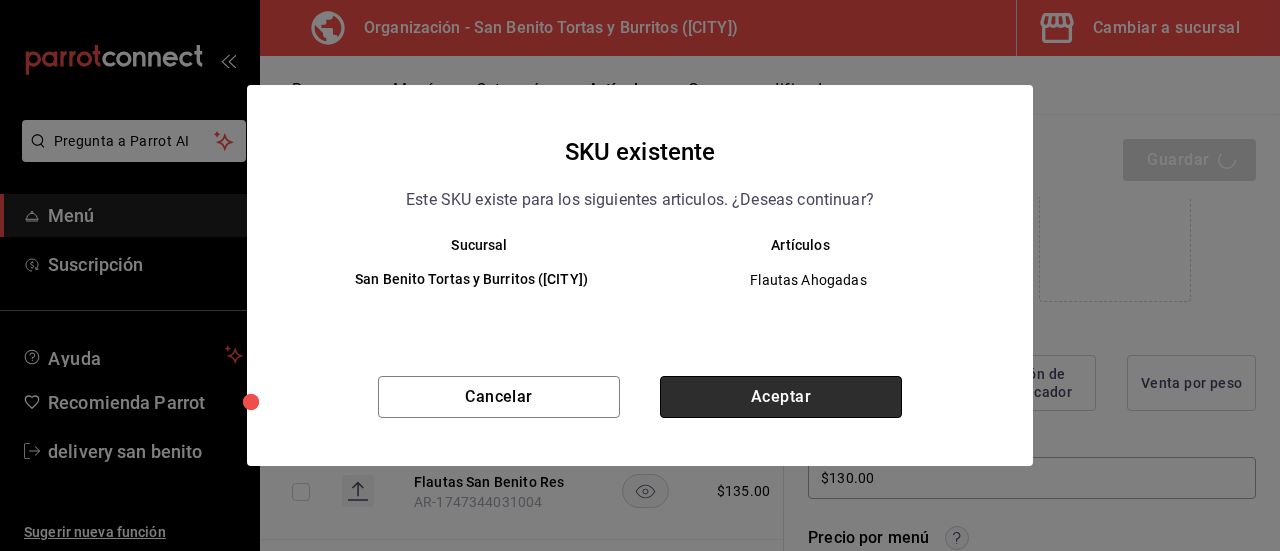 click on "Aceptar" at bounding box center [781, 397] 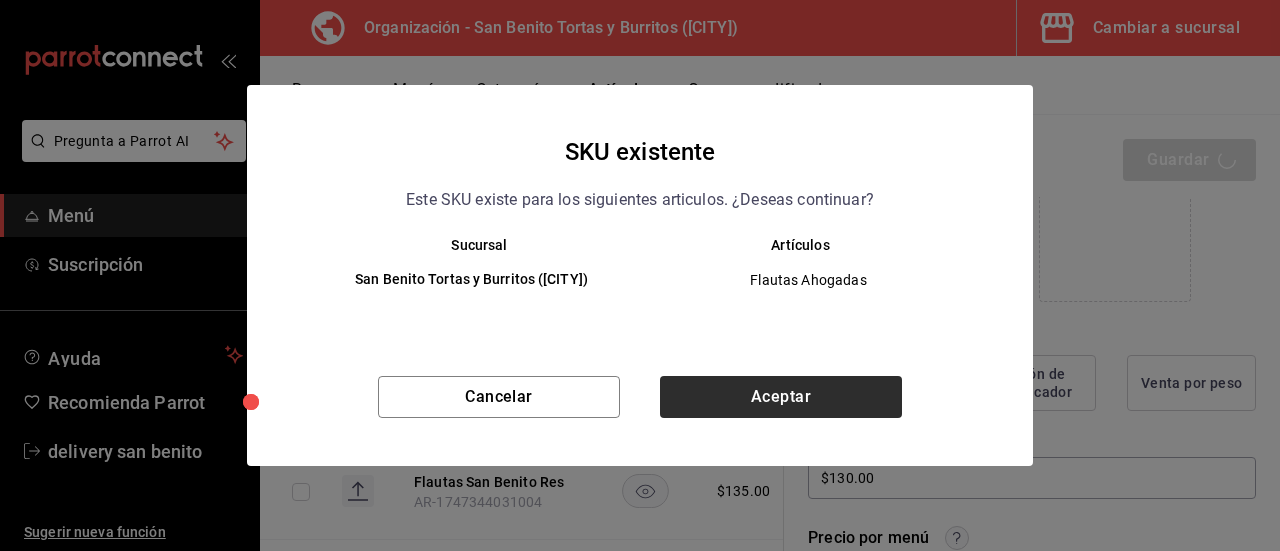 type on "x" 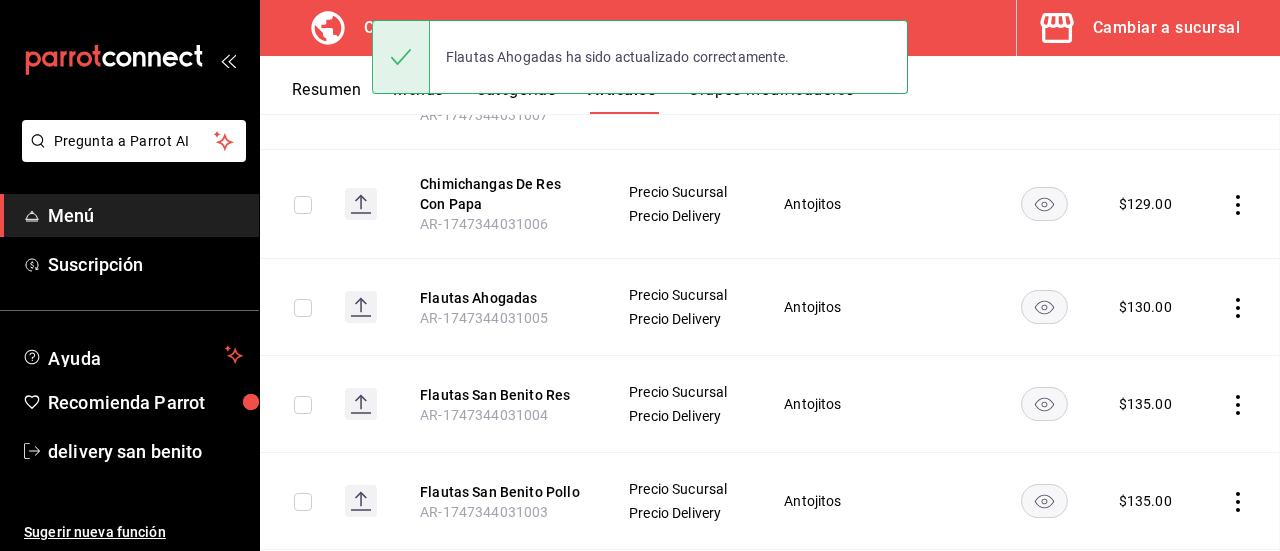 scroll, scrollTop: 52, scrollLeft: 0, axis: vertical 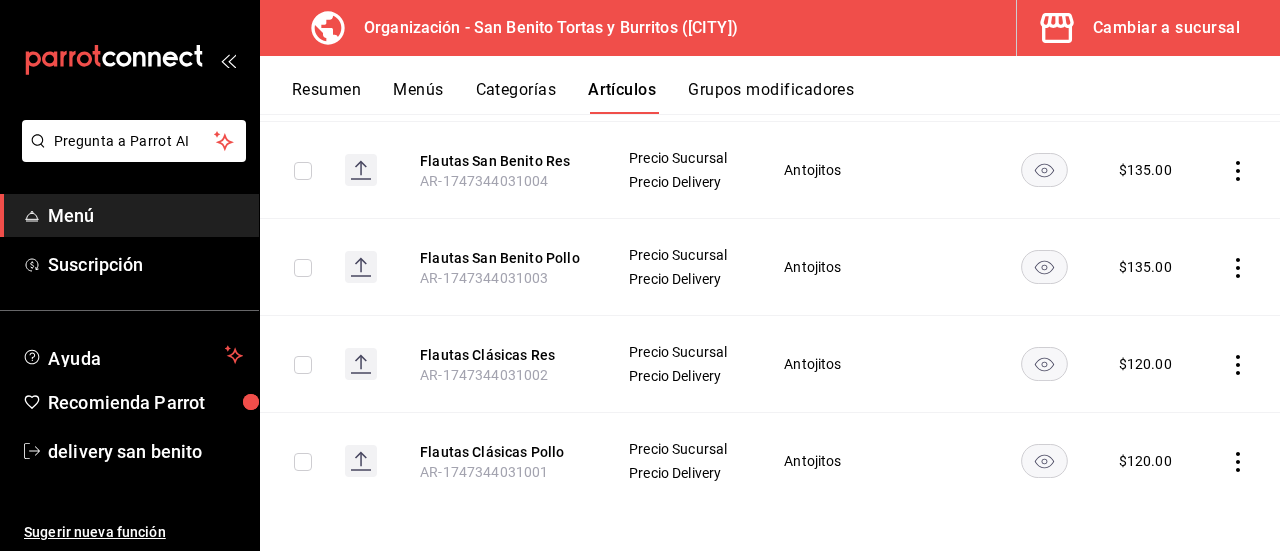 click on "Categorías" at bounding box center (516, 97) 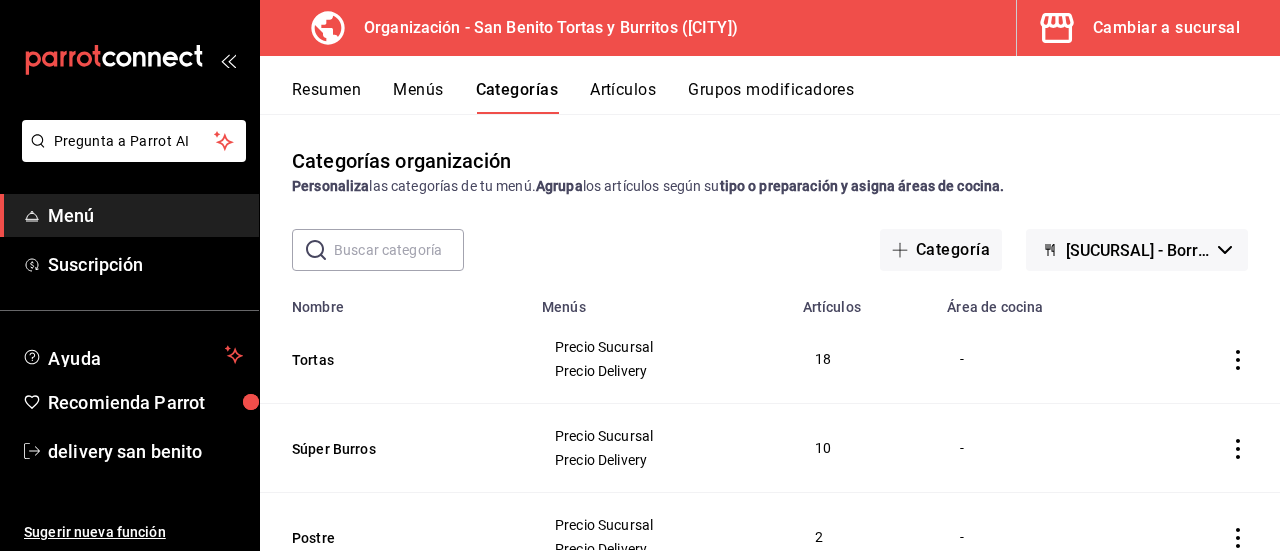 click on "Categorías" at bounding box center (517, 97) 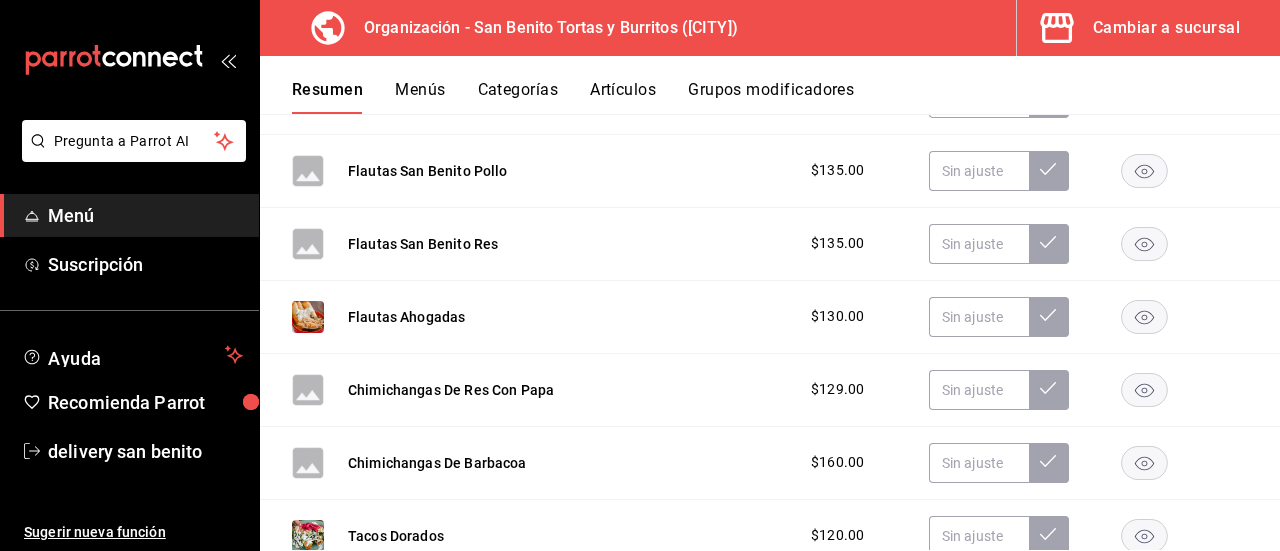 scroll, scrollTop: 492, scrollLeft: 0, axis: vertical 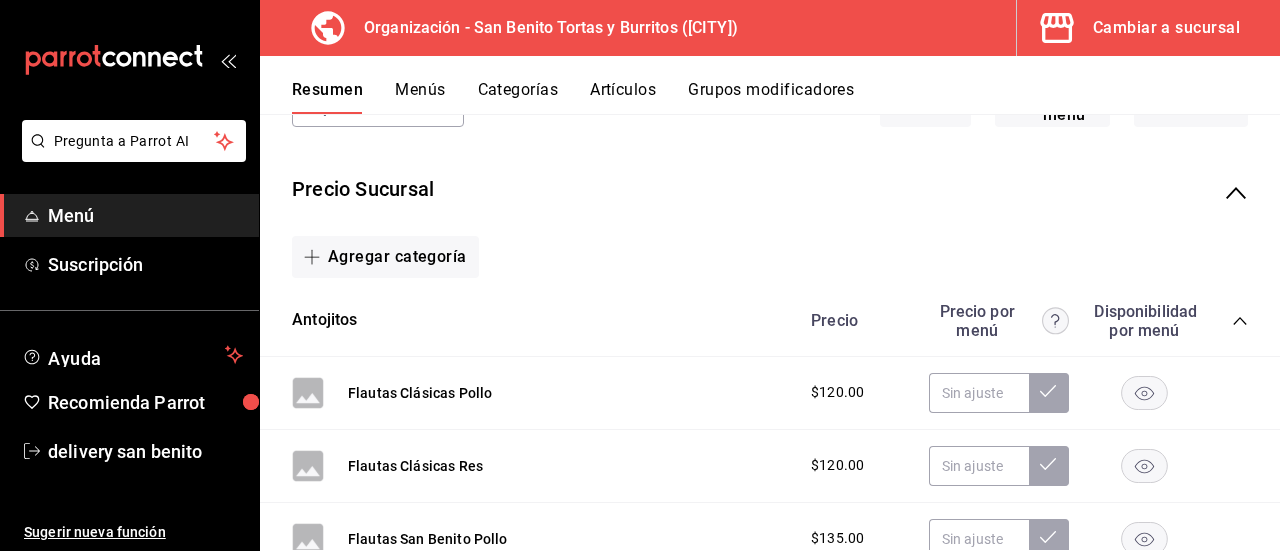 click 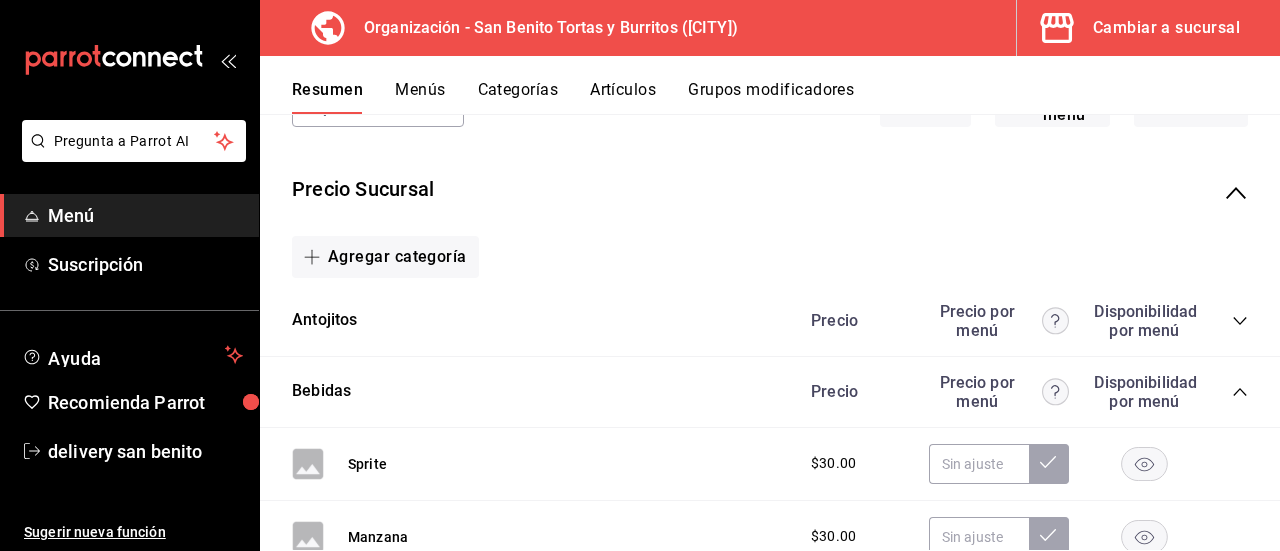 click 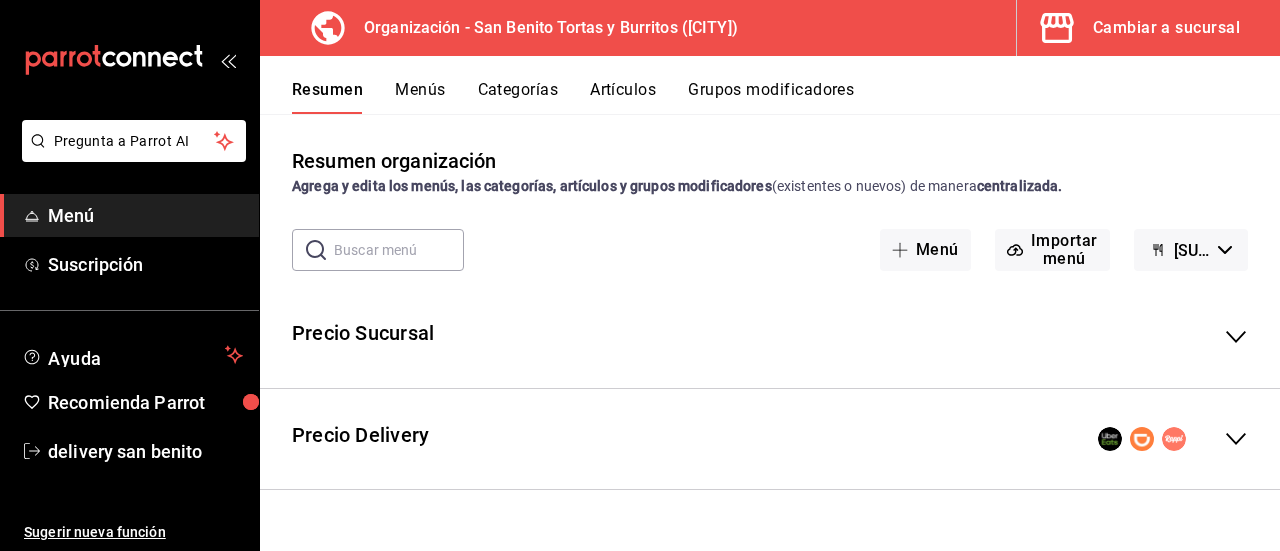 scroll, scrollTop: 0, scrollLeft: 0, axis: both 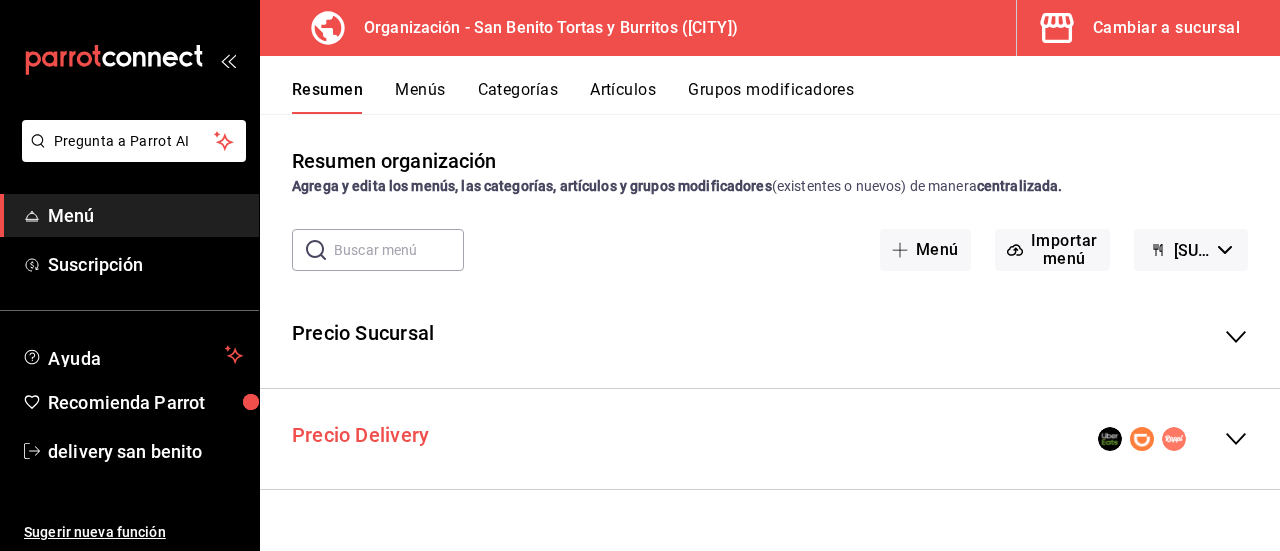 click on "Precio Delivery" at bounding box center (360, 435) 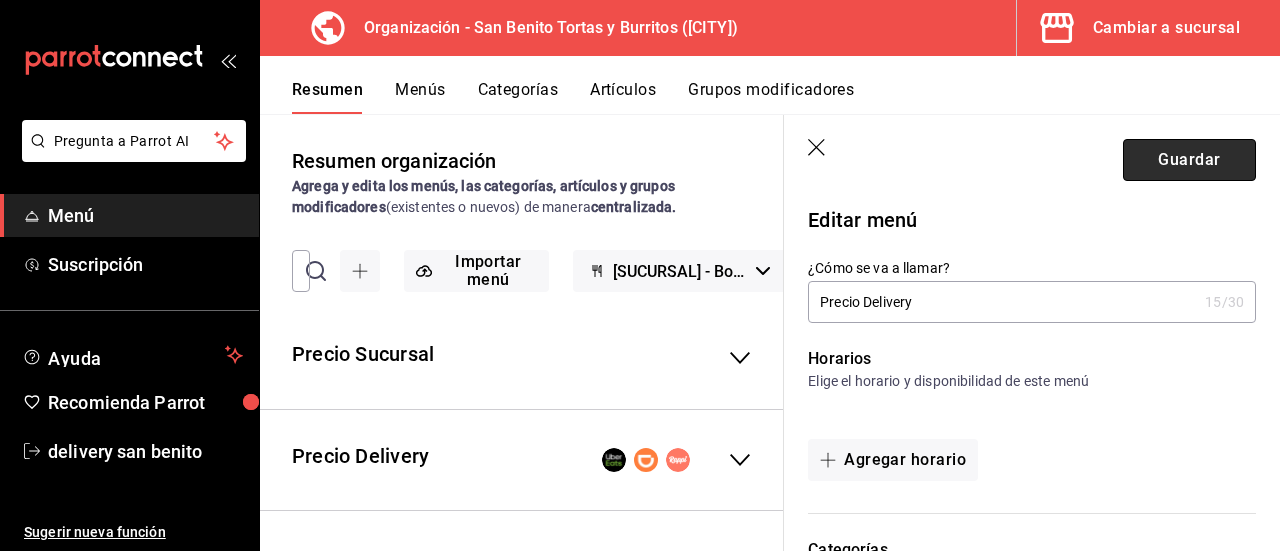 click on "Guardar" at bounding box center [1189, 160] 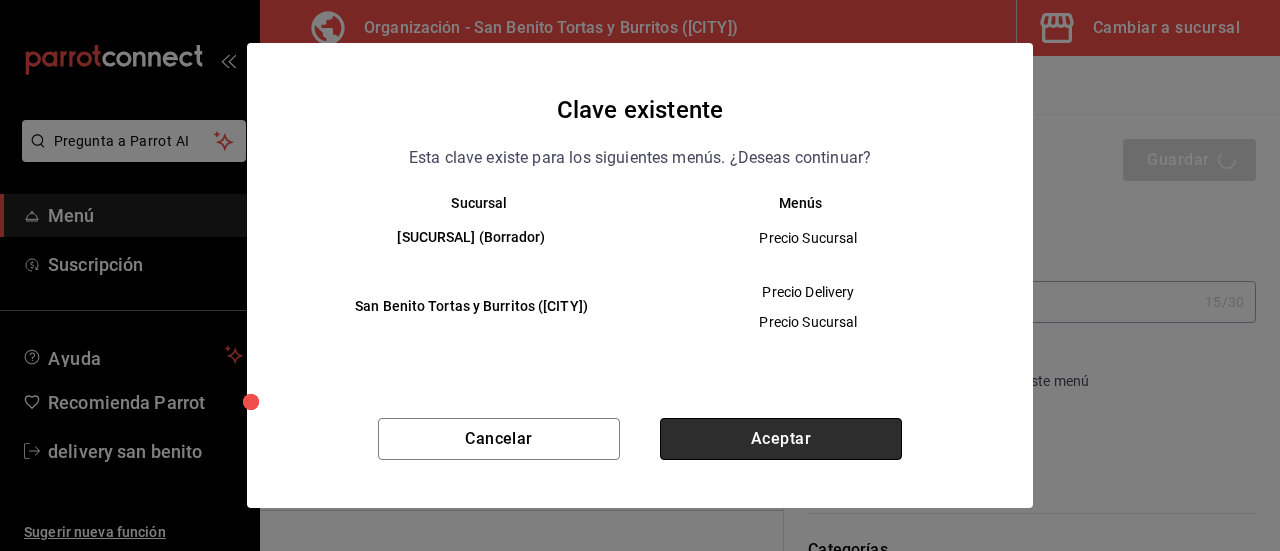 click on "Aceptar" at bounding box center (781, 439) 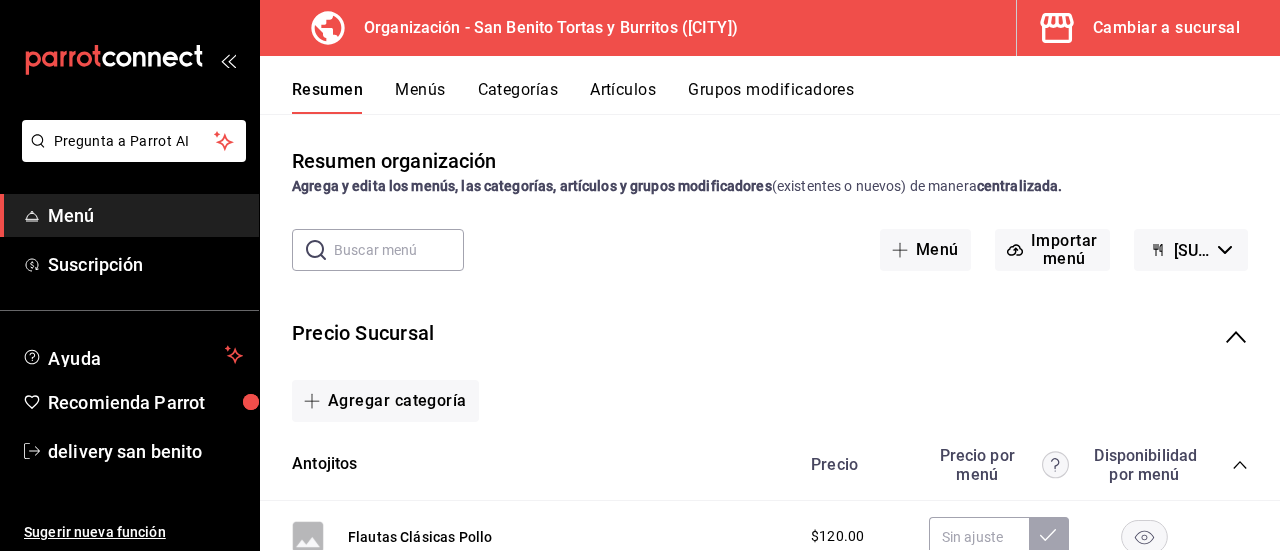 click on "Menús" at bounding box center (420, 97) 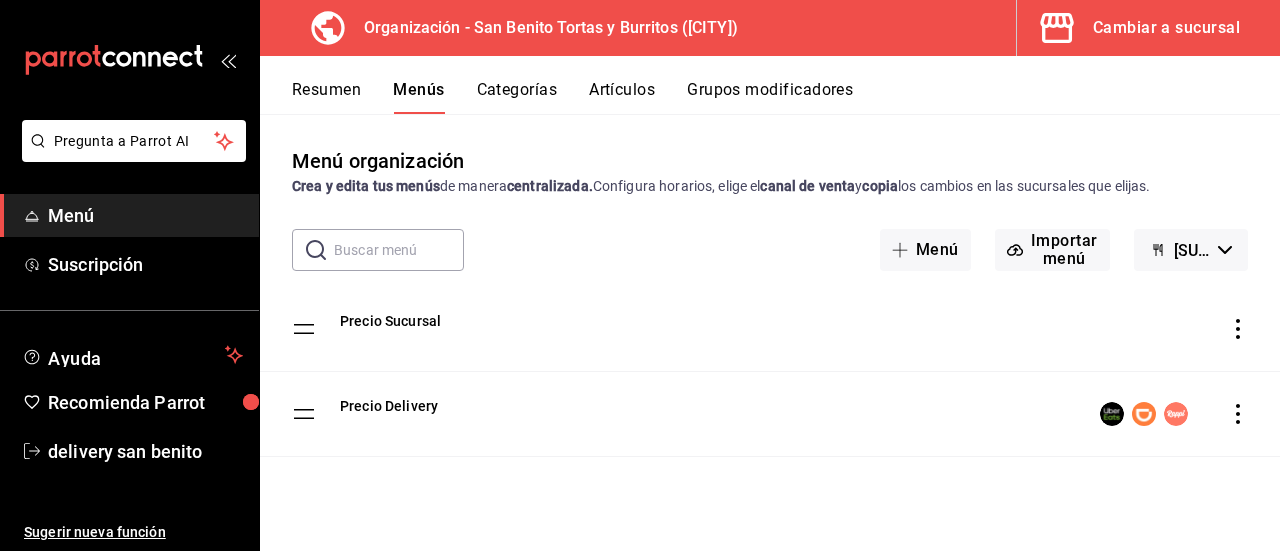 click 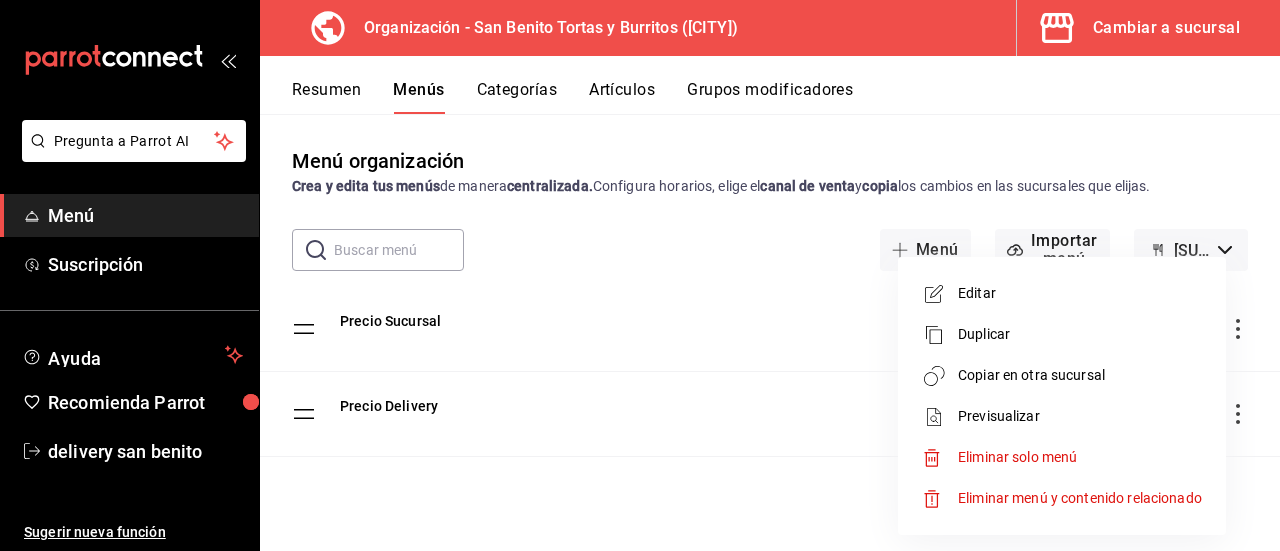 click on "Copiar en otra sucursal" at bounding box center [1080, 375] 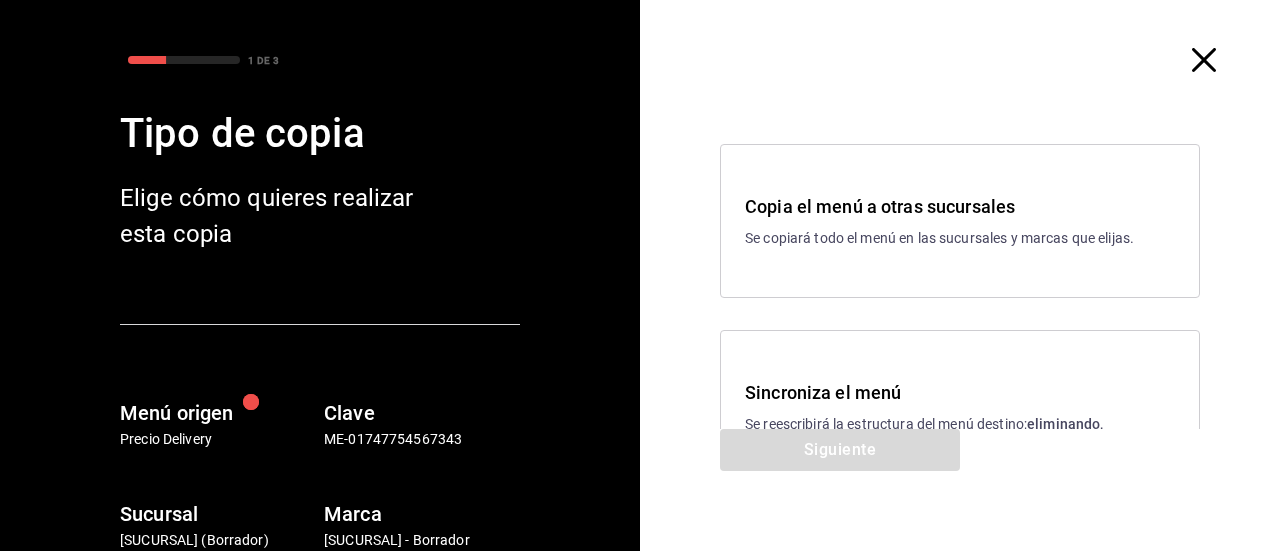 click on "Sincroniza el menú" at bounding box center [960, 392] 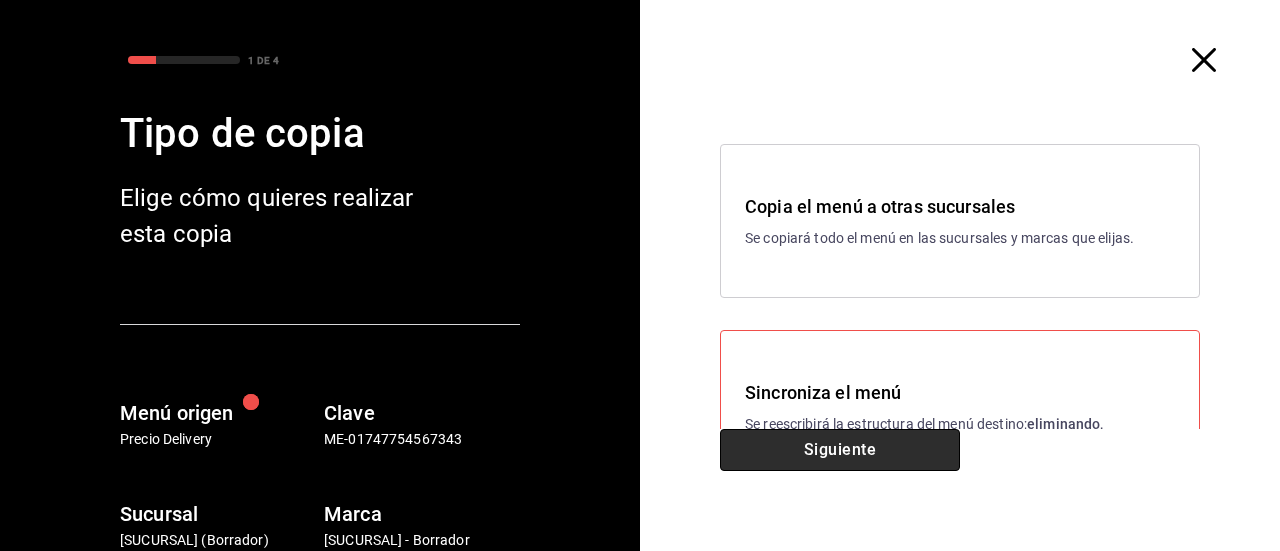 click on "Siguiente" at bounding box center (840, 450) 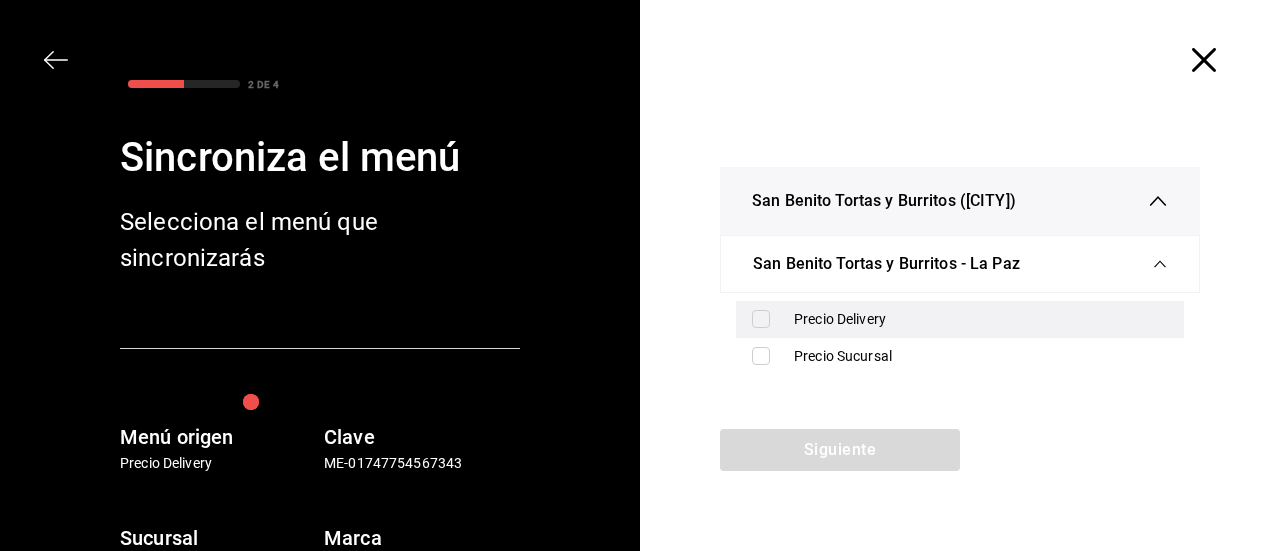 click on "Precio Delivery" at bounding box center (981, 319) 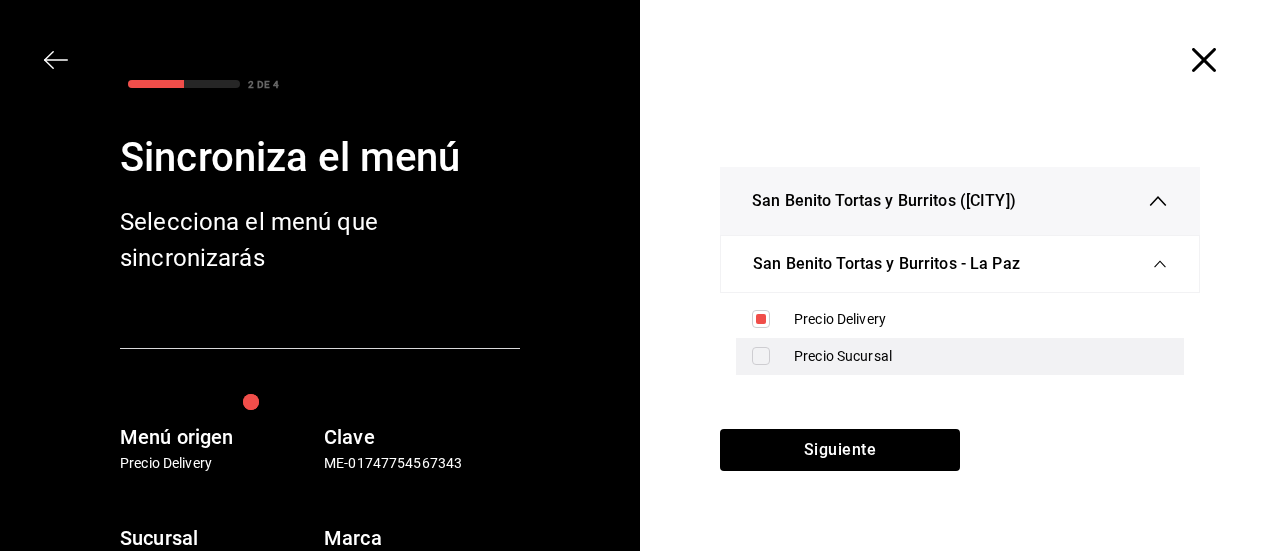 click on "Precio Sucursal" at bounding box center [981, 356] 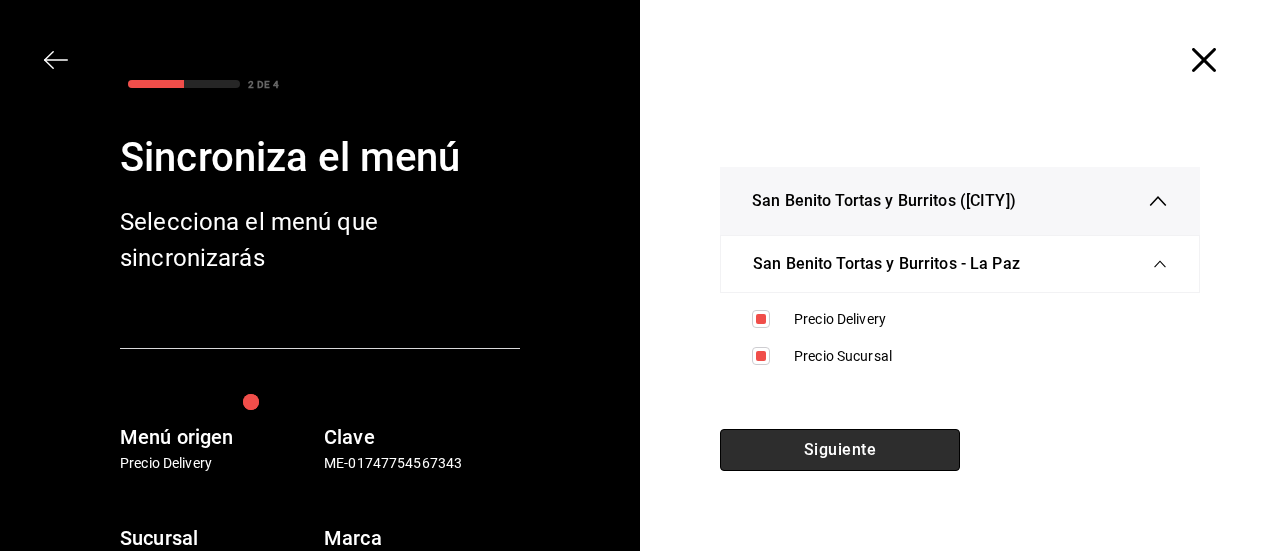 click on "Siguiente" at bounding box center (840, 450) 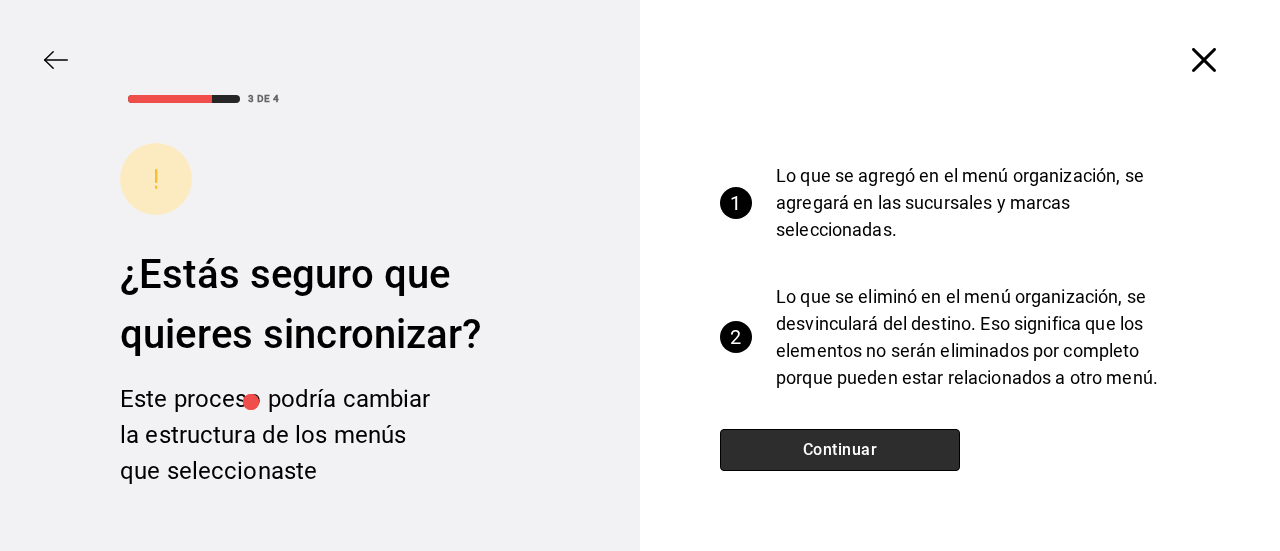 click on "Continuar" at bounding box center (840, 450) 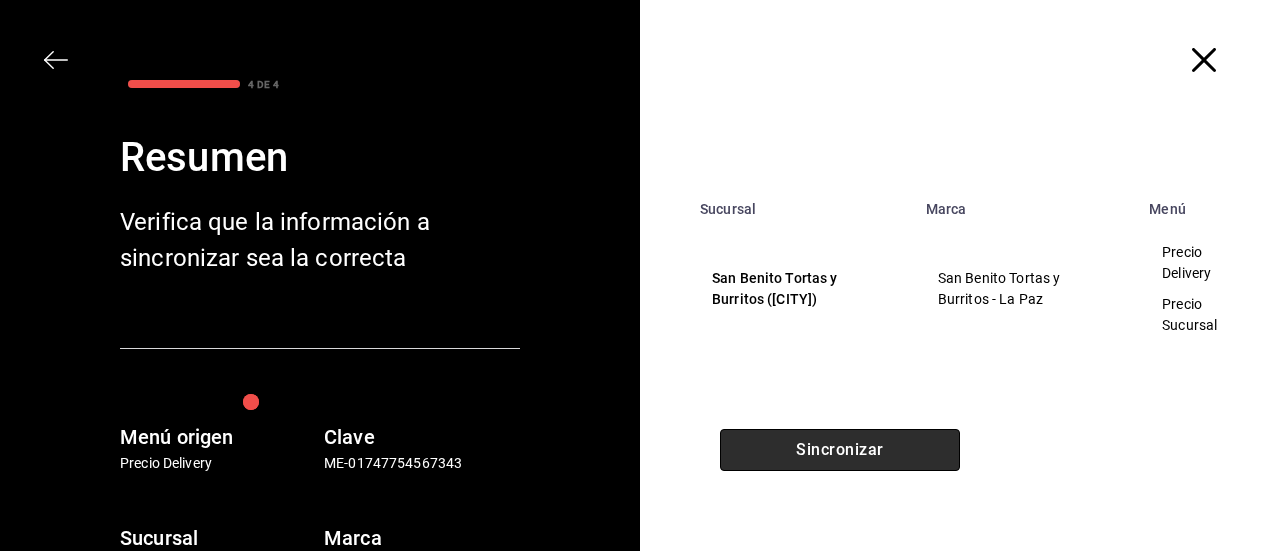 click on "Sincronizar" at bounding box center [840, 450] 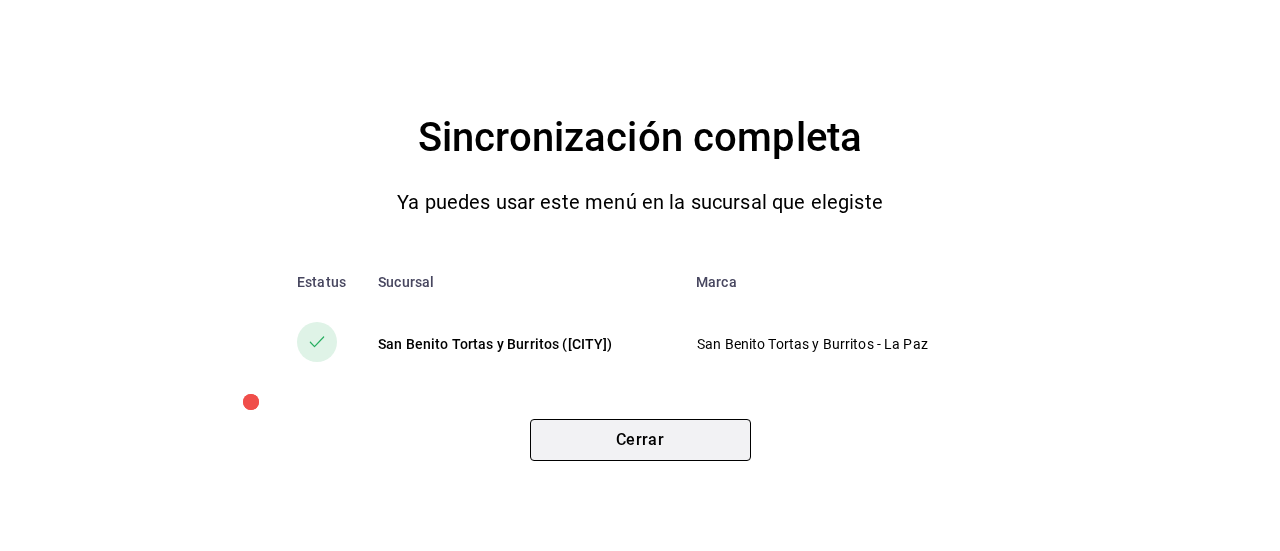 click on "Cerrar" at bounding box center (640, 440) 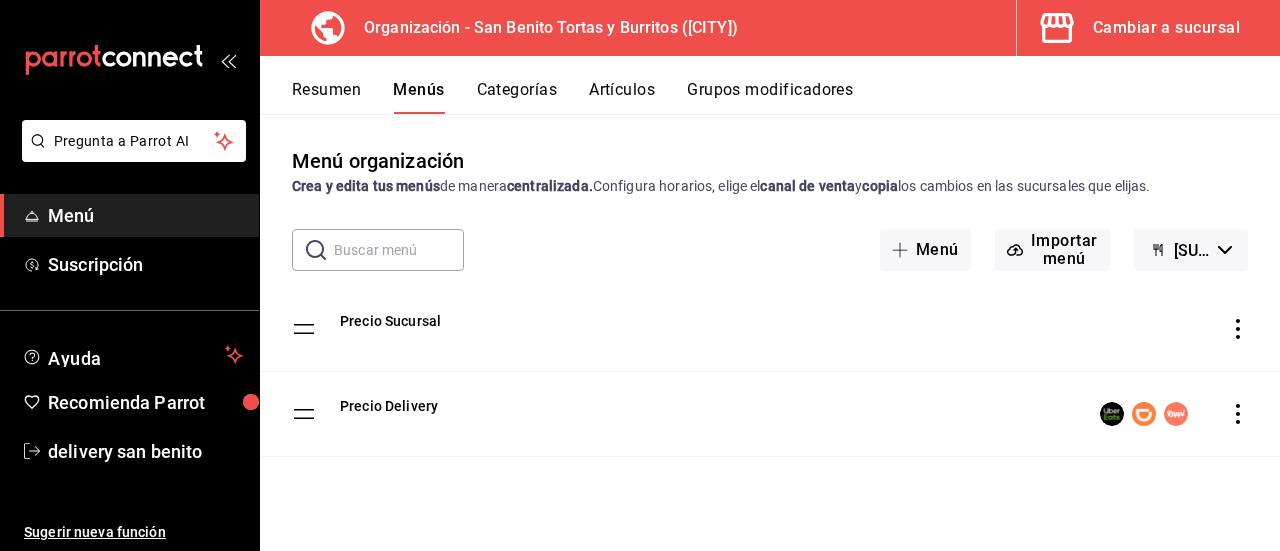 type 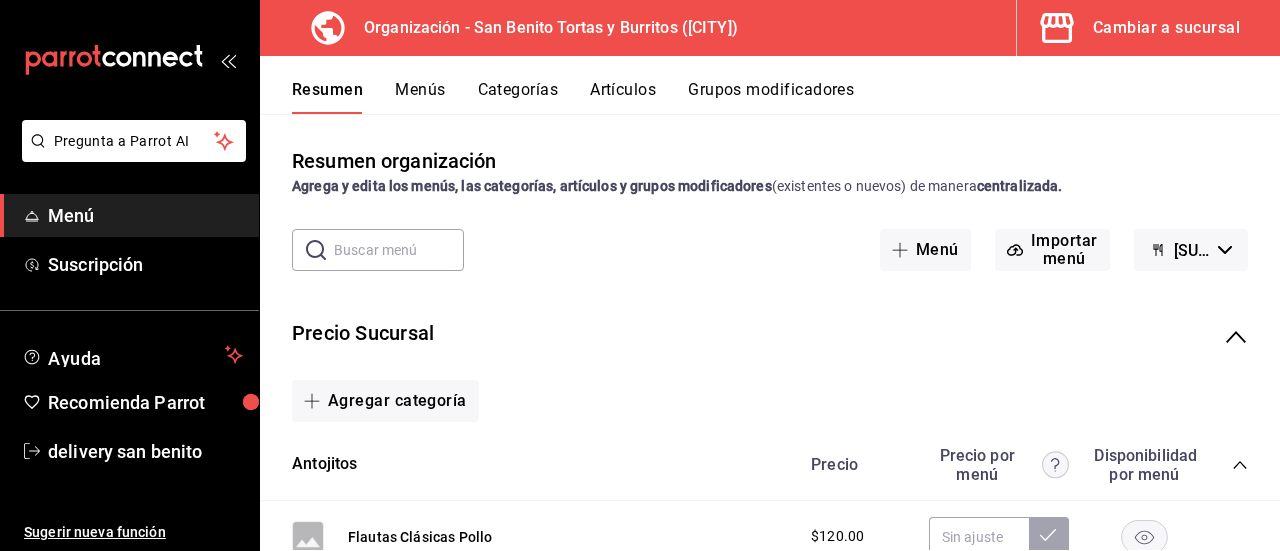 click on "Menús" at bounding box center [420, 97] 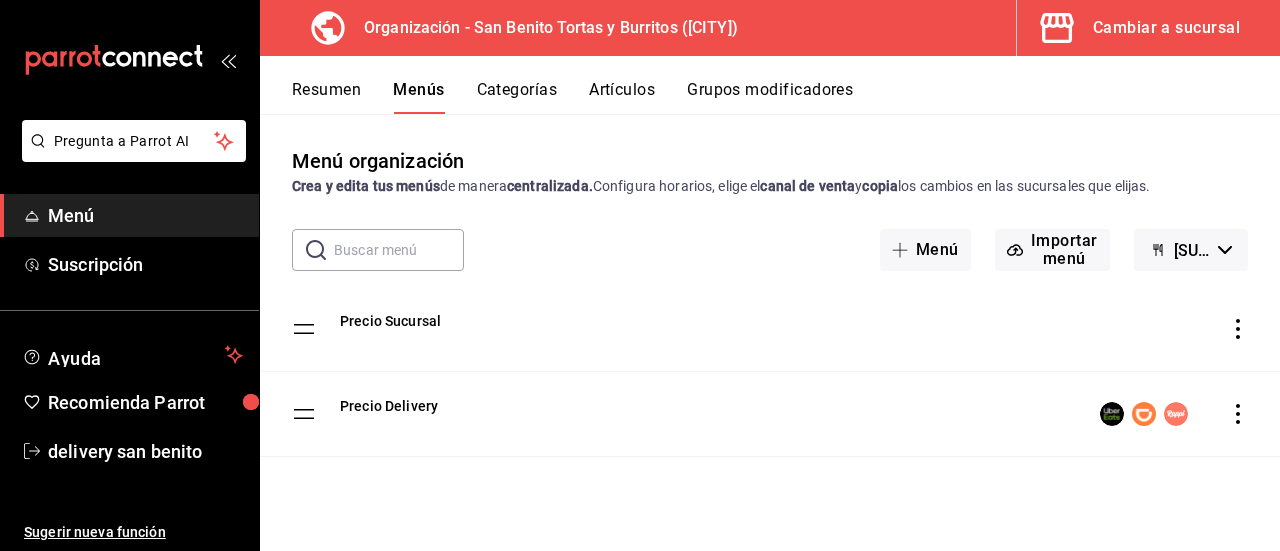 click 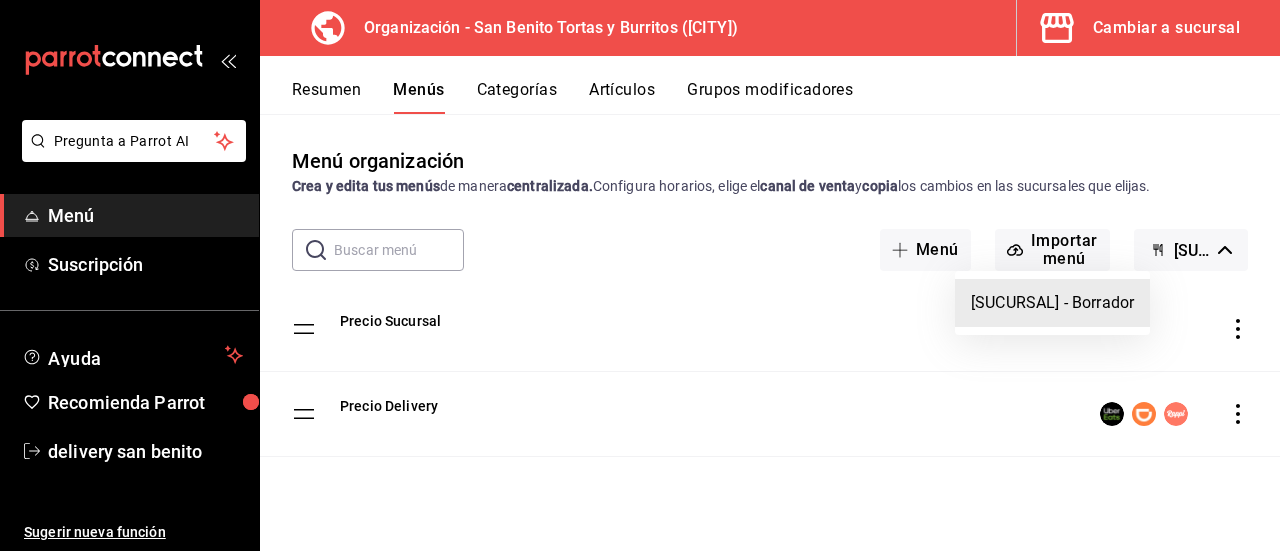 type 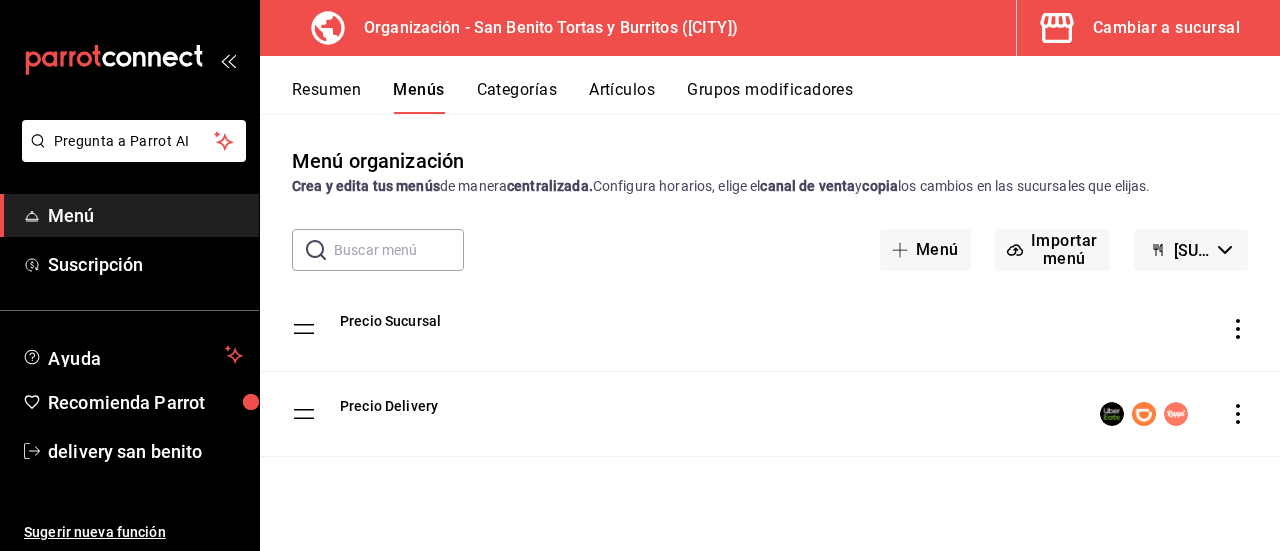 type 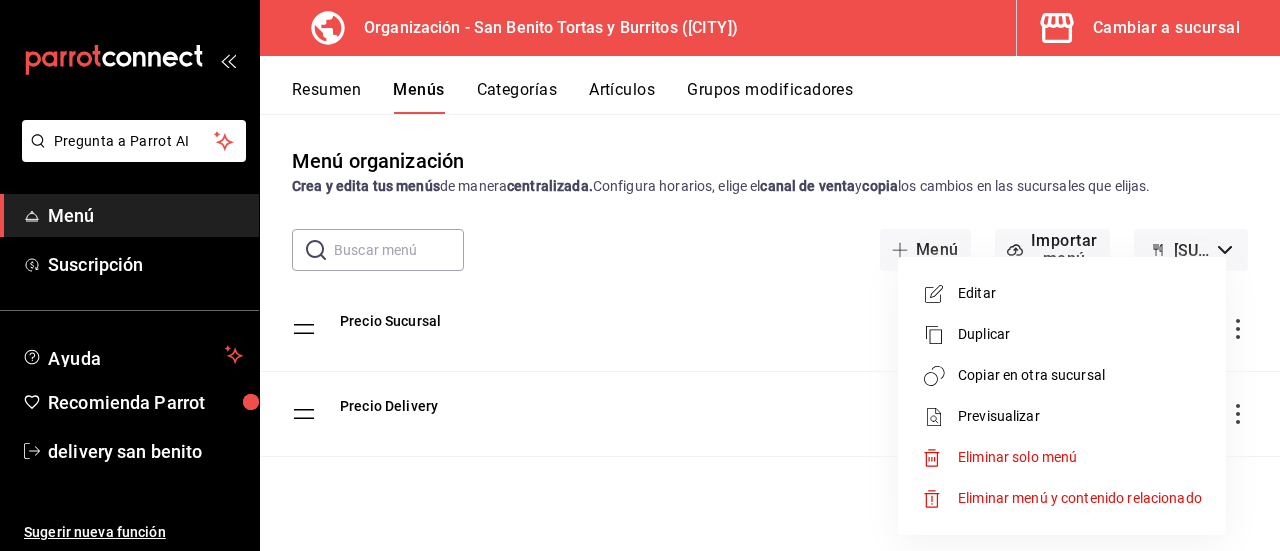 click at bounding box center (640, 275) 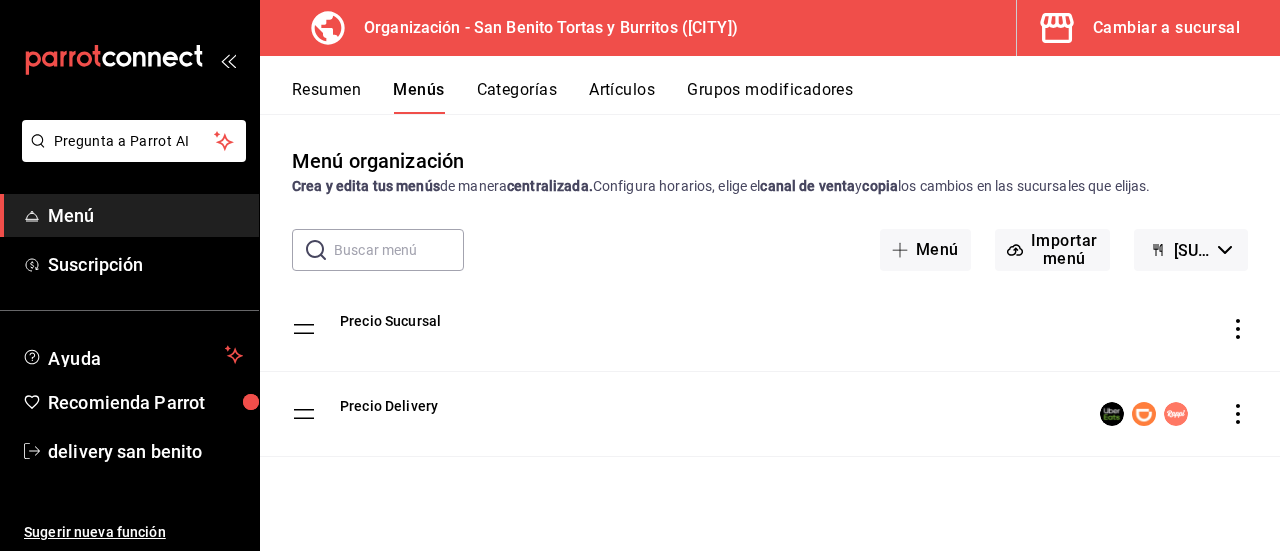 click on "Resumen" at bounding box center [326, 97] 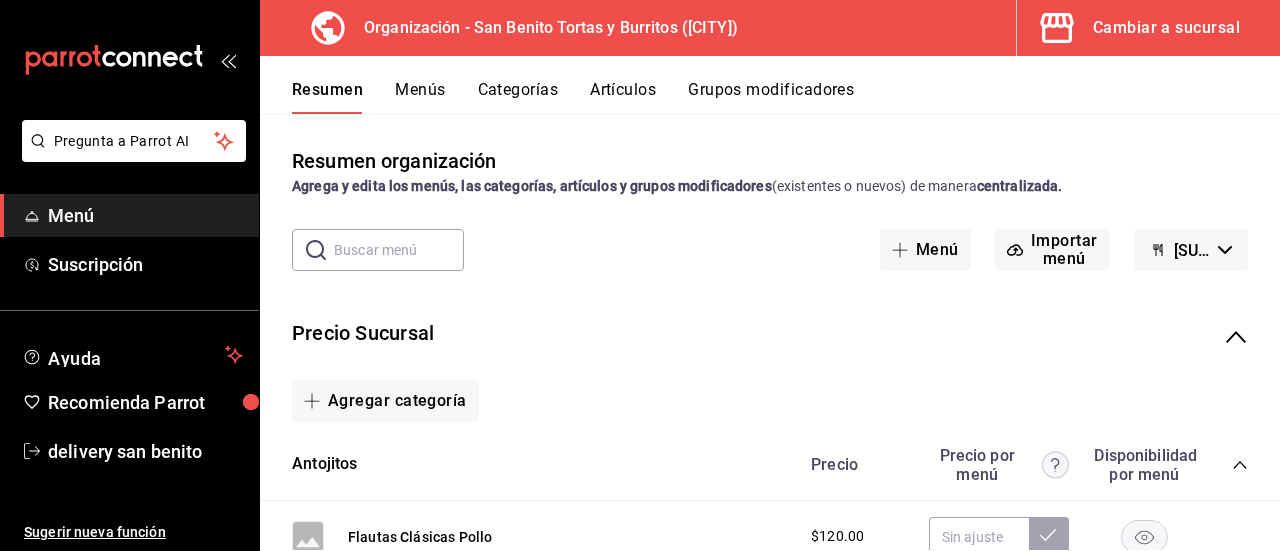 click 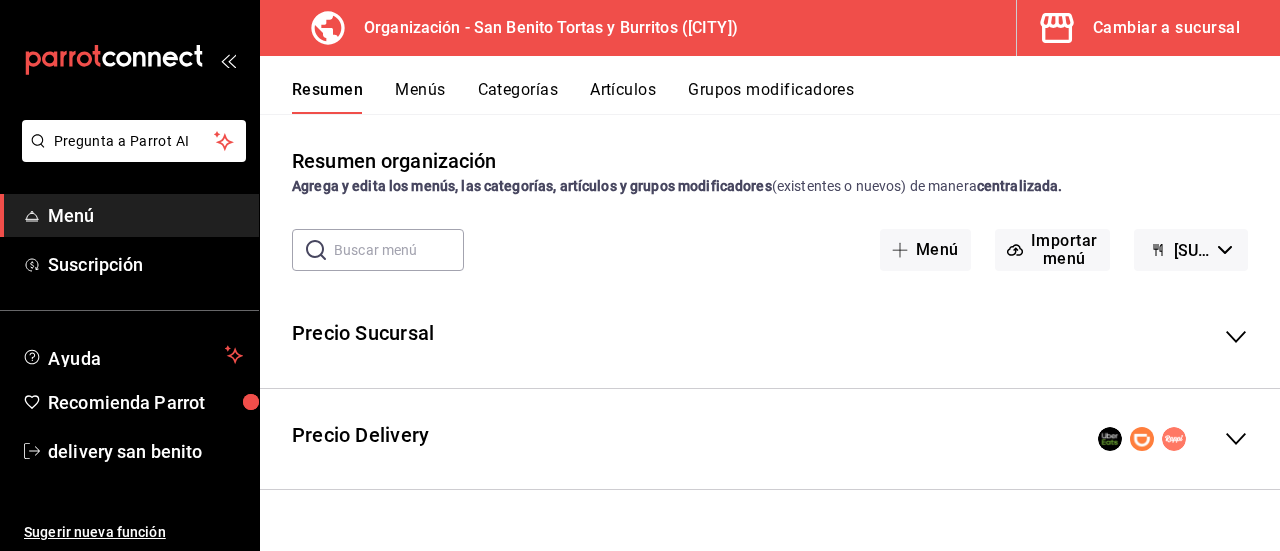 click 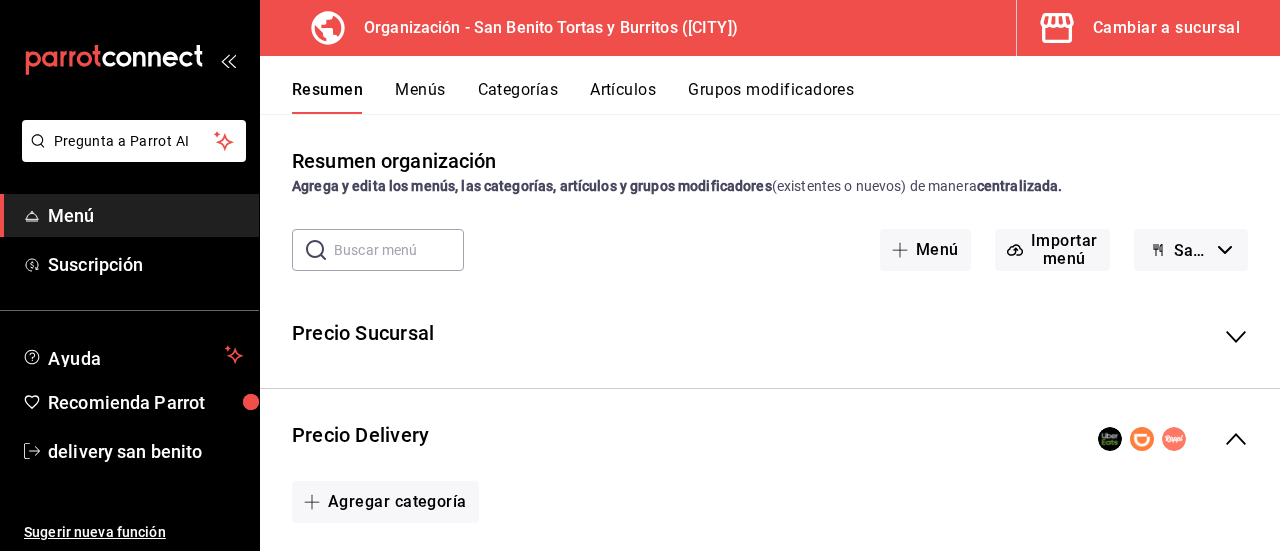 scroll, scrollTop: 0, scrollLeft: 0, axis: both 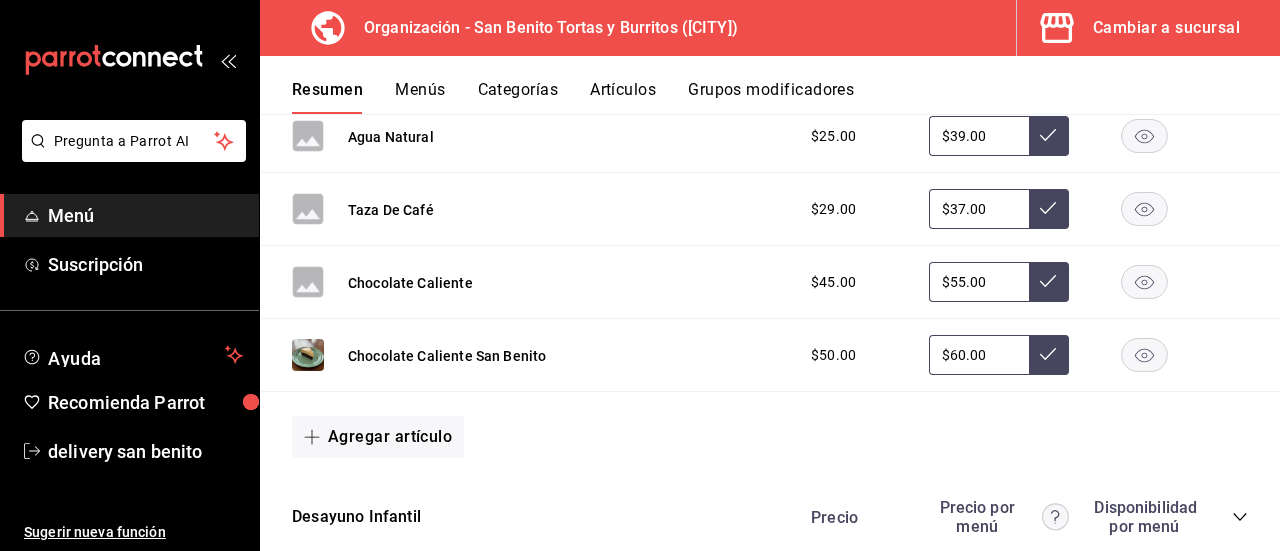 click on "Artículos" at bounding box center (623, 97) 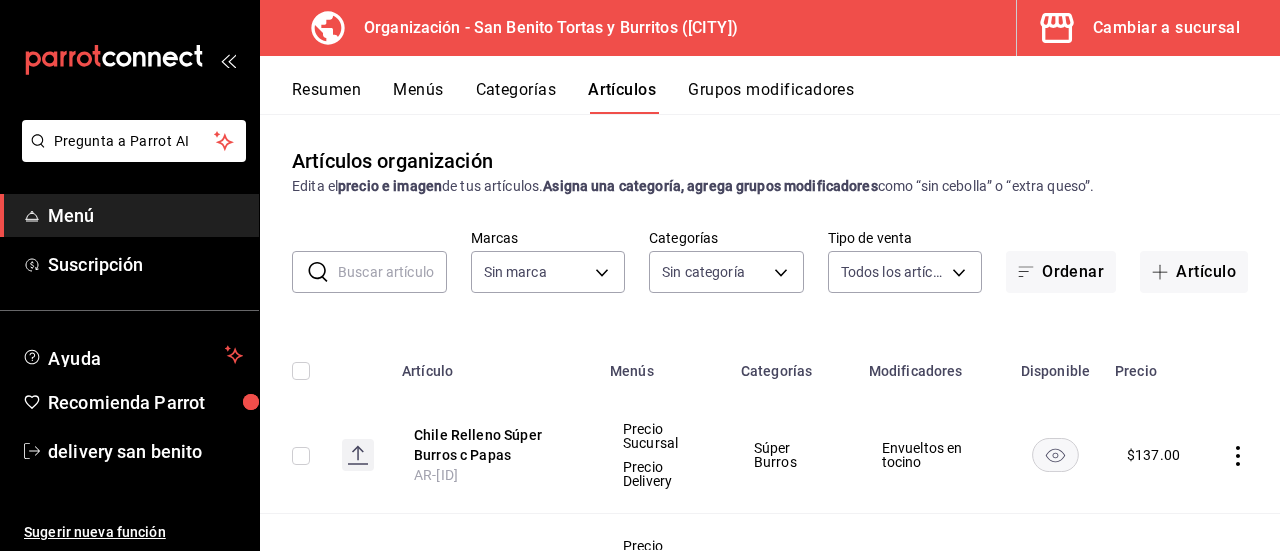 type on "04ac169b-da6c-4b3e-bf2e-eb8a702c35e2,9e5fddf8-11f6-4952-8022-81827ce69fc8,57e056d3-284f-4853-b4ee-718177168628,e06f678c-da92-4d84-adbe-38ac4706c66e,fa63b4c5-fd4d-4ea7-84ef-1adda1d5ba7a,6786ec92-97f0-490c-b469-2699cbce22fc,ccd5b0d4-7c52-42b8-9857-8e53f199f506,3fa30df0-758a-4b8f-9fe3-68f53245e791,8040578e-501c-45e4-94f6-0757fe79b544" 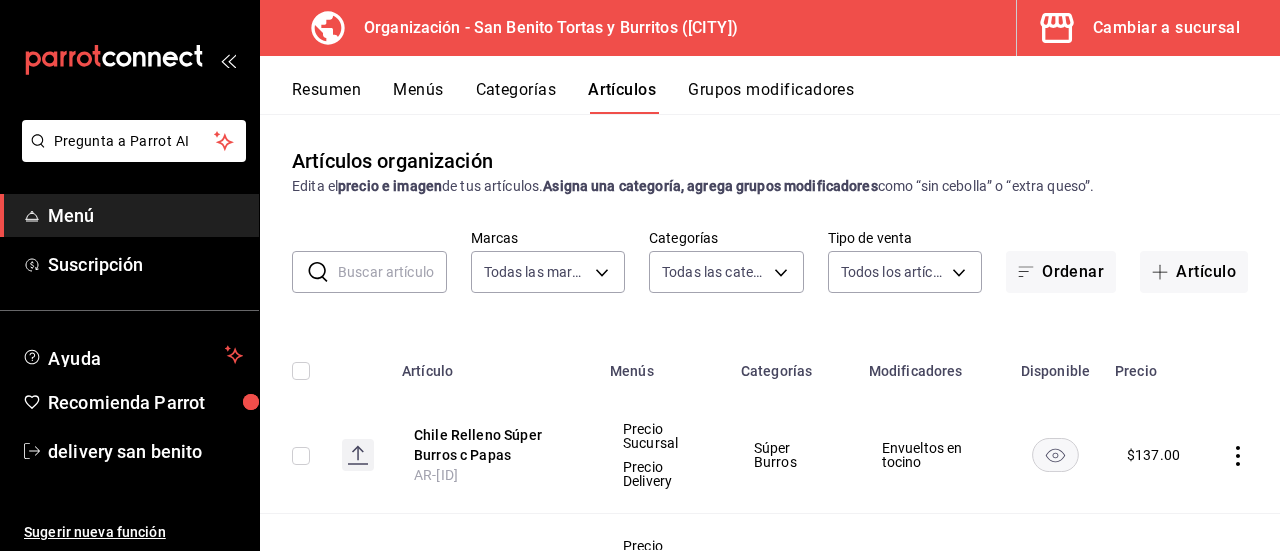 type on "71a957b8-f98a-4b28-affd-9df87362fa5d" 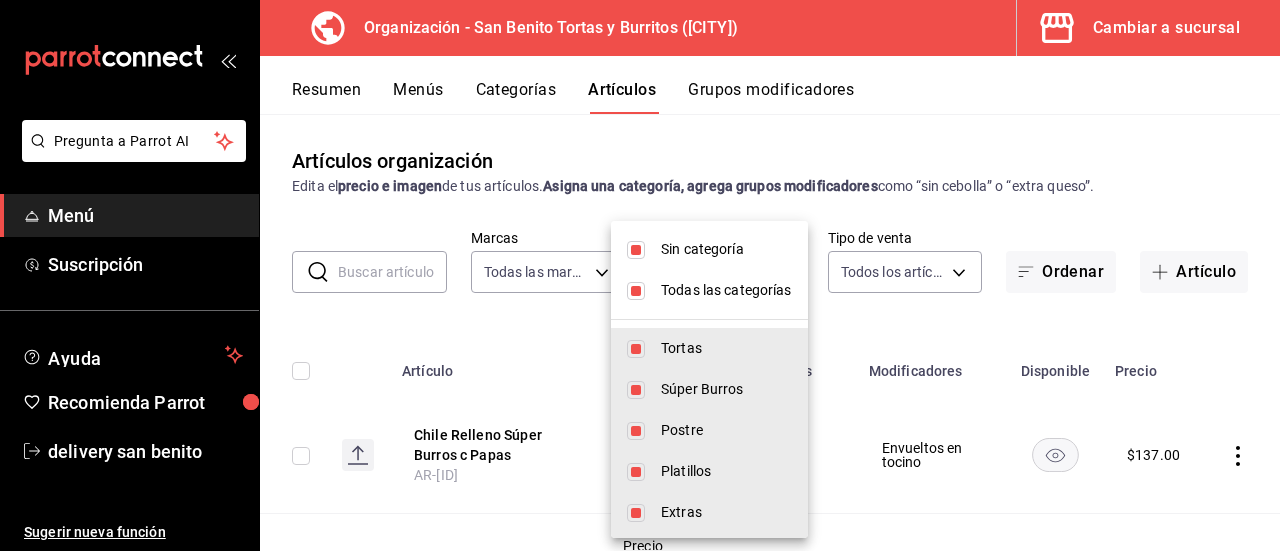 click on "Pregunta a Parrot AI Menú   Suscripción   Ayuda Recomienda Parrot   delivery san benito   Sugerir nueva función   Organización - San Benito Tortas y Burritos ([CITY]) Cambiar a sucursal Resumen Menús Categorías Artículos Grupos modificadores Artículos organización Edita el  precio e imagen  de tus artículos.  Asigna una categoría, agrega grupos modificadores  como “sin cebolla” o “extra queso”. ​ ​ Marcas Todas las marcas, Sin marca [UUID] Categorías Todas las categorías, Sin categoría [UUID],[UUID],[UUID],[UUID],[UUID],[UUID],[UUID],[UUID],[UUID] Tipo de venta Todos los artículos ALL Ordenar Artículo Artículo Menús Categorías Modificadores Disponible Precio [ID] $ 137.00" at bounding box center [640, 275] 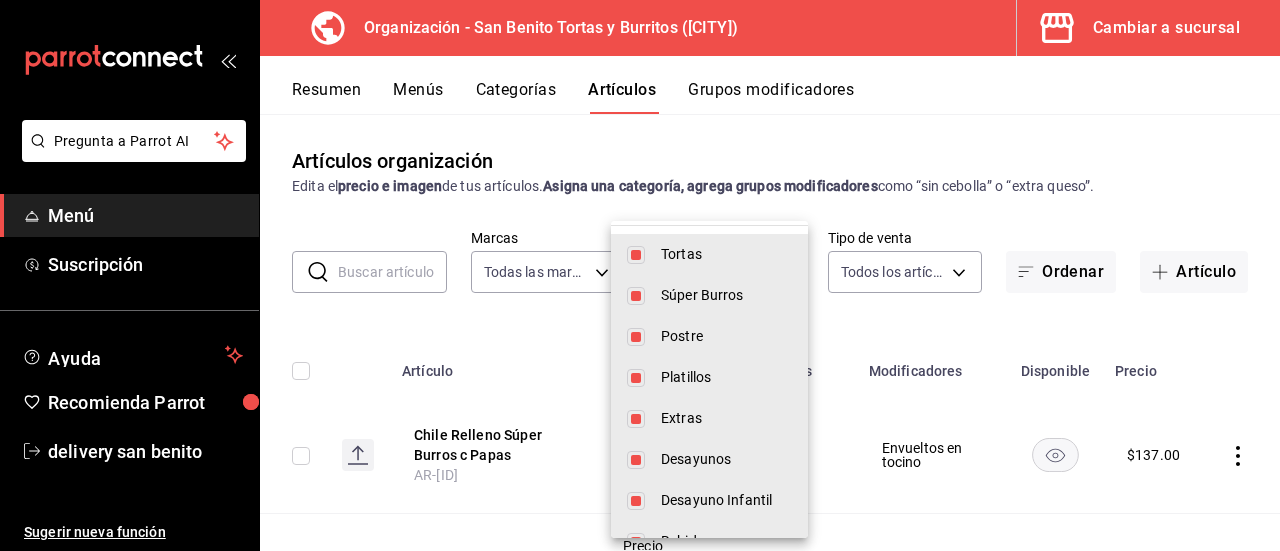 scroll, scrollTop: 92, scrollLeft: 0, axis: vertical 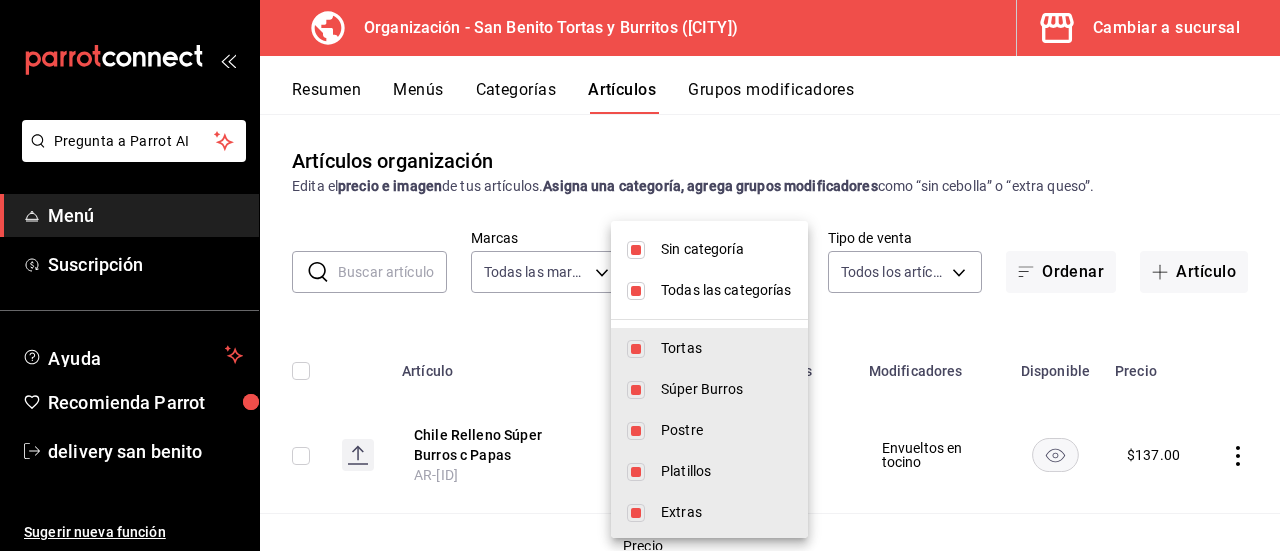 click on "Sin categoría" at bounding box center [726, 249] 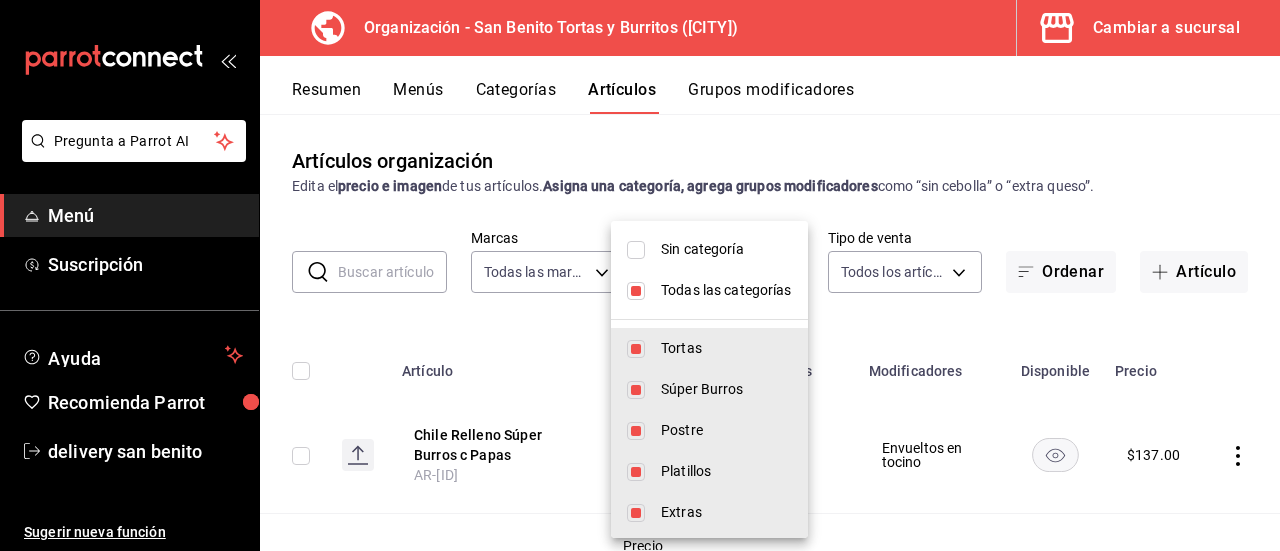 click on "Todas las categorías" at bounding box center (726, 290) 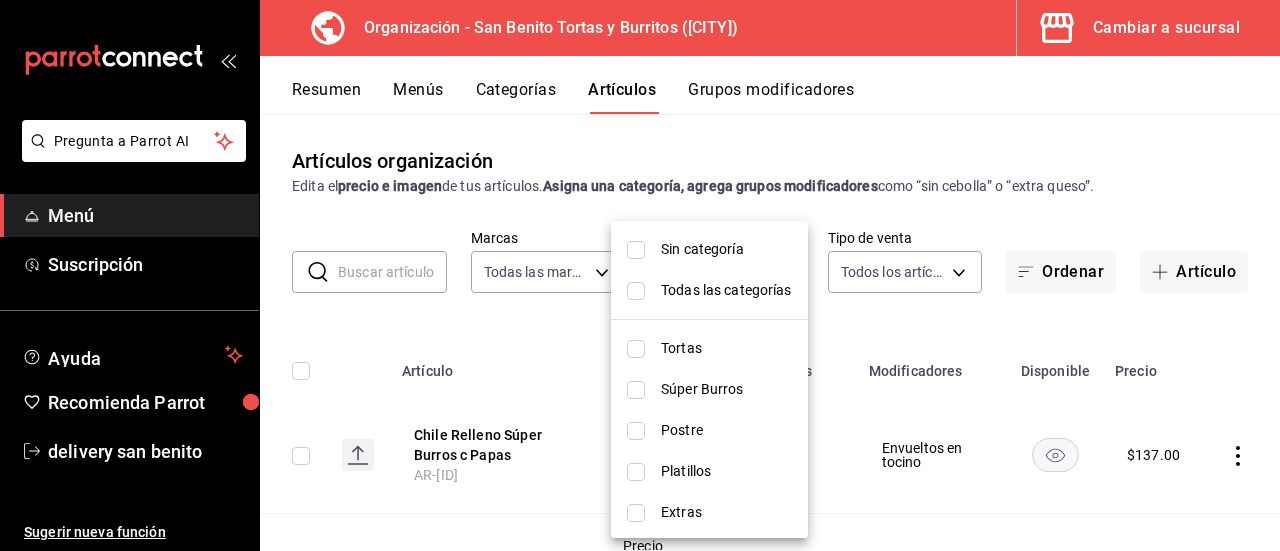 click at bounding box center (636, 431) 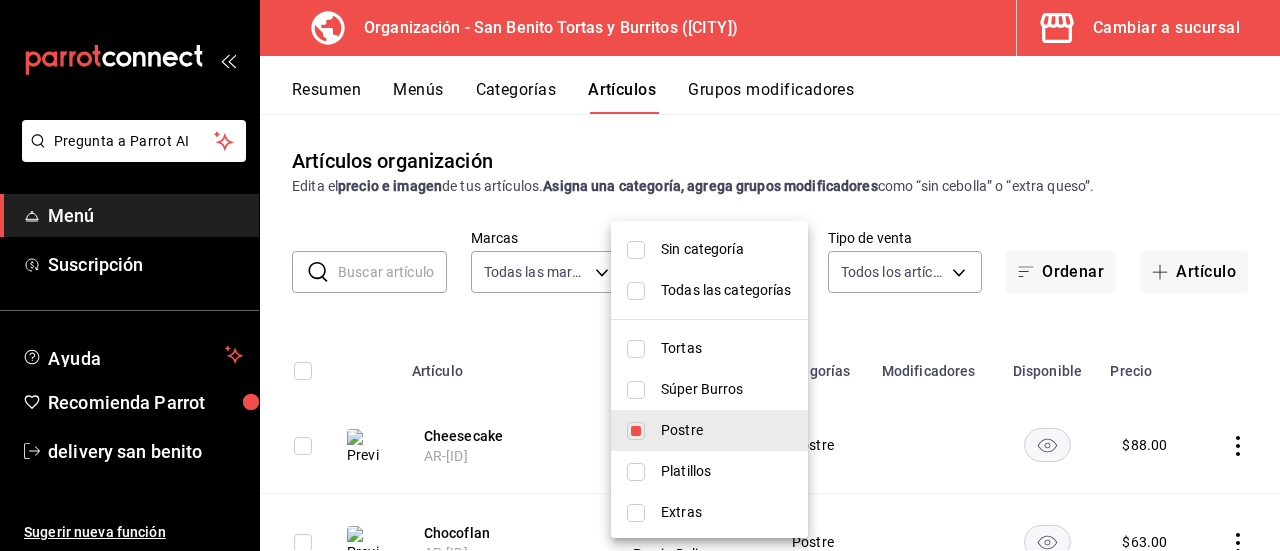 click at bounding box center (640, 275) 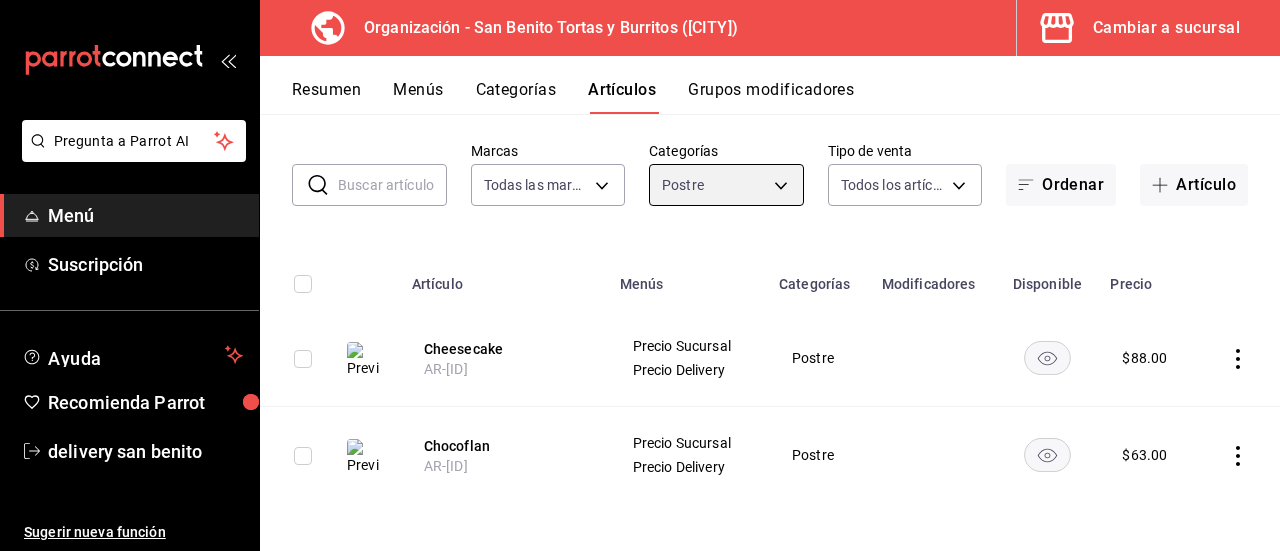 scroll, scrollTop: 0, scrollLeft: 0, axis: both 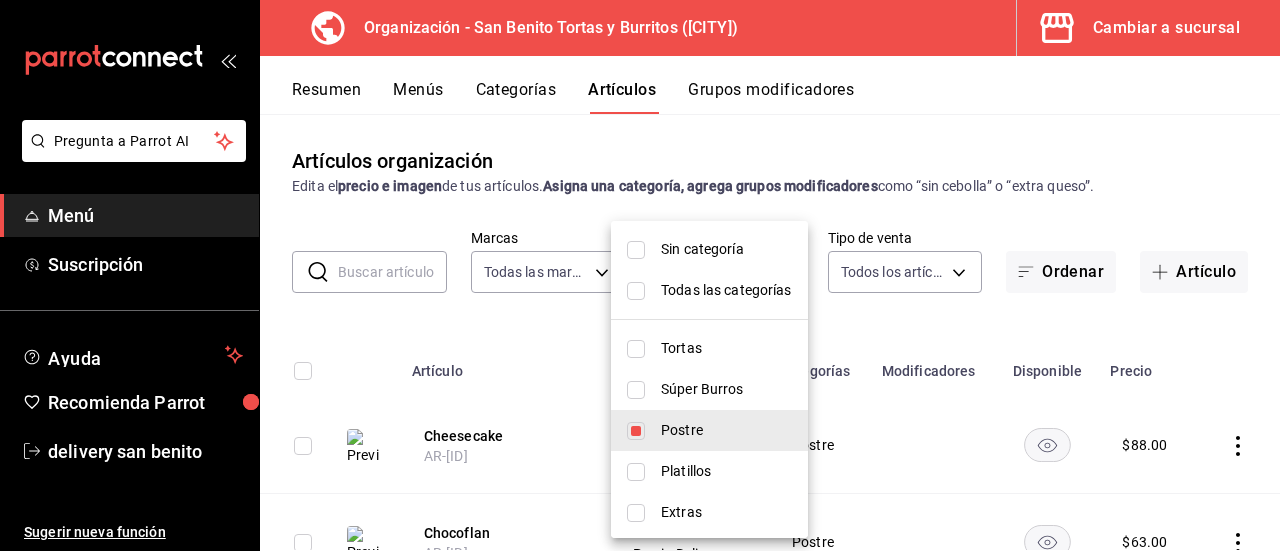 click on "Pregunta a Parrot AI Menú   Suscripción   Ayuda Recomienda Parrot   delivery san benito   Sugerir nueva función   Organización - San Benito Tortas y Burritos (La Paz) Cambiar a sucursal Resumen Menús Categorías Artículos Grupos modificadores Artículos organización Edita el  precio e imagen  de tus artículos.  Asigna una categoría, agrega grupos modificadores  como “sin cebolla” o “extra queso”. ​ ​ Marcas Todas las marcas, Sin marca 71a957b8-f98a-4b28-affd-9df87362fa5d Categorías Postre 57e056d3-284f-4853-b4ee-718177168628 Tipo de venta Todos los artículos ALL Ordenar Artículo Artículo Menús Categorías Modificadores Disponible Precio Cheesecake AR-1747344031040 Precio Sucursal Precio Delivery Postre $ 88.00 Chocoflan AR-1747344031039 Precio Sucursal Precio Delivery Postre $ 63.00 Guardar GANA 1 MES GRATIS EN TU SUSCRIPCIÓN AQUÍ Ver video tutorial Ir a video Pregunta a Parrot AI Menú   Suscripción   Ayuda Recomienda Parrot   delivery san benito   Sugerir nueva función   Editar" at bounding box center [640, 275] 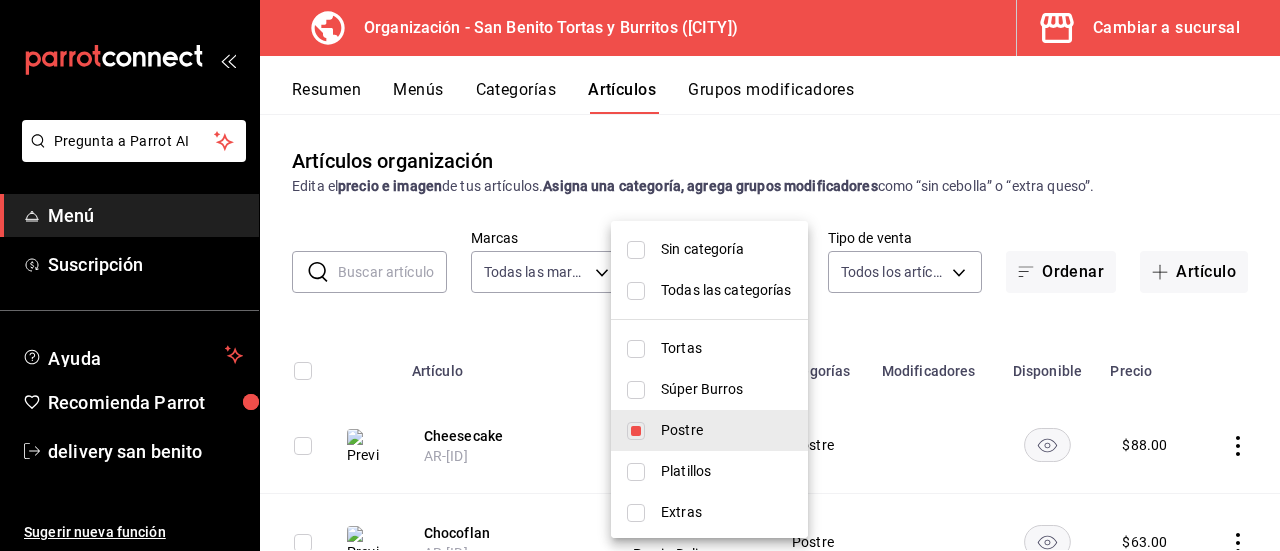 click at bounding box center [636, 431] 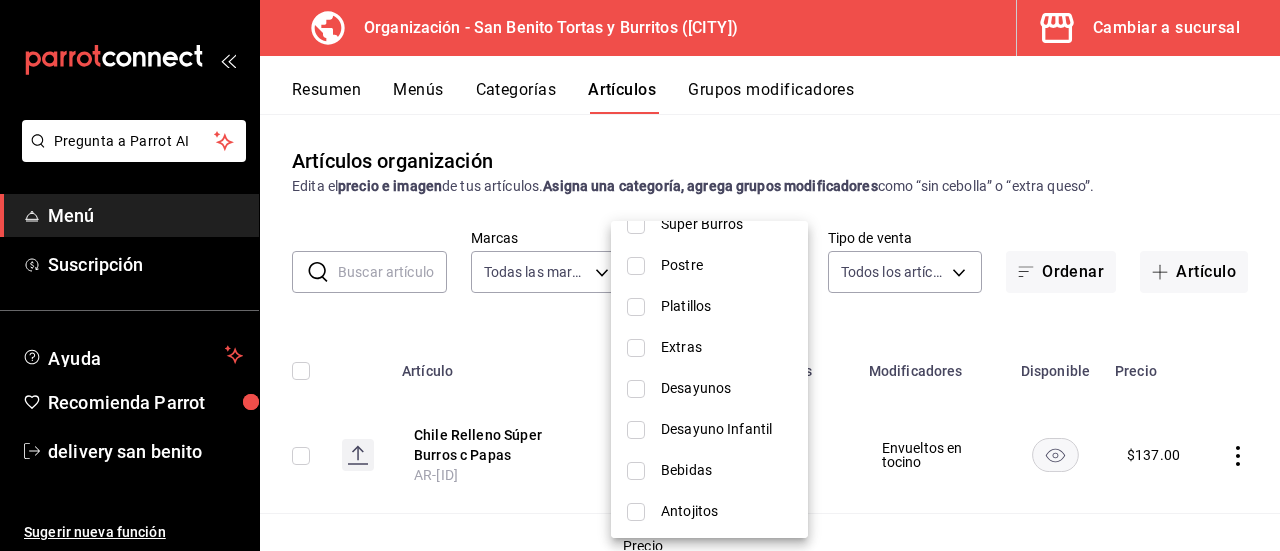 scroll, scrollTop: 166, scrollLeft: 0, axis: vertical 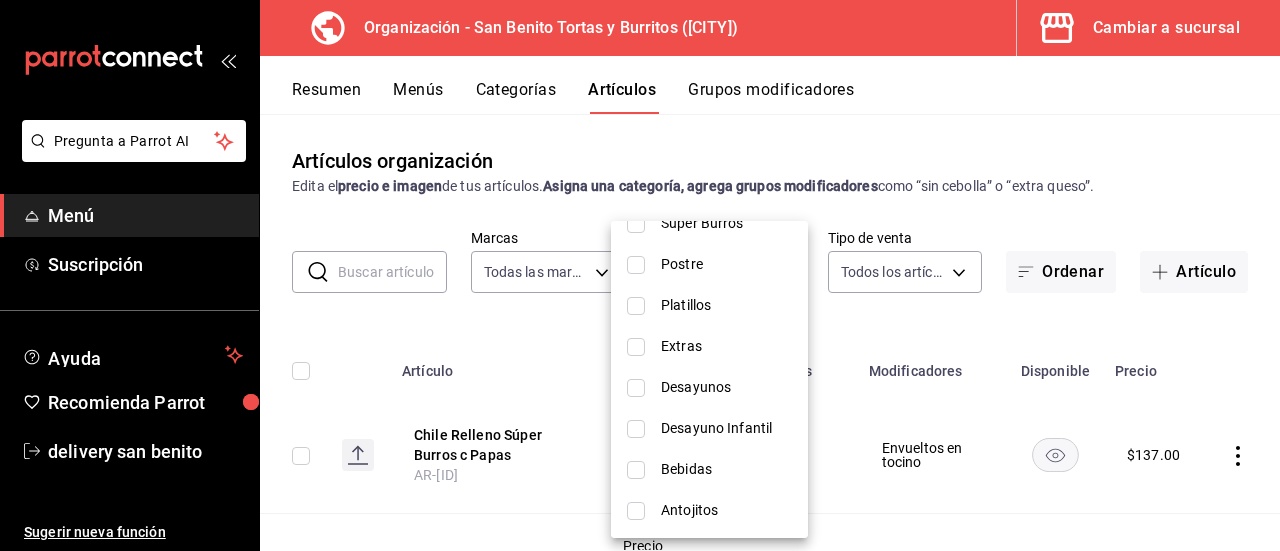 click at bounding box center (636, 470) 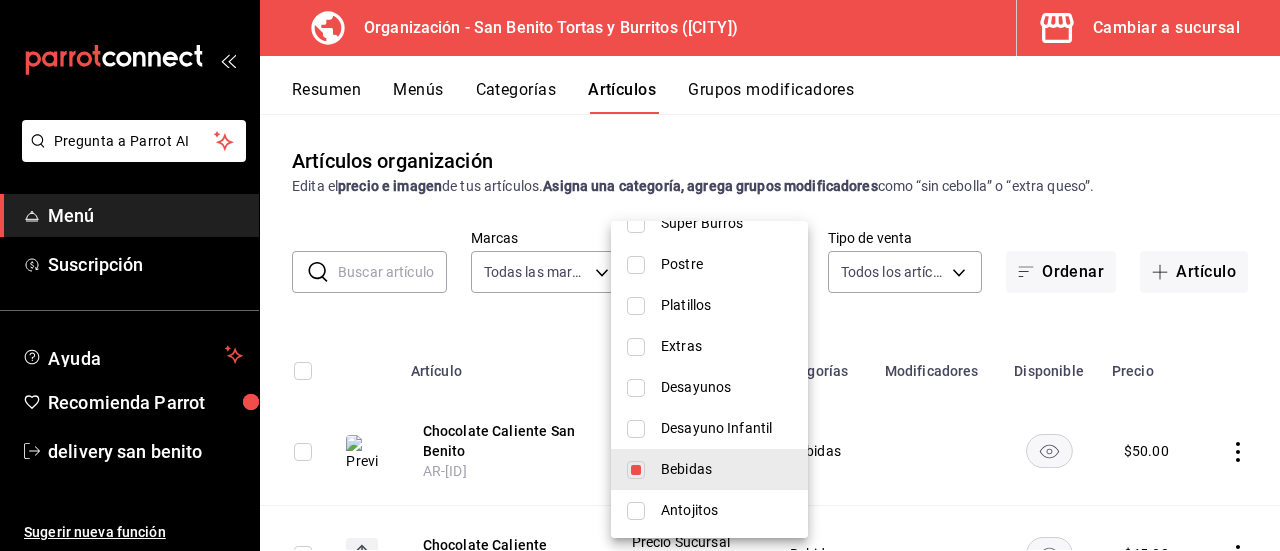 click at bounding box center (640, 275) 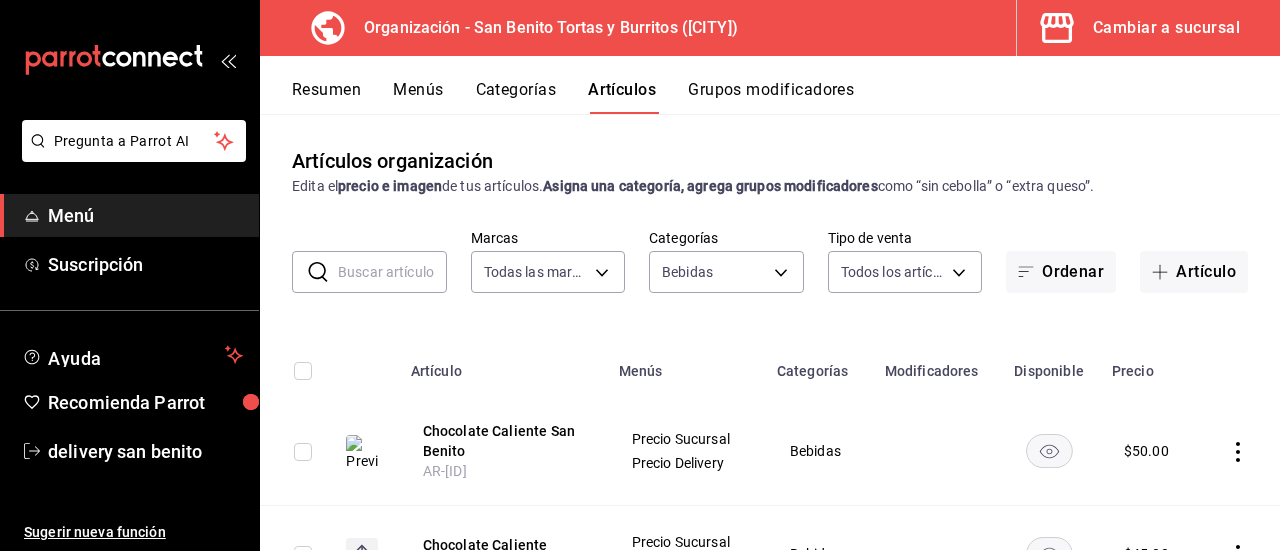 click at bounding box center [362, 453] 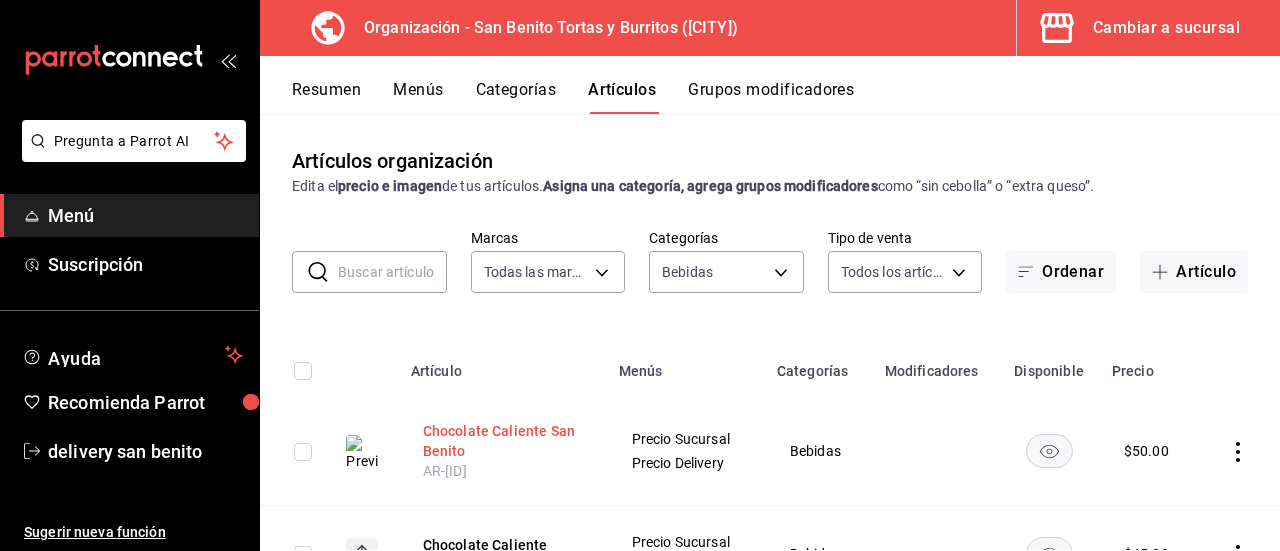 click on "Chocolate Caliente San Benito" at bounding box center (503, 441) 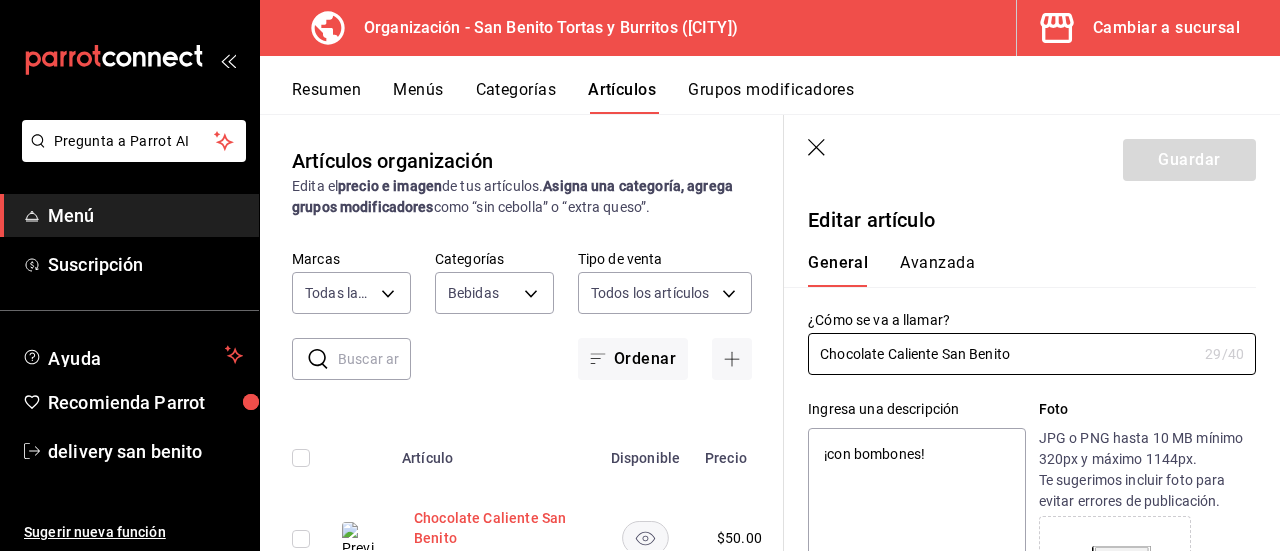 type on "x" 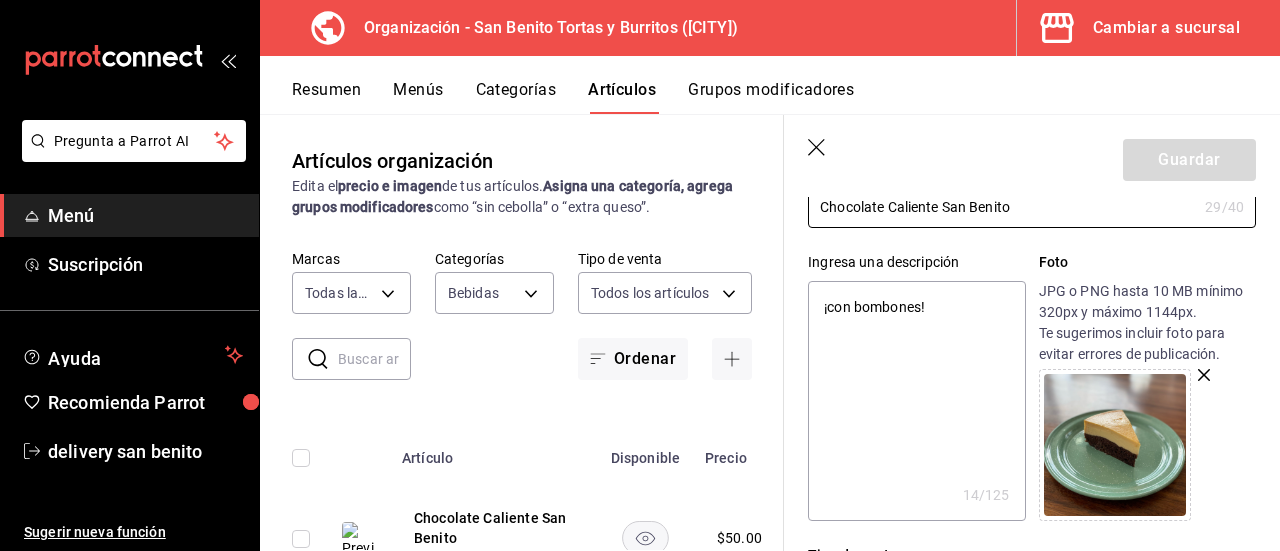 scroll, scrollTop: 212, scrollLeft: 0, axis: vertical 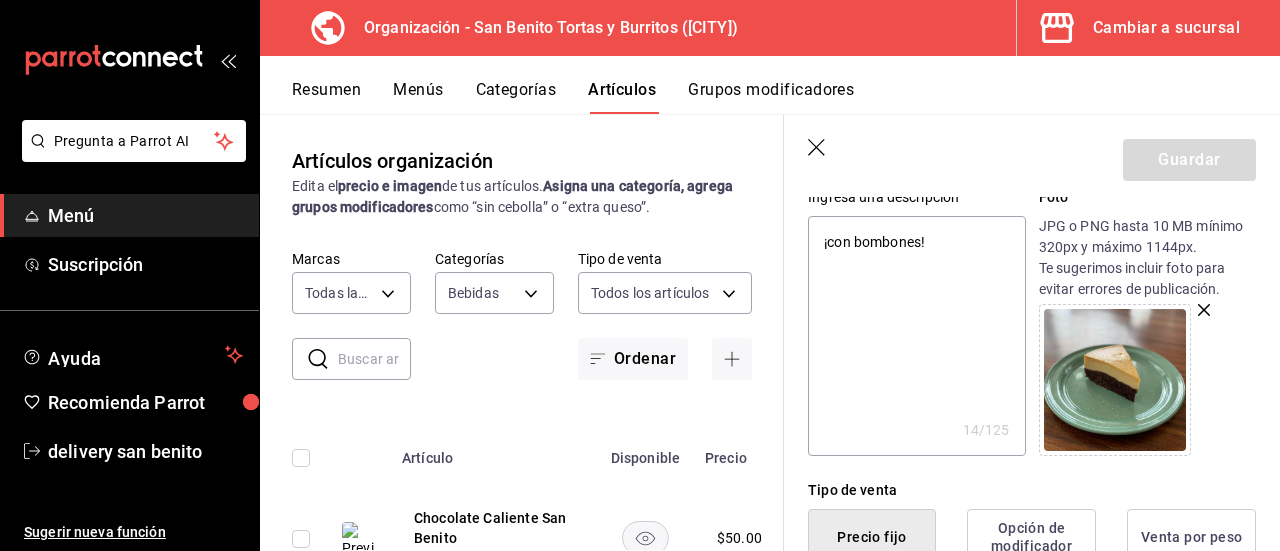 click 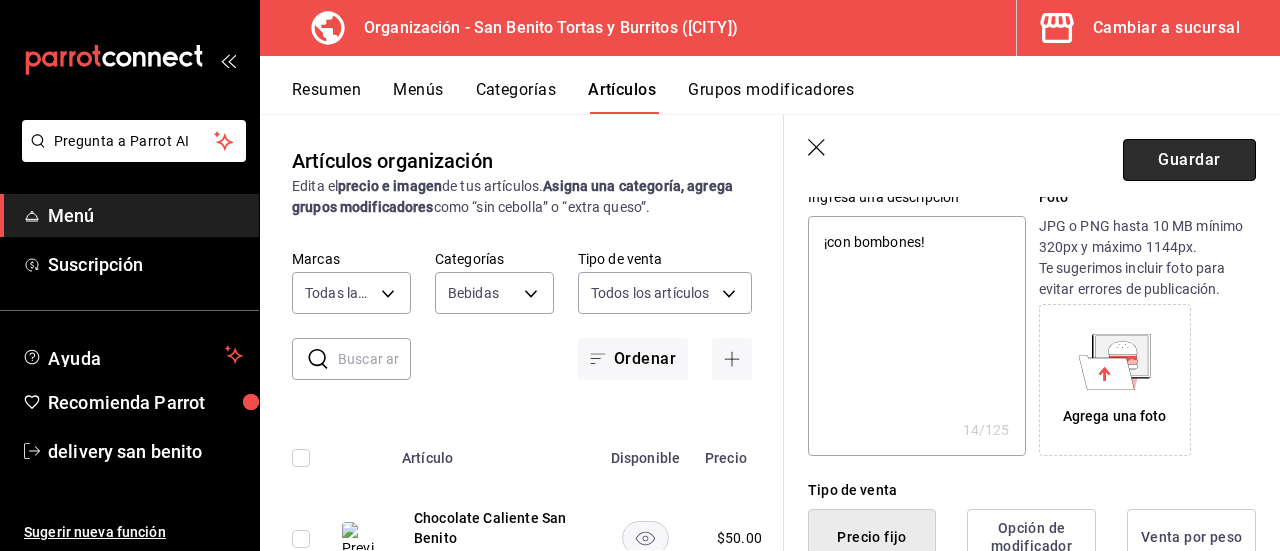 click on "Guardar" at bounding box center [1189, 160] 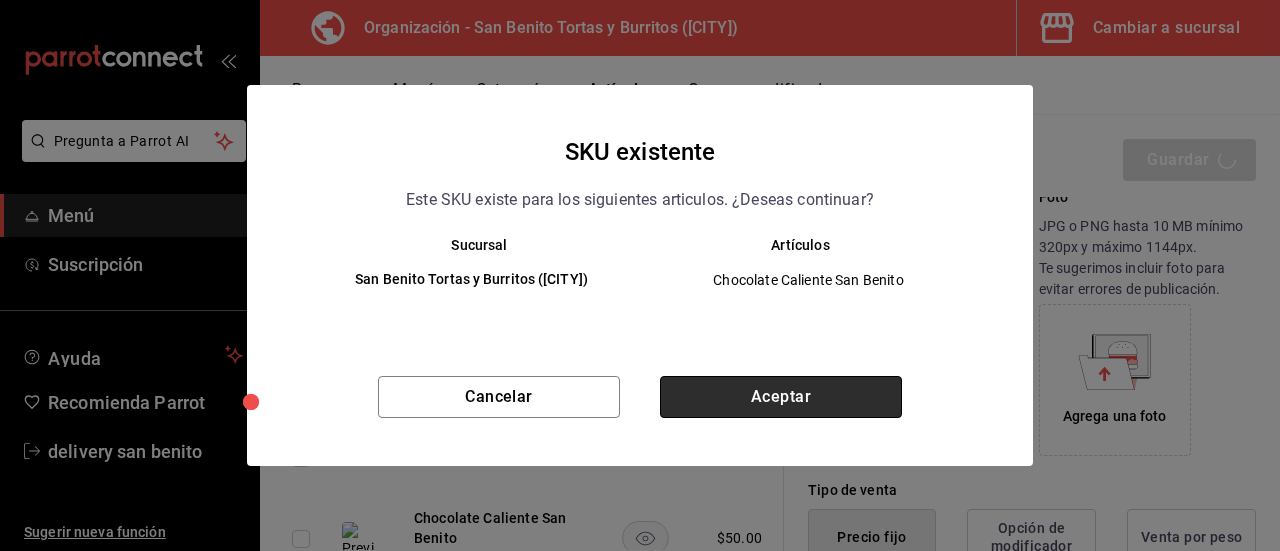 click on "Aceptar" at bounding box center (781, 397) 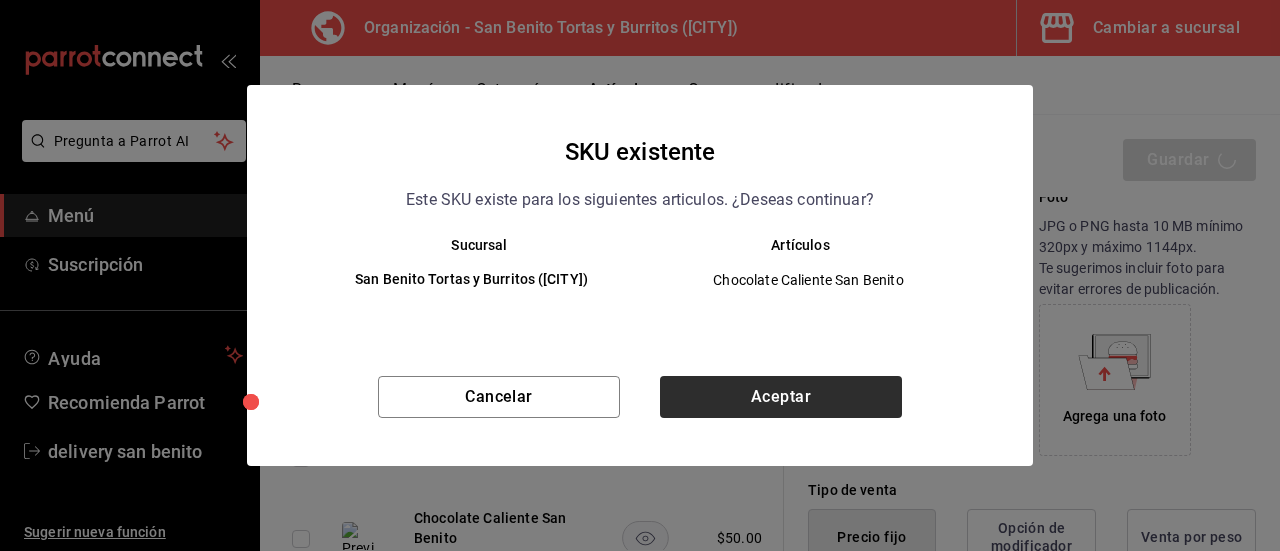 type on "x" 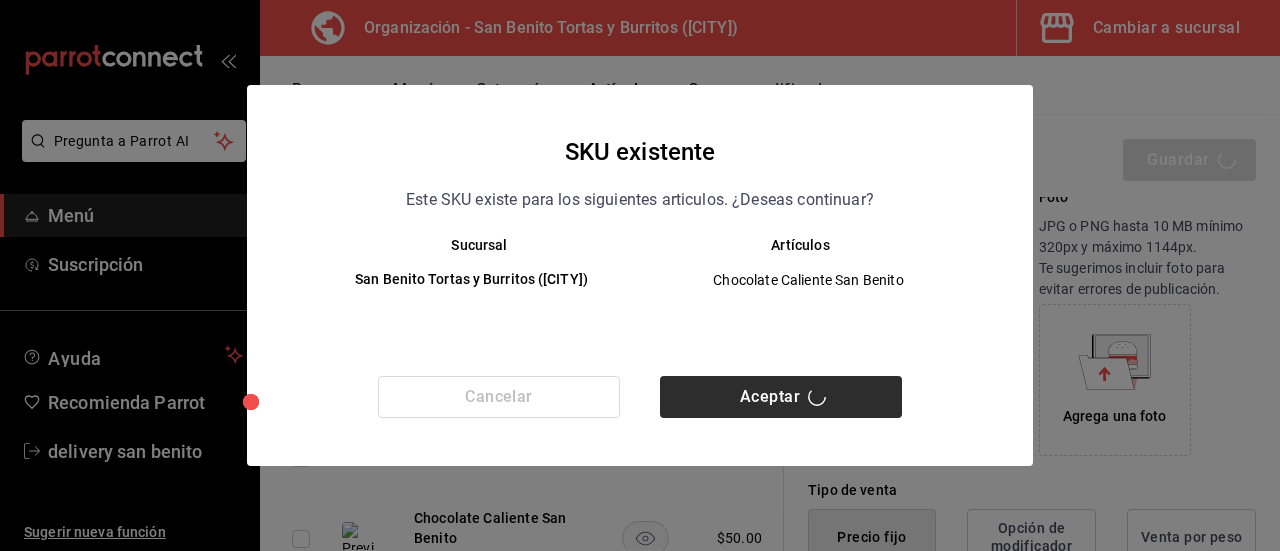 type 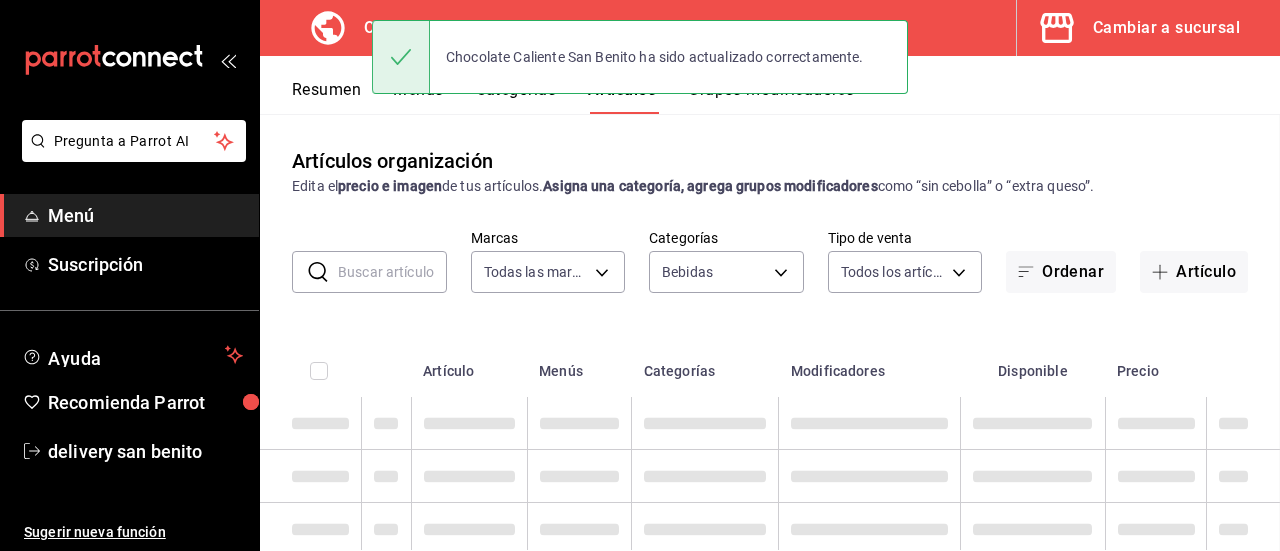 scroll, scrollTop: 0, scrollLeft: 0, axis: both 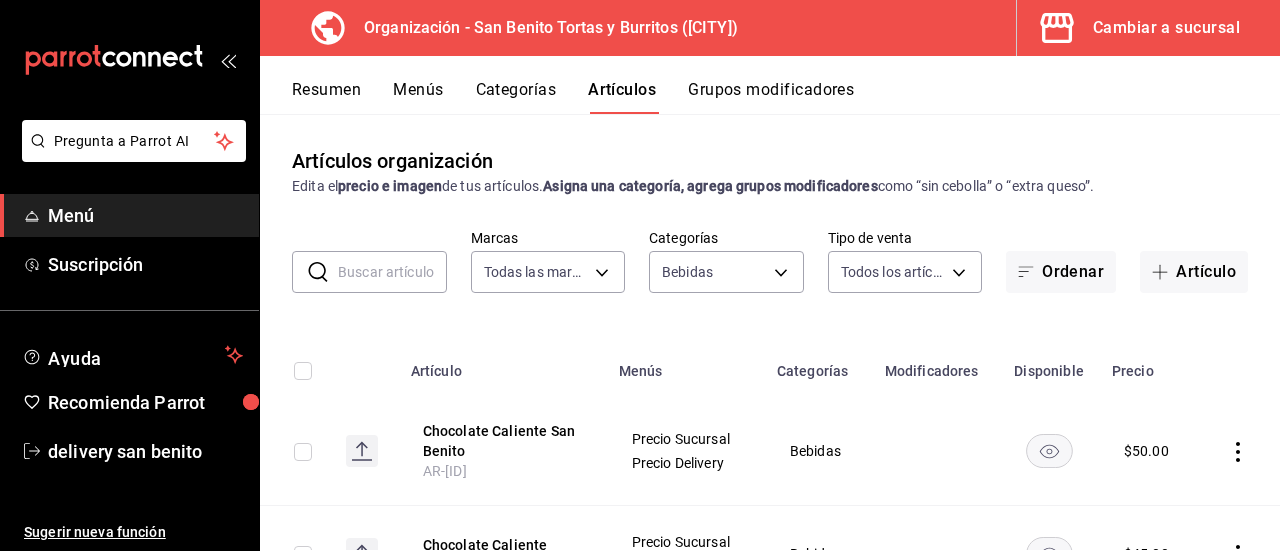 click on "Menús" at bounding box center (418, 97) 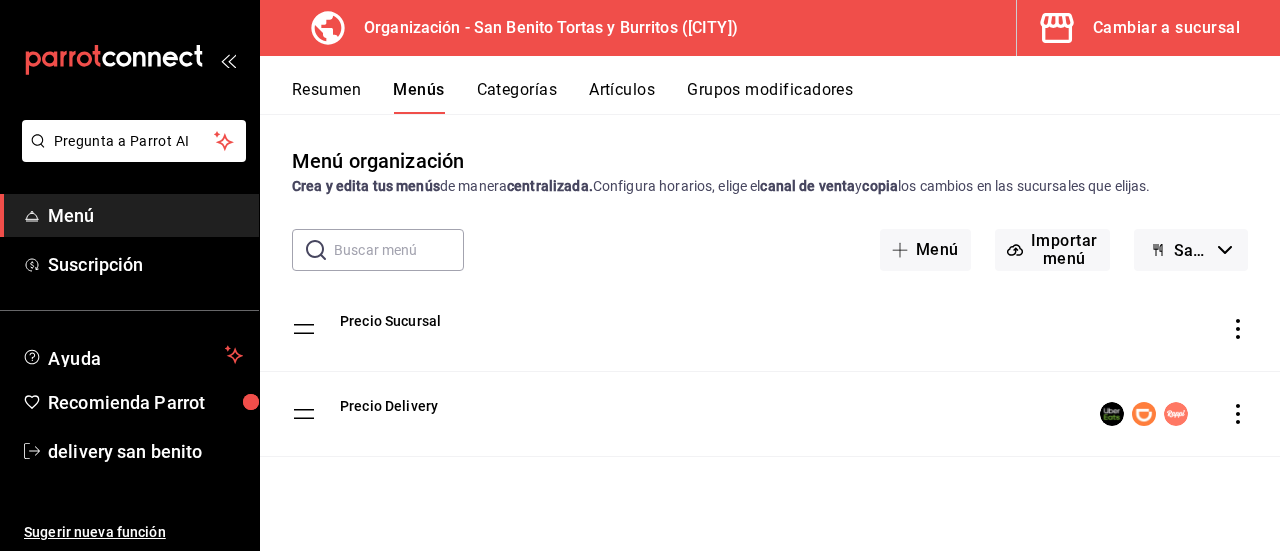 click at bounding box center (1174, 414) 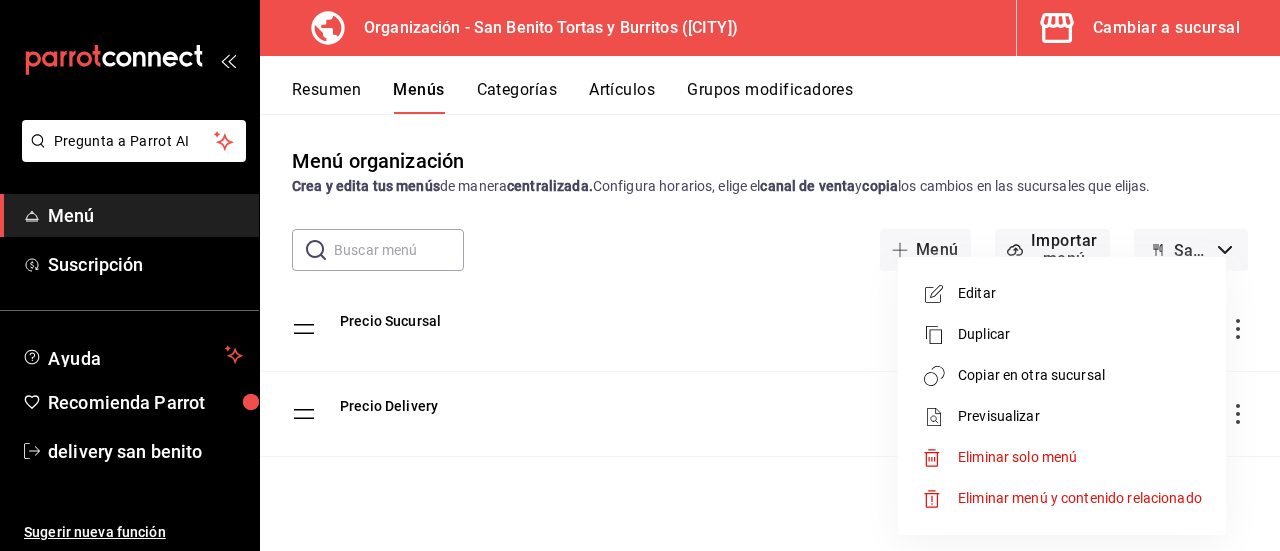 click on "Copiar en otra sucursal" at bounding box center (1080, 375) 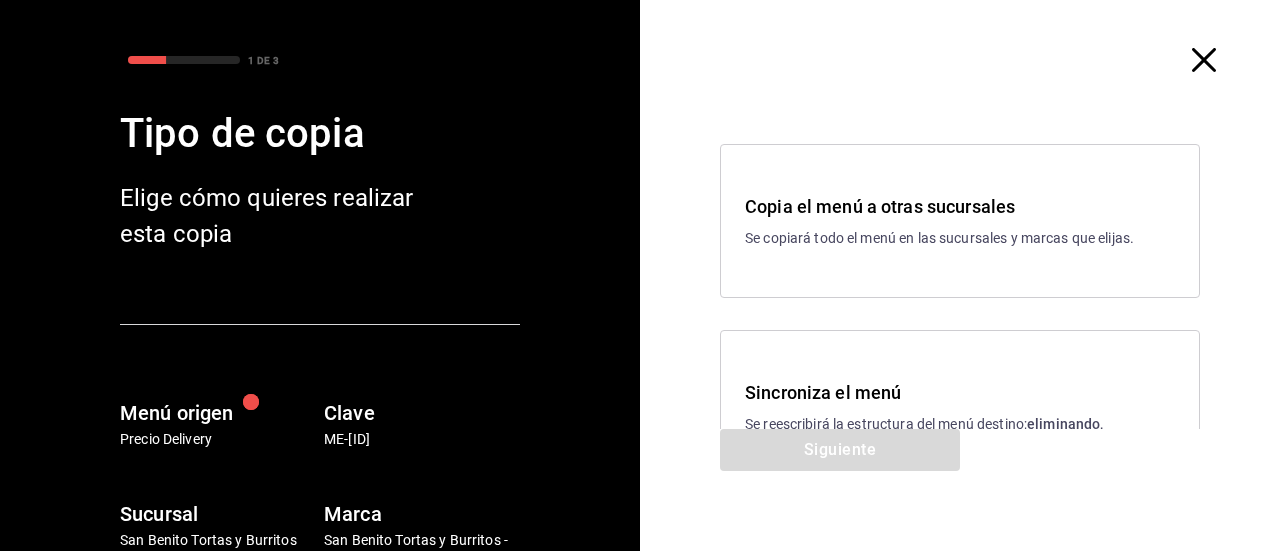 click on "Sincroniza el menú" at bounding box center [960, 392] 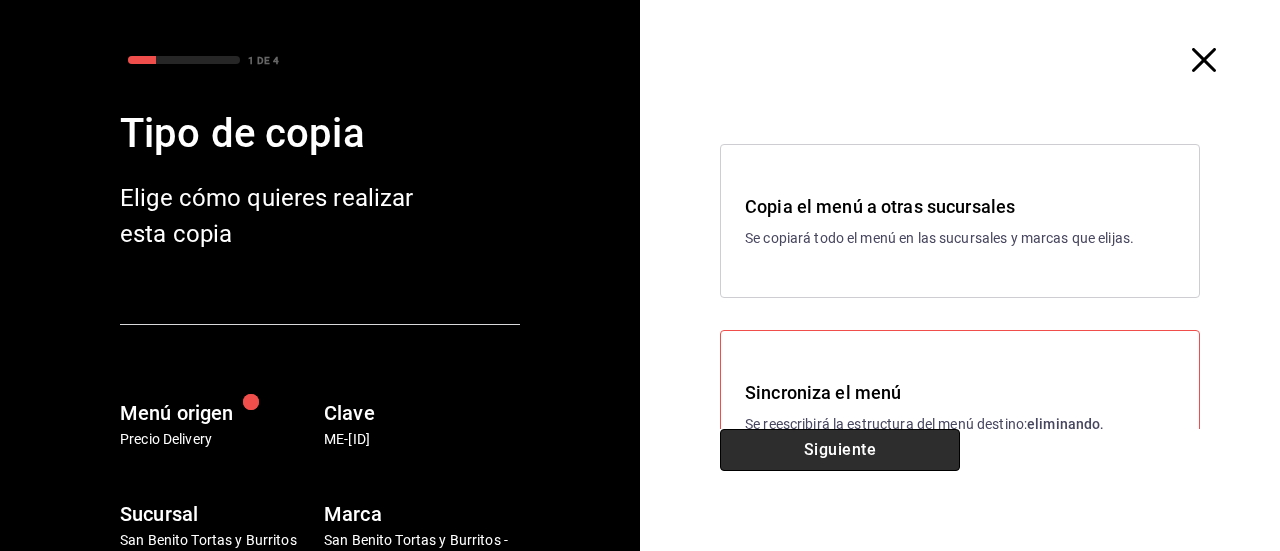 click on "Siguiente" at bounding box center [840, 450] 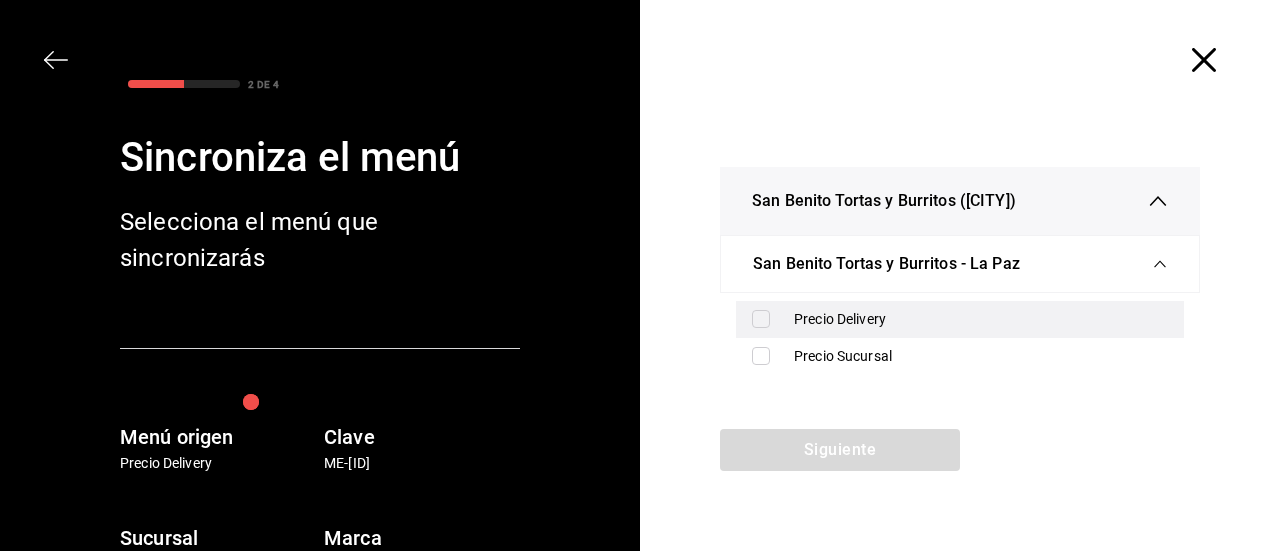 click at bounding box center (761, 319) 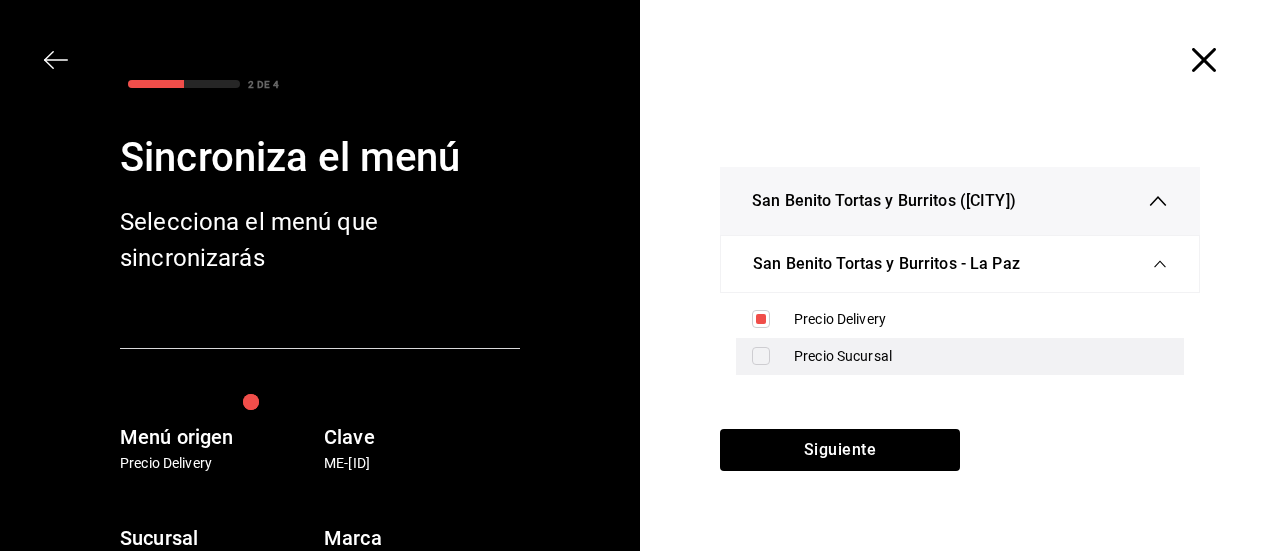 click at bounding box center (761, 356) 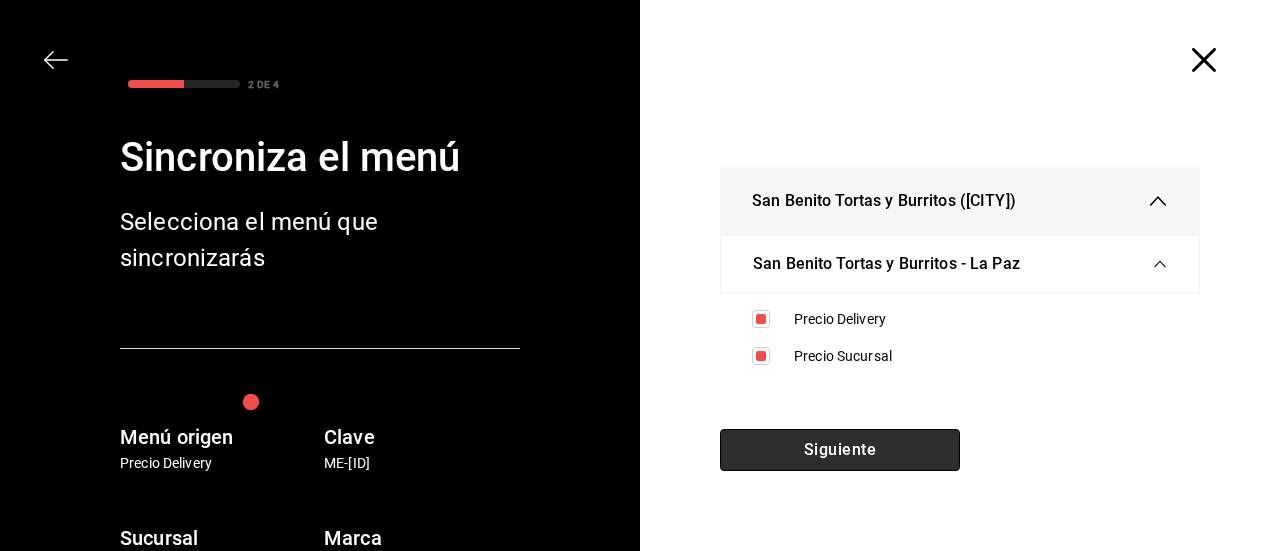 click on "Siguiente" at bounding box center [840, 450] 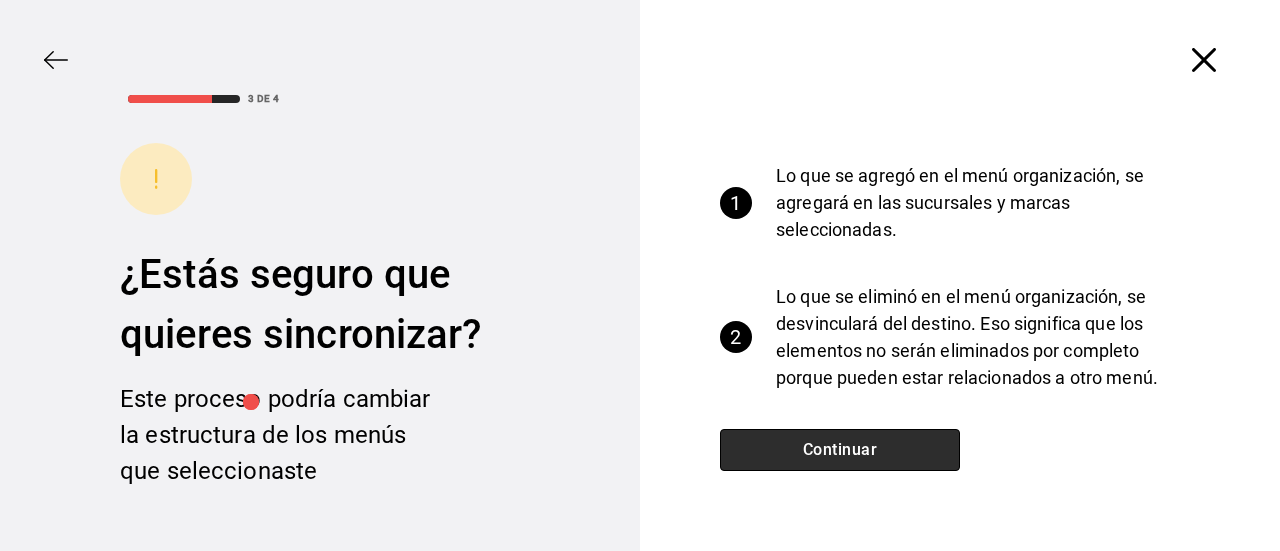 click on "Continuar" at bounding box center (840, 450) 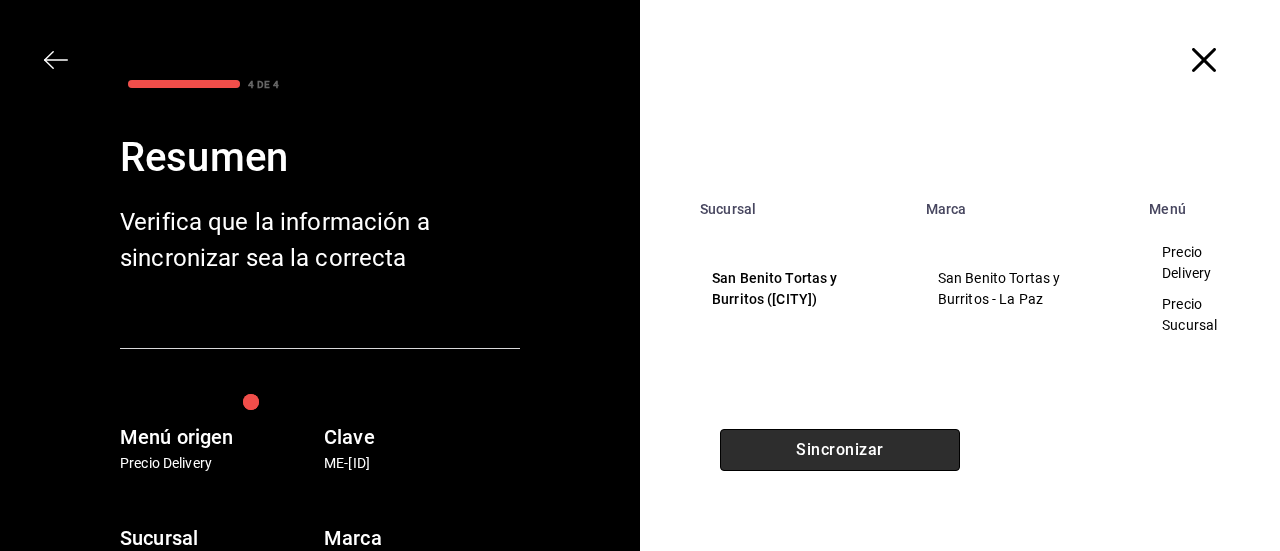 click on "Sincronizar" at bounding box center [840, 450] 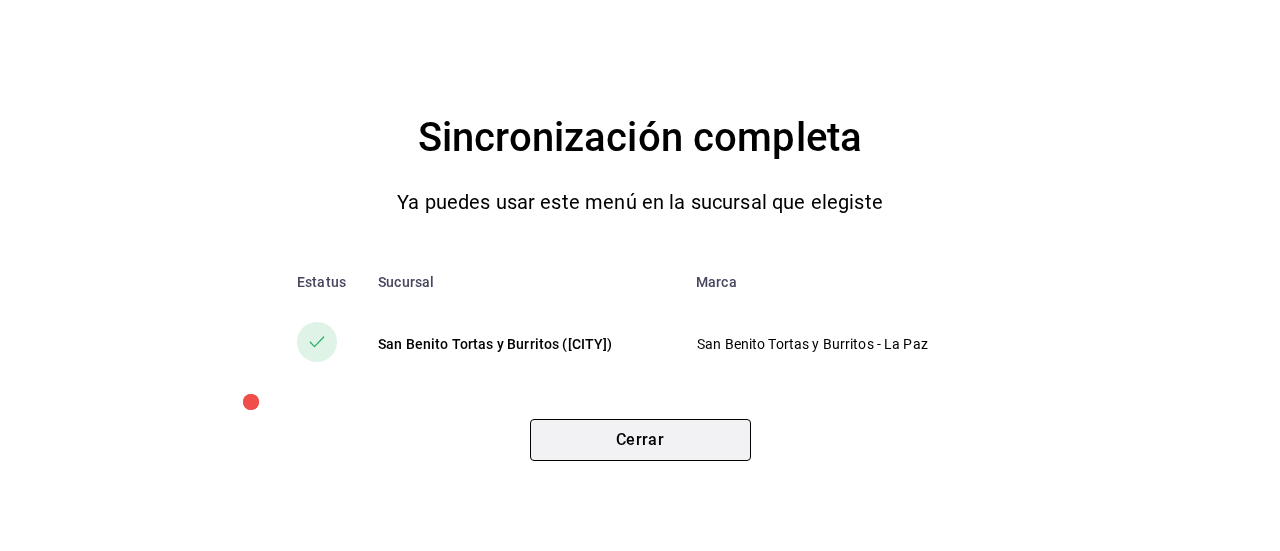click on "Cerrar" at bounding box center [640, 440] 